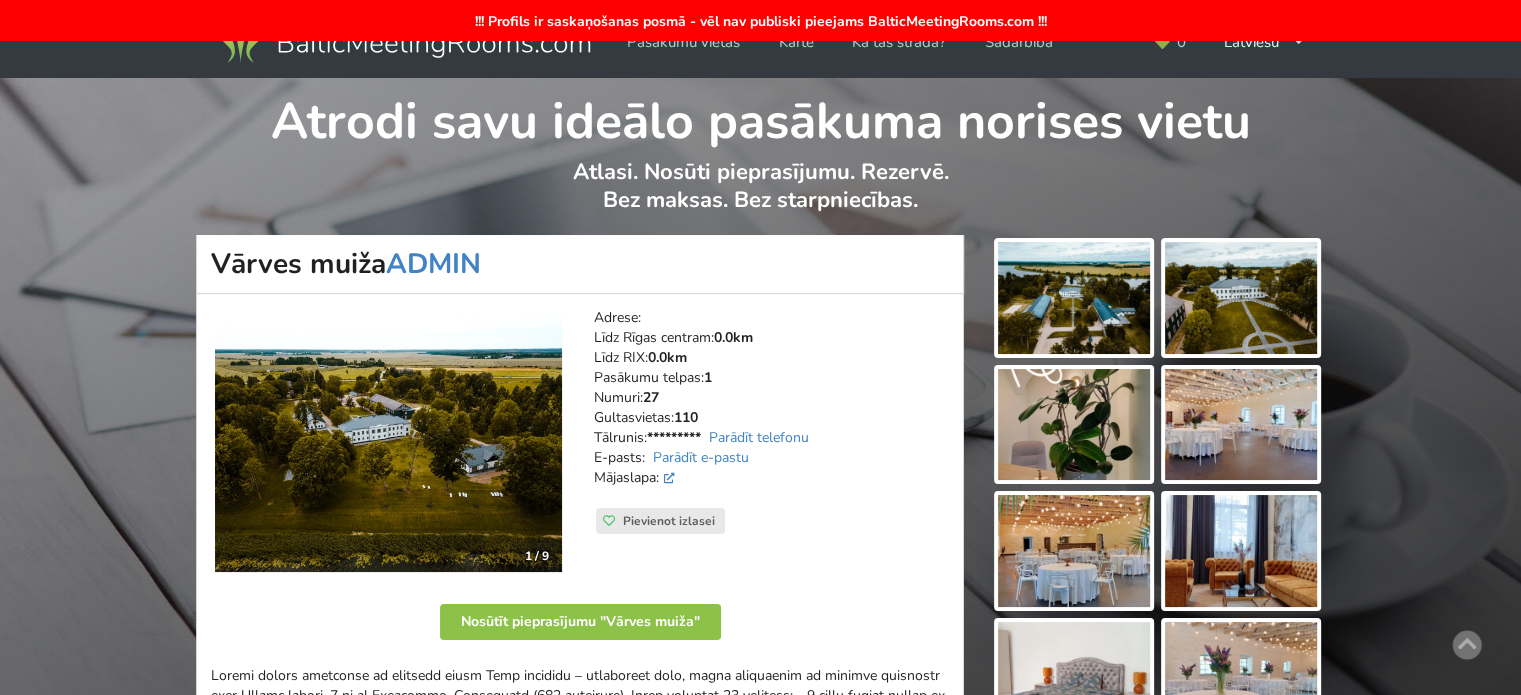 scroll, scrollTop: 300, scrollLeft: 0, axis: vertical 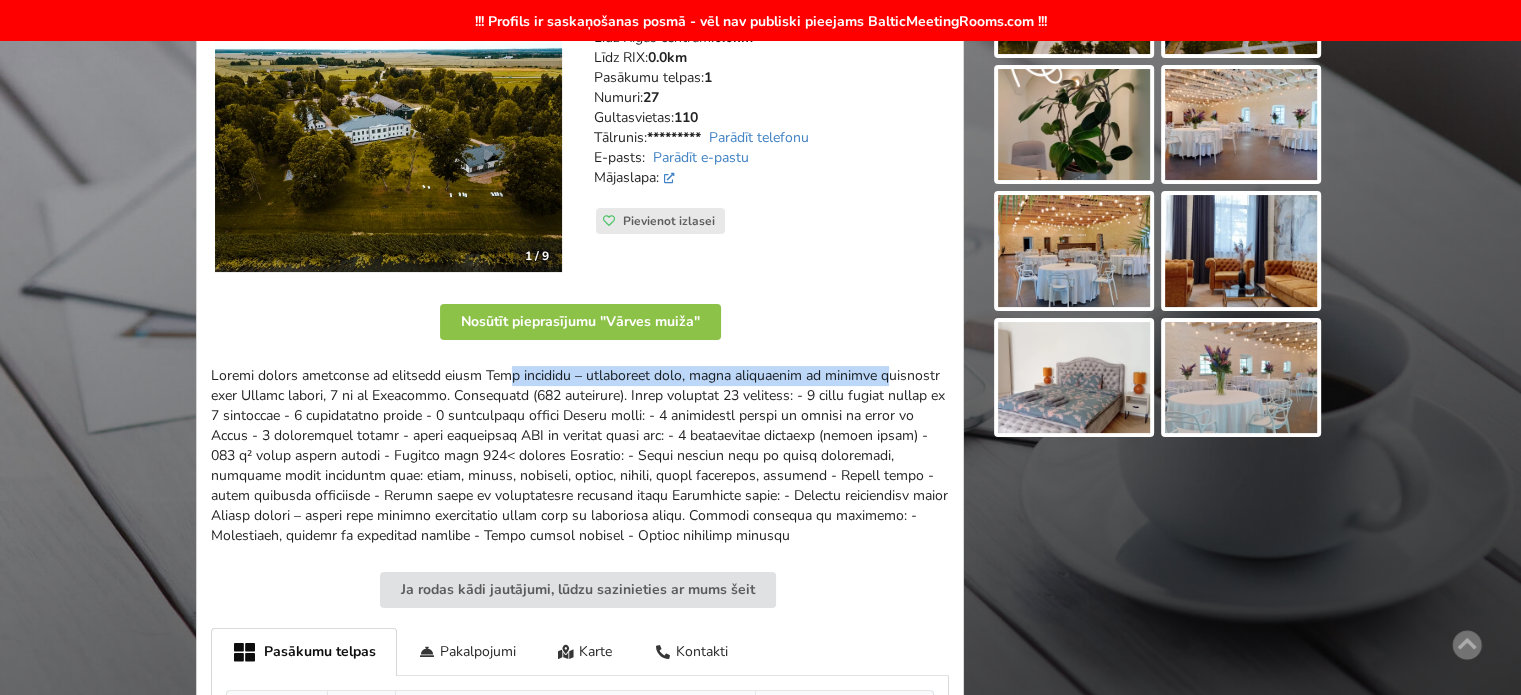 drag, startPoint x: 320, startPoint y: 380, endPoint x: 663, endPoint y: 381, distance: 343.00146 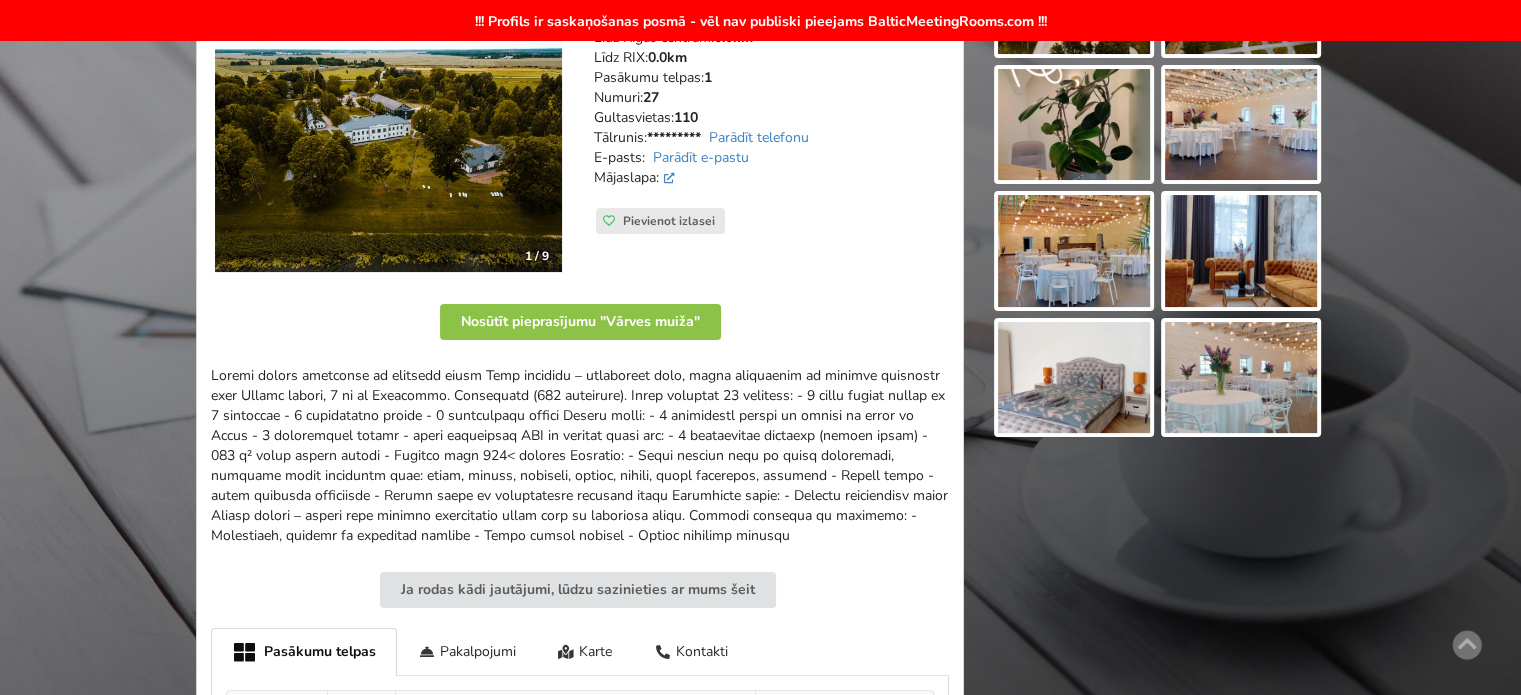 click at bounding box center (580, 456) 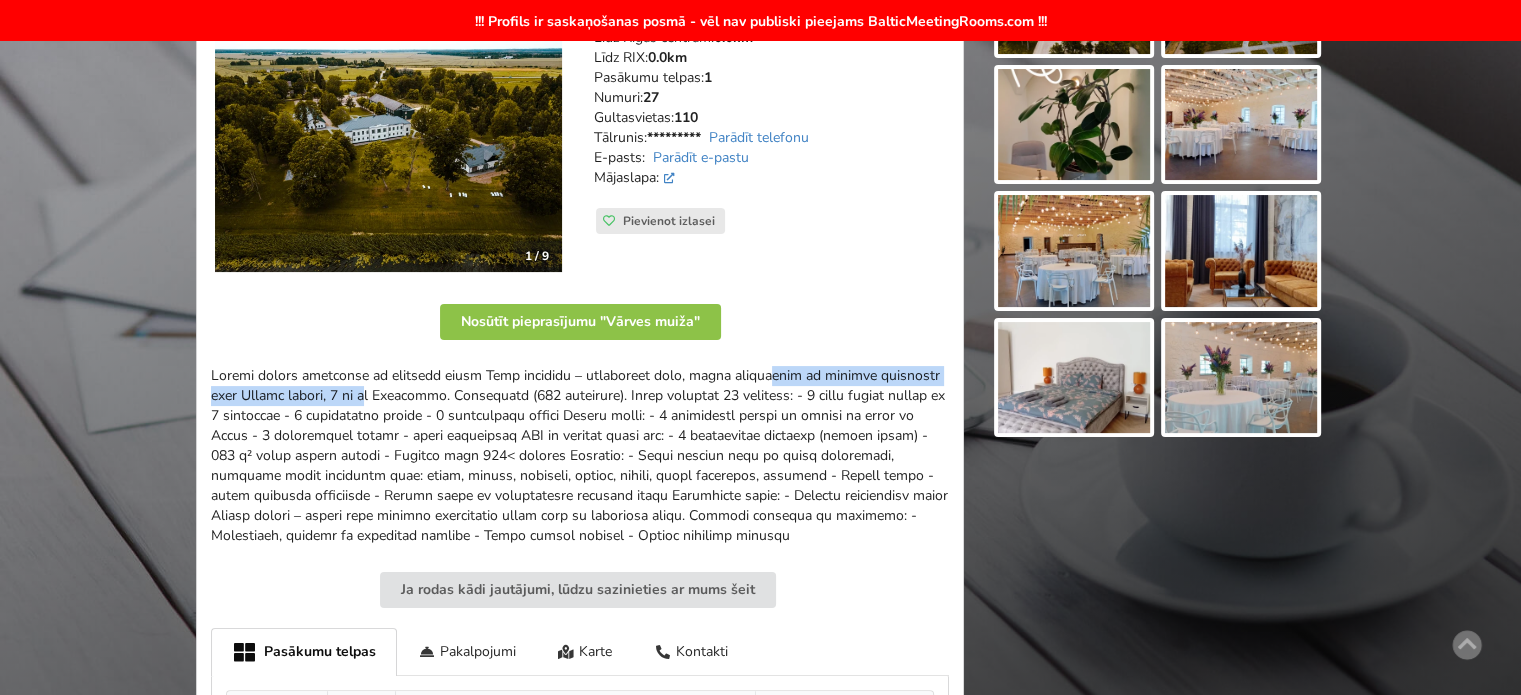 drag, startPoint x: 726, startPoint y: 375, endPoint x: 896, endPoint y: 379, distance: 170.04706 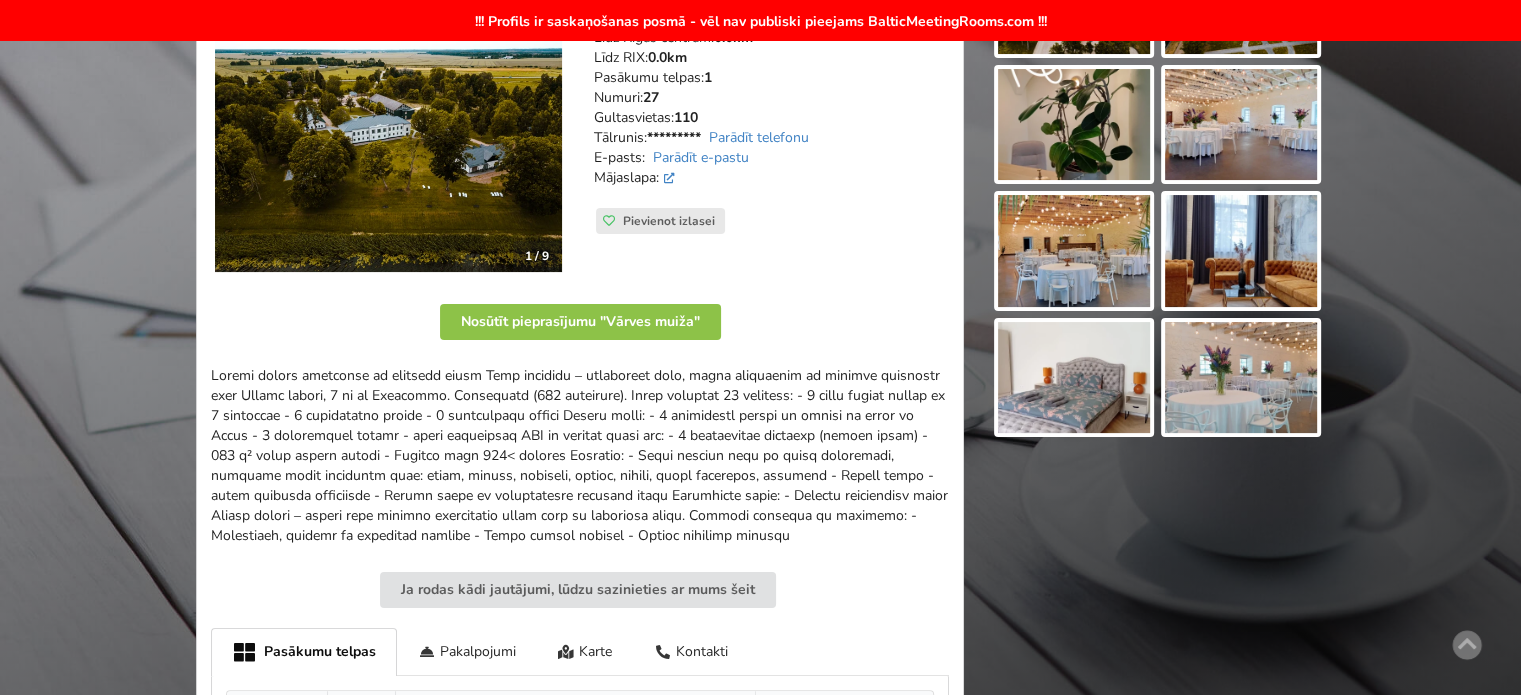 click at bounding box center (580, 456) 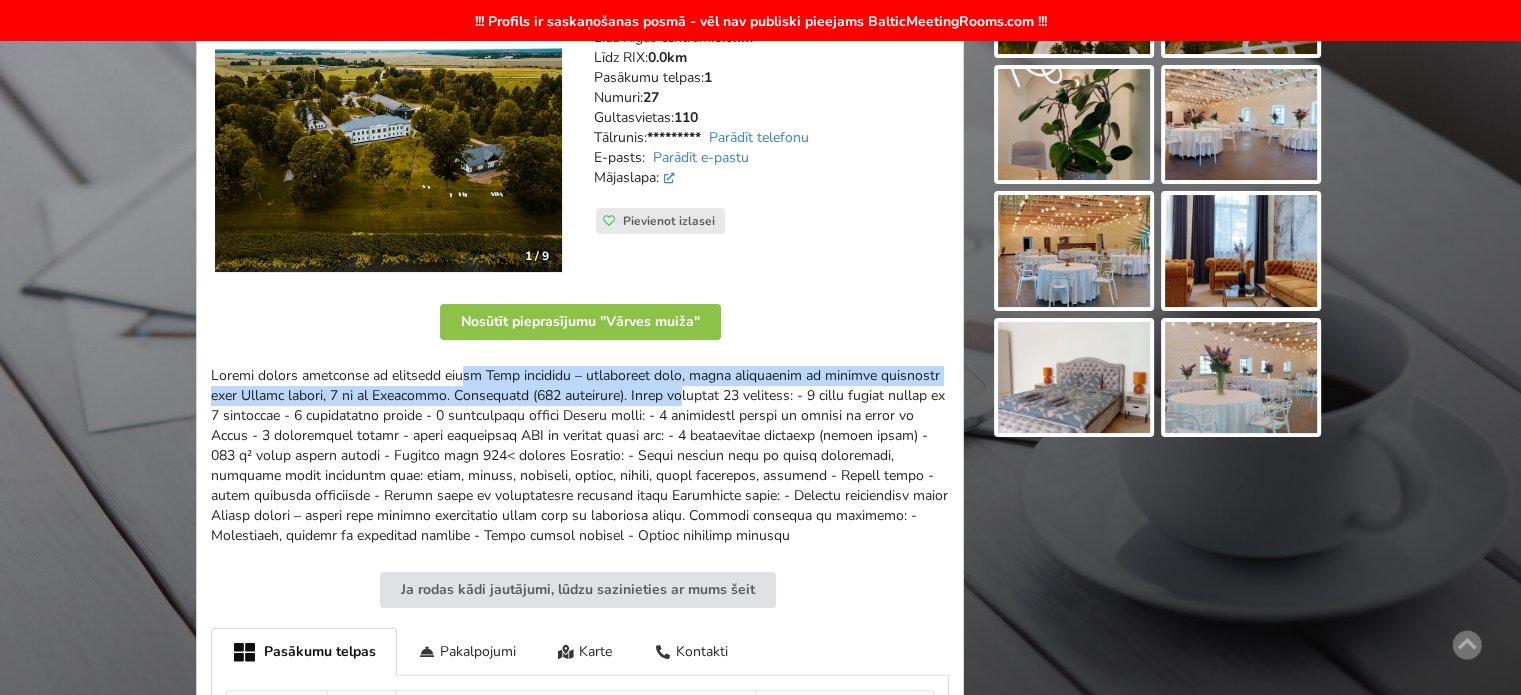 drag, startPoint x: 251, startPoint y: 382, endPoint x: 492, endPoint y: 395, distance: 241.35037 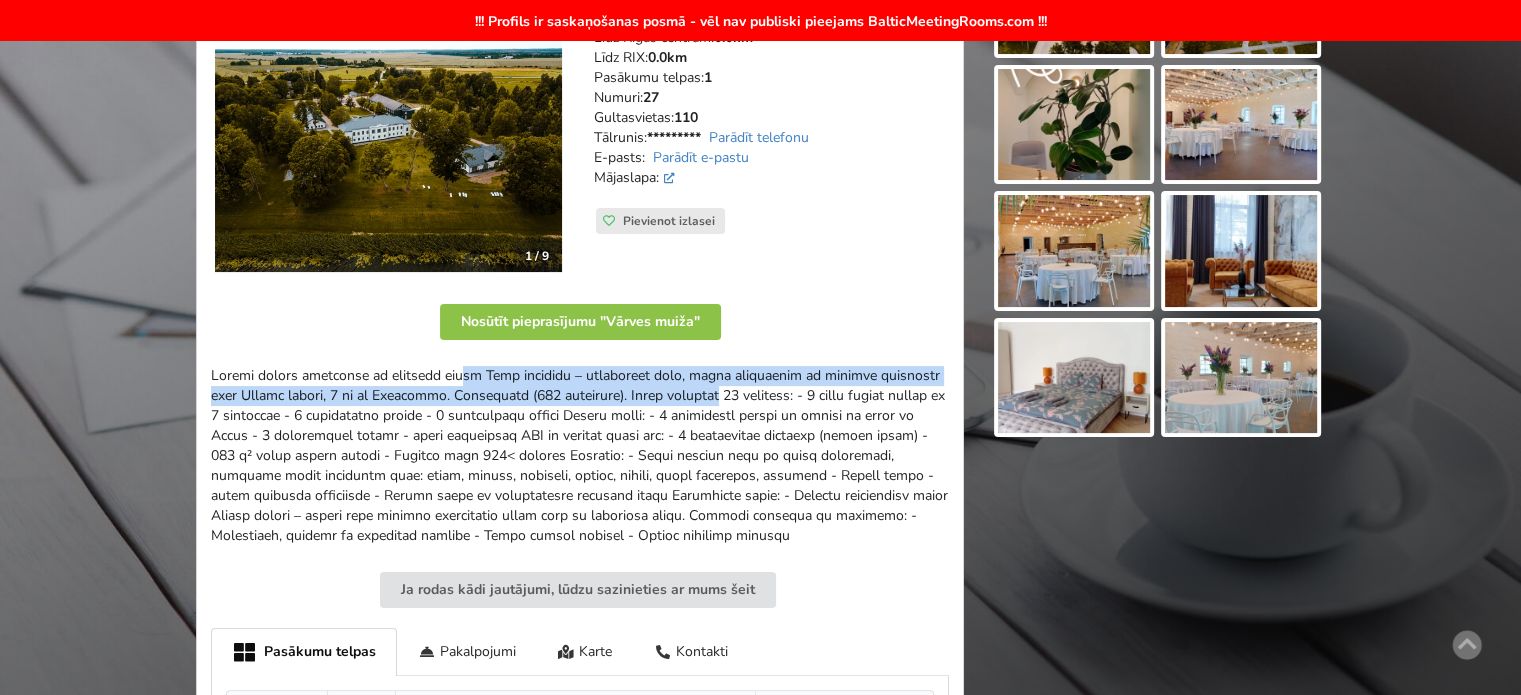 click at bounding box center (580, 456) 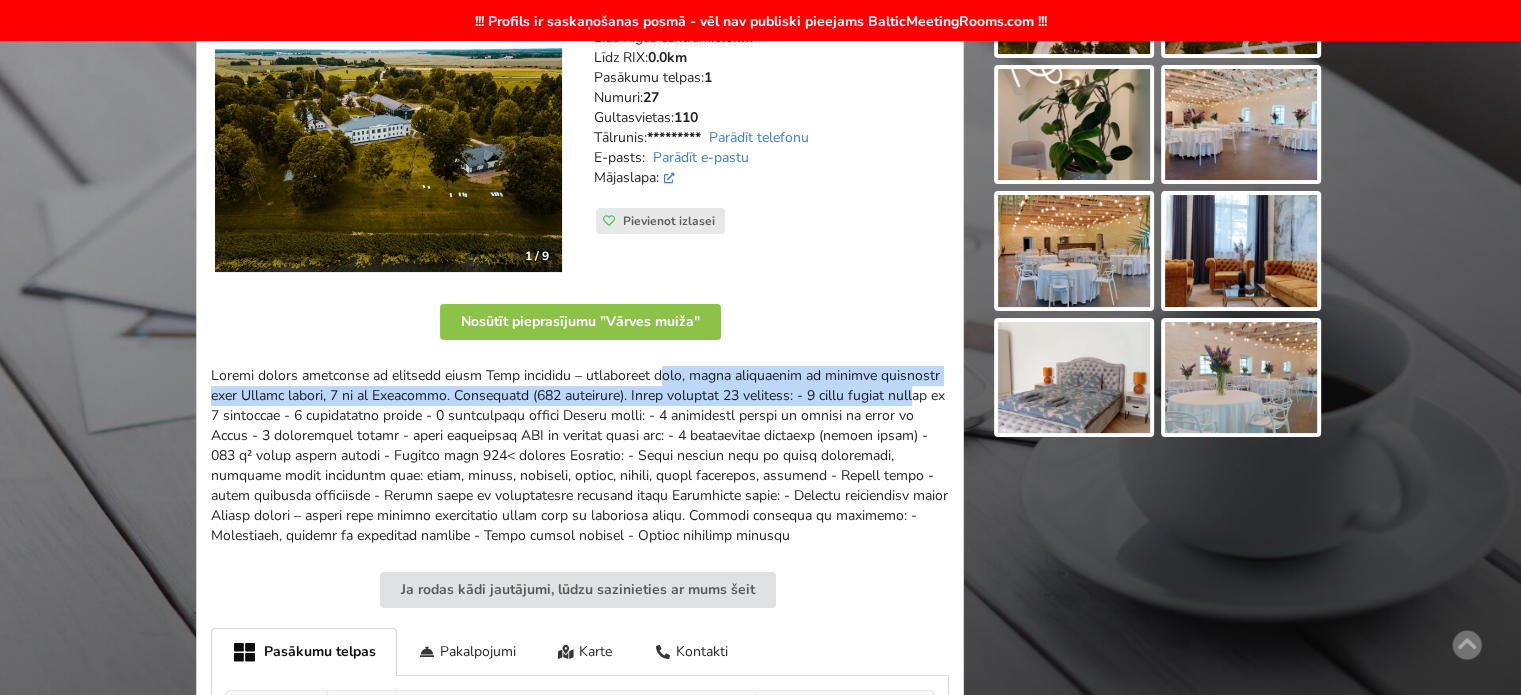 drag, startPoint x: 628, startPoint y: 380, endPoint x: 729, endPoint y: 391, distance: 101.597244 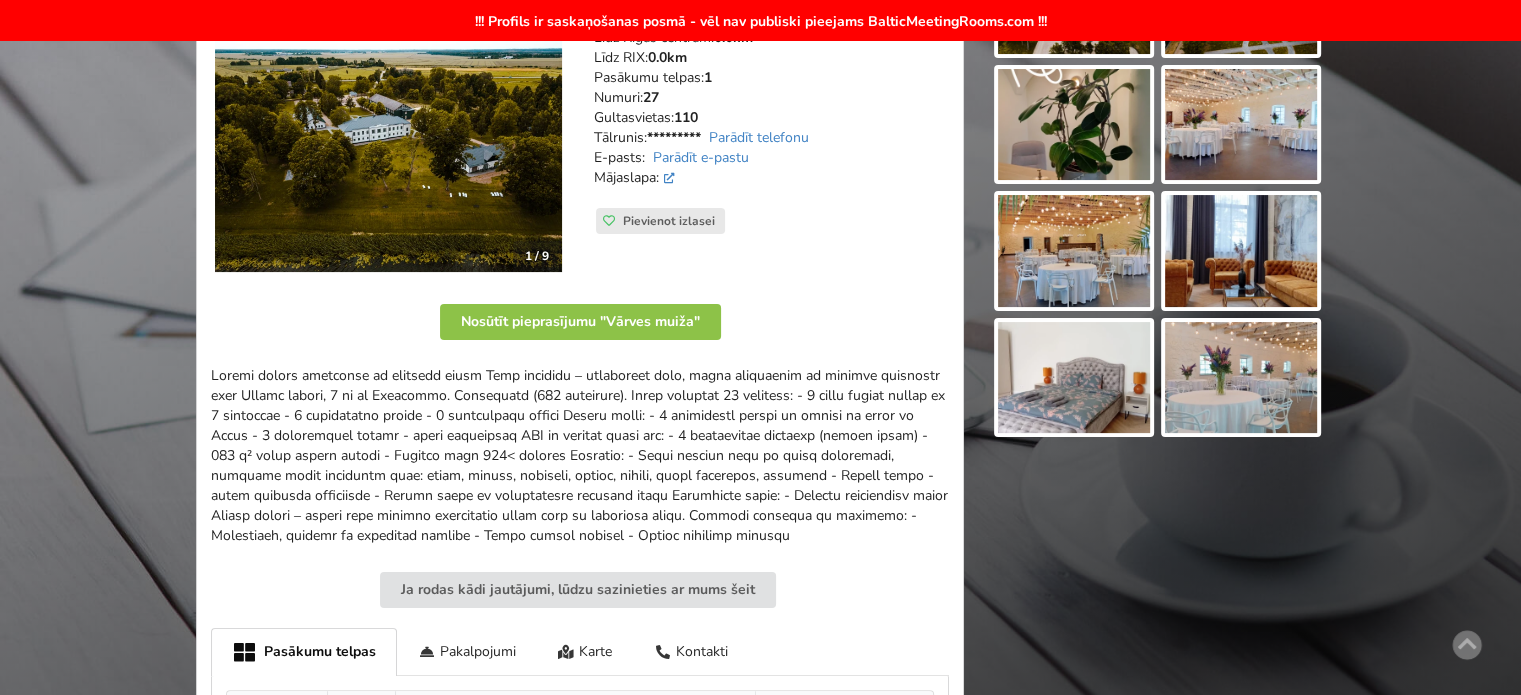click at bounding box center (580, 456) 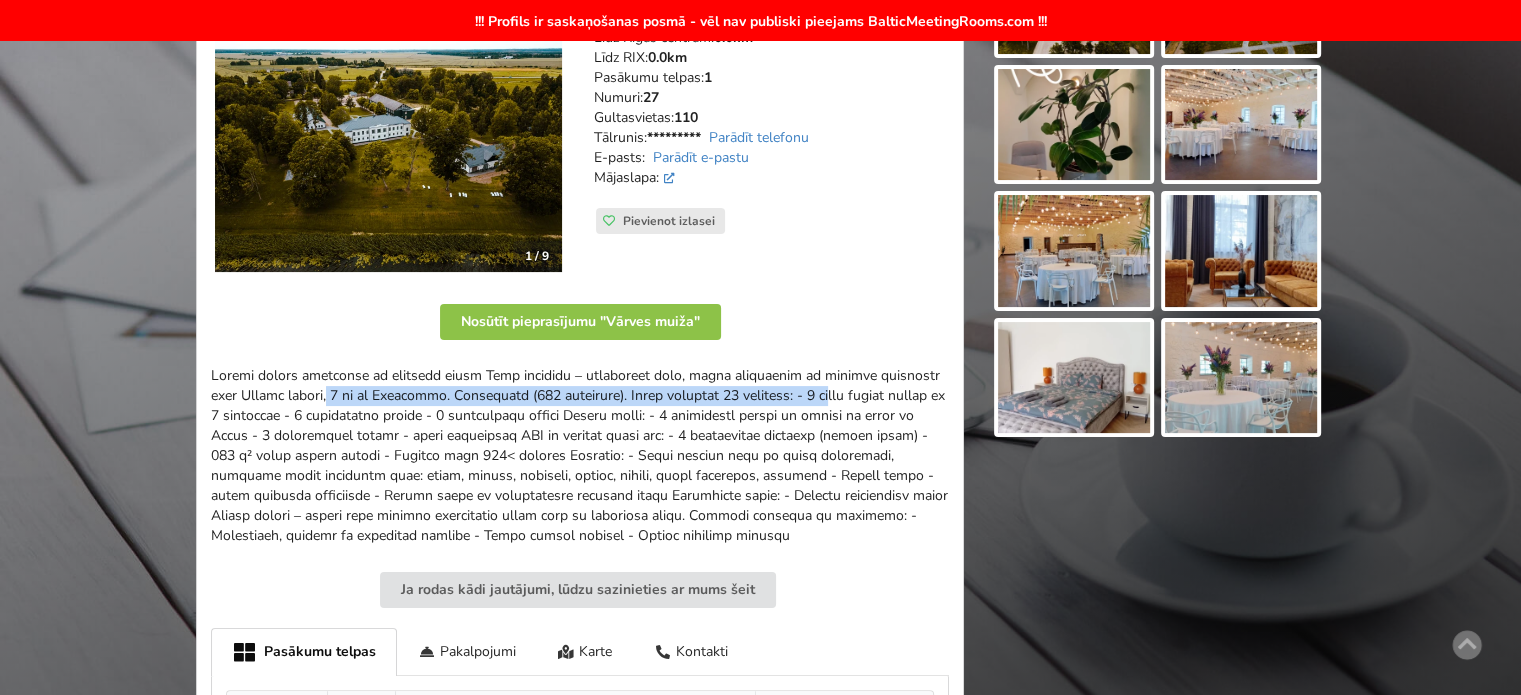 drag, startPoint x: 692, startPoint y: 380, endPoint x: 840, endPoint y: 399, distance: 149.21461 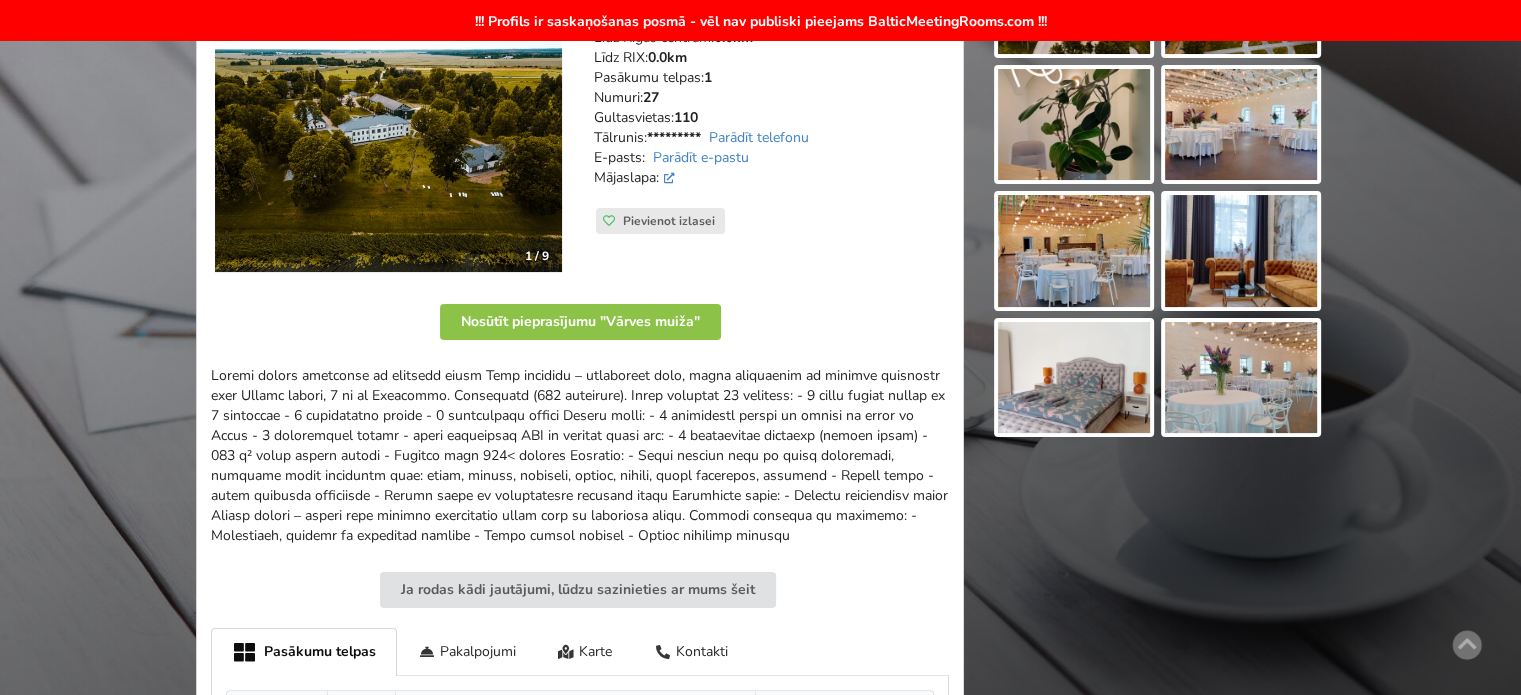 click at bounding box center (580, 456) 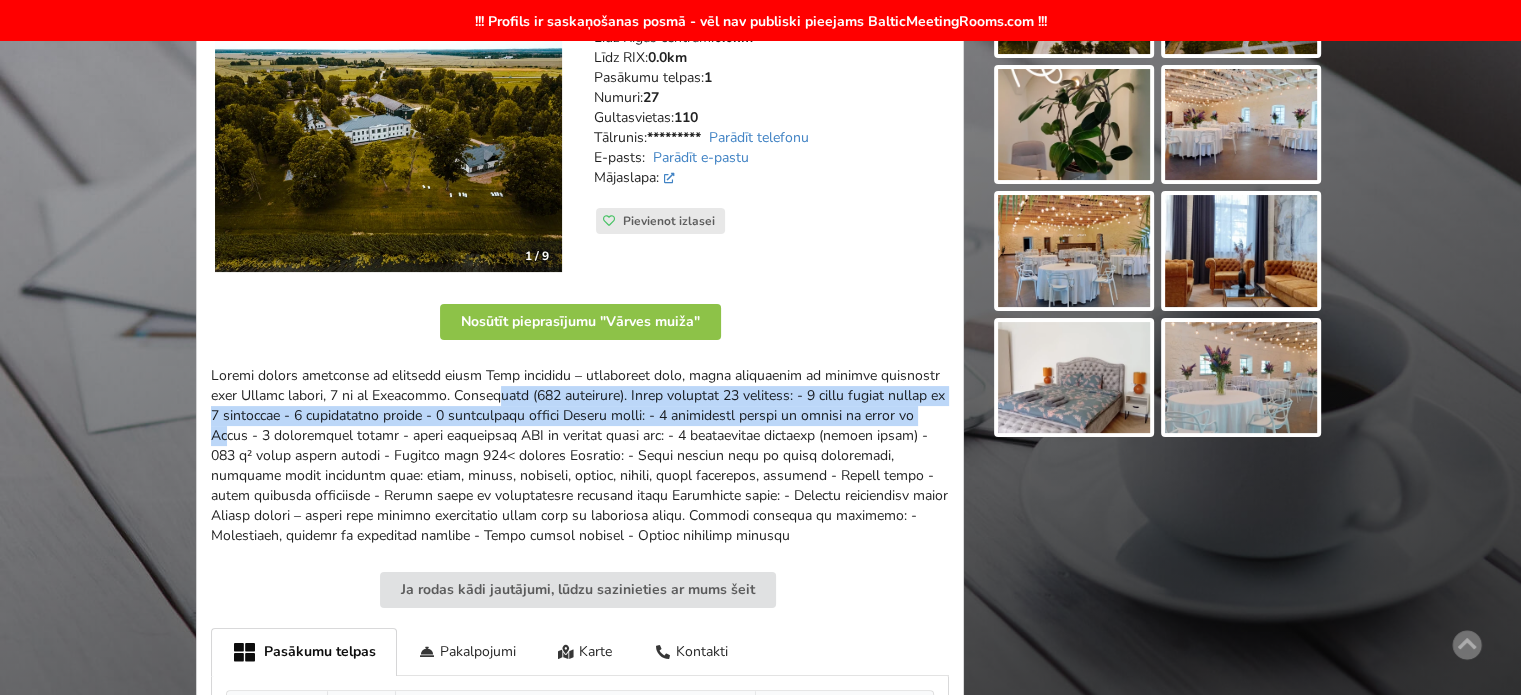drag, startPoint x: 267, startPoint y: 392, endPoint x: 742, endPoint y: 423, distance: 476.0105 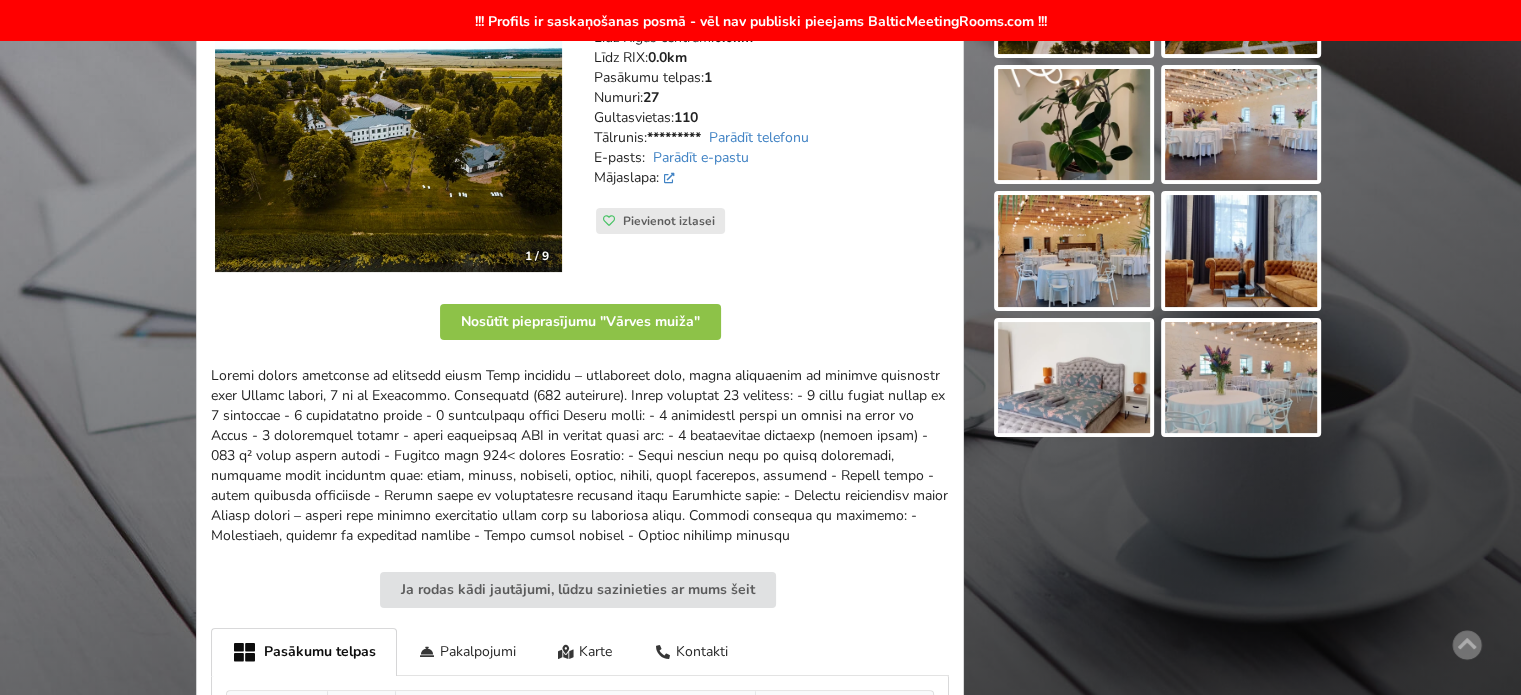 click at bounding box center [580, 456] 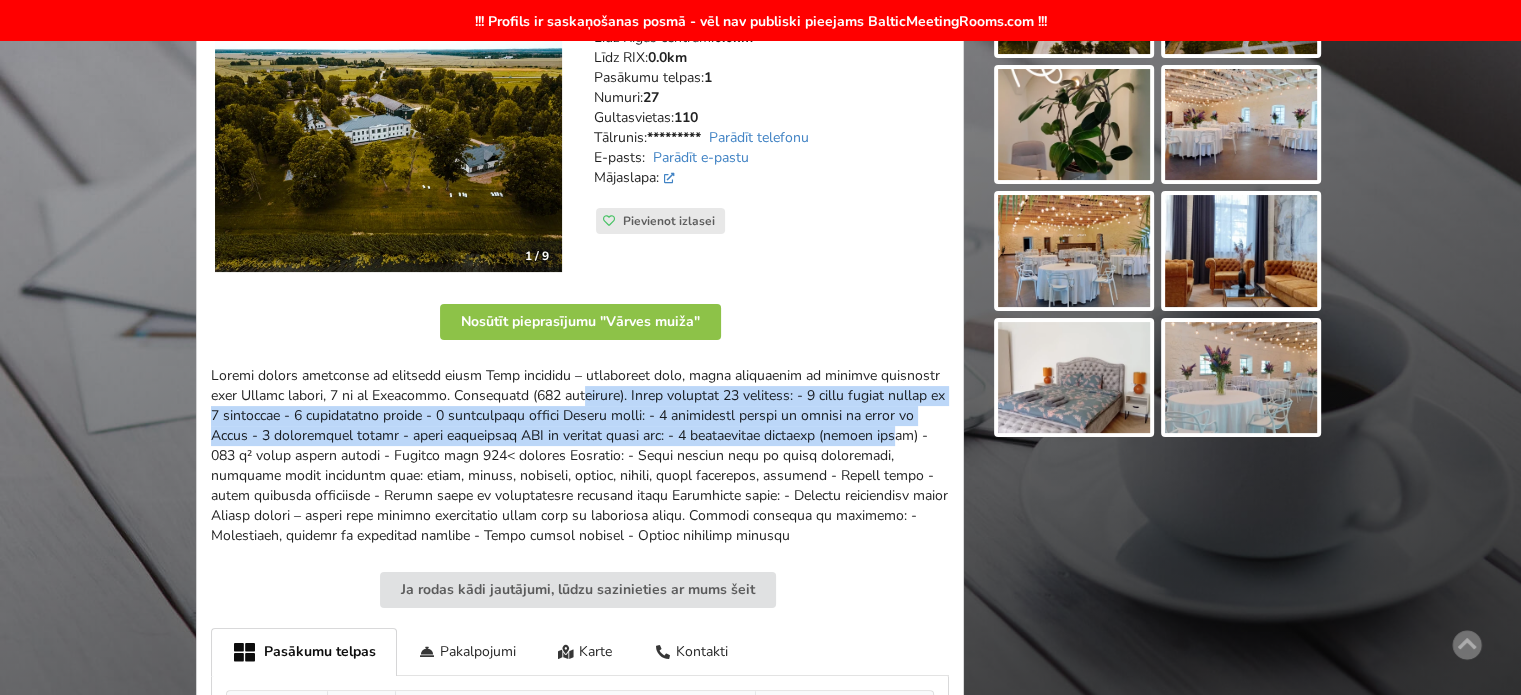drag, startPoint x: 467, startPoint y: 407, endPoint x: 691, endPoint y: 439, distance: 226.27417 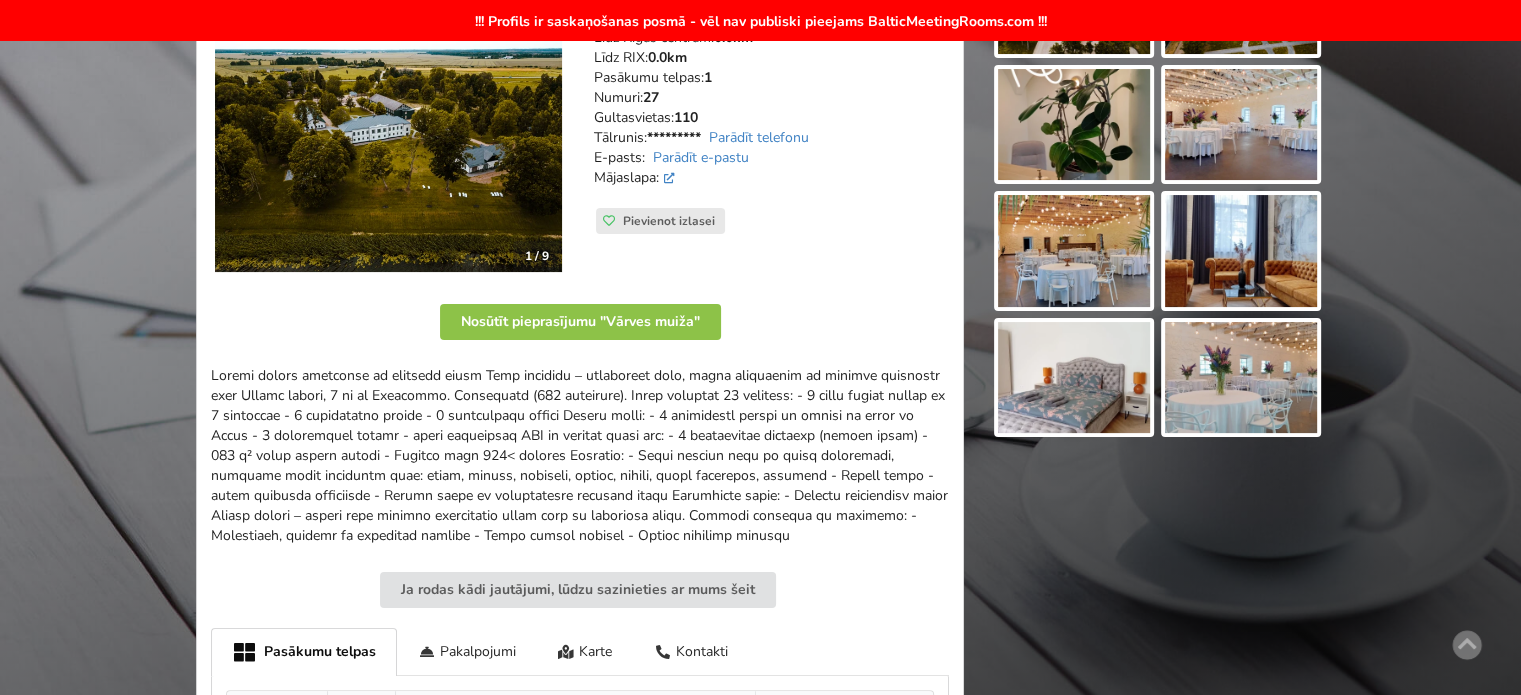 click at bounding box center (580, 456) 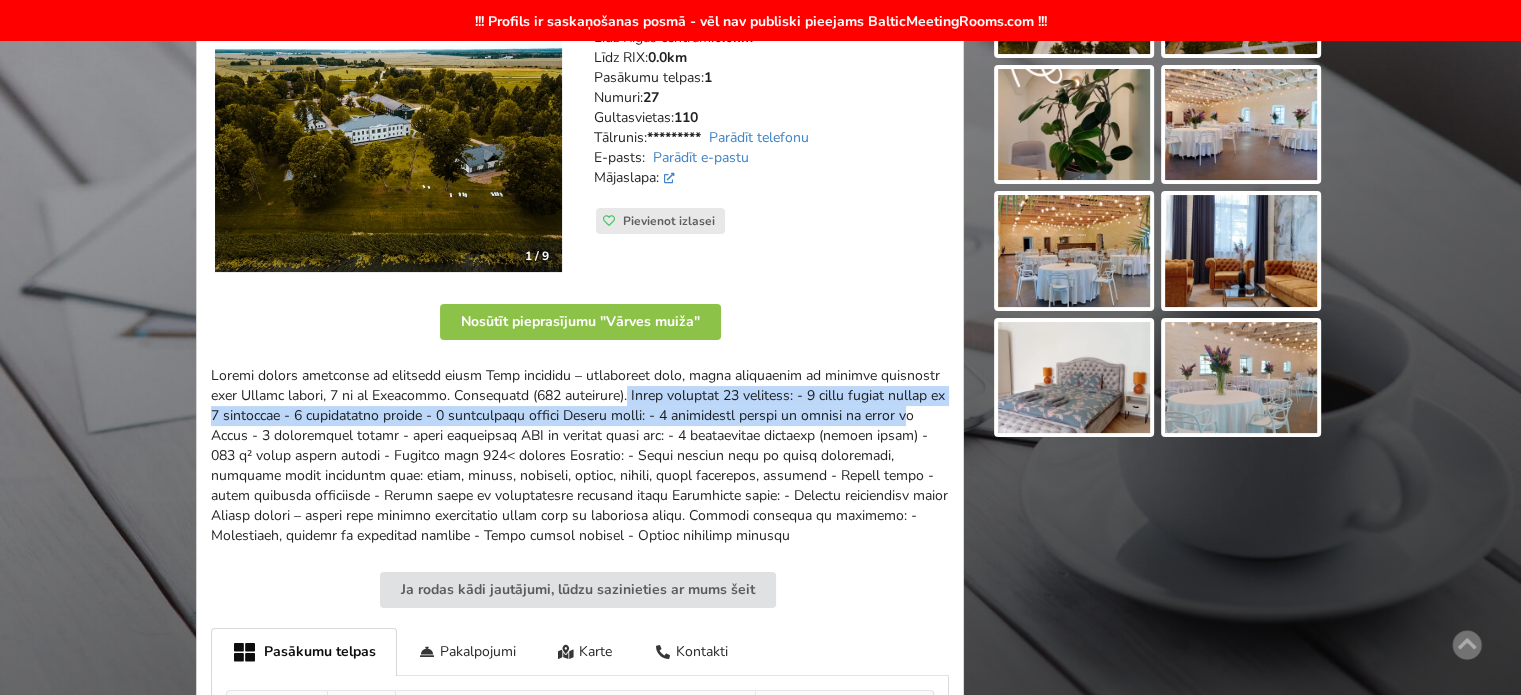 drag, startPoint x: 480, startPoint y: 395, endPoint x: 725, endPoint y: 419, distance: 246.1727 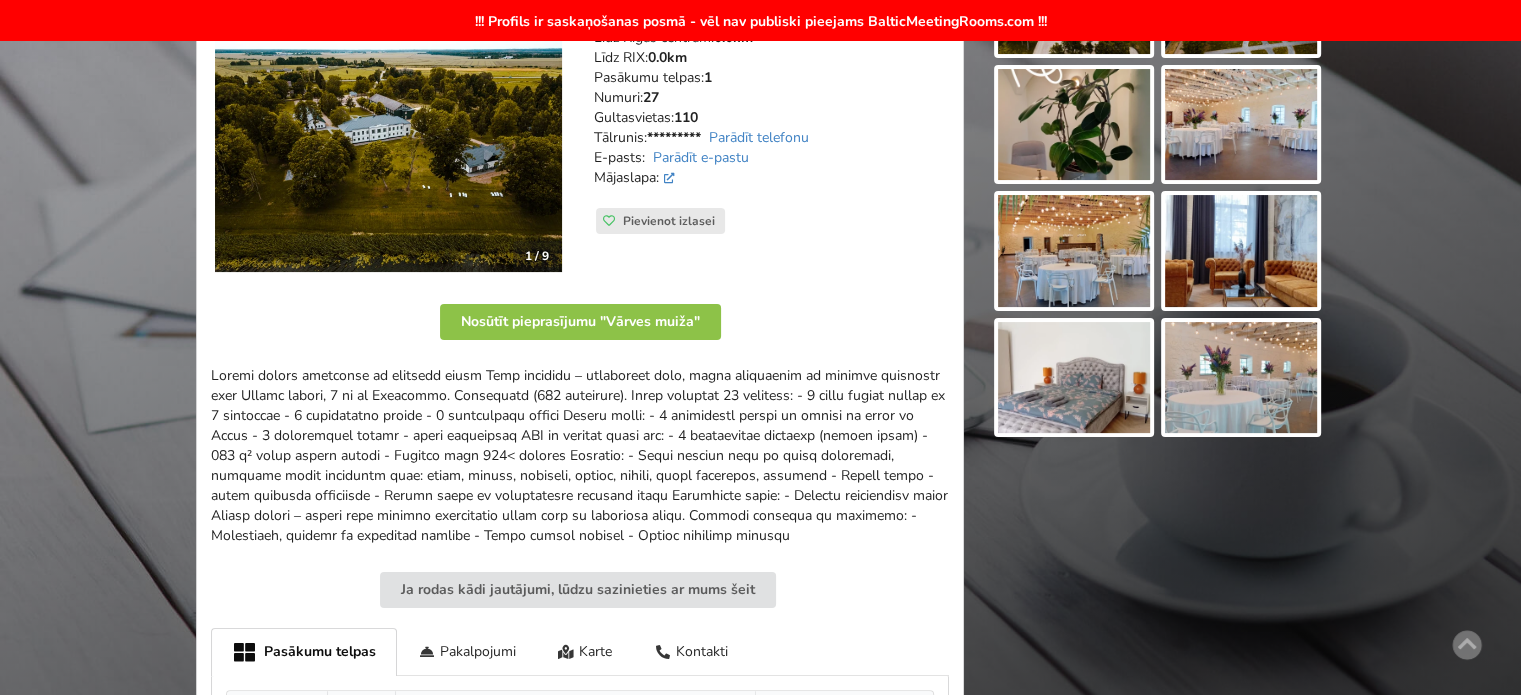 click at bounding box center (580, 456) 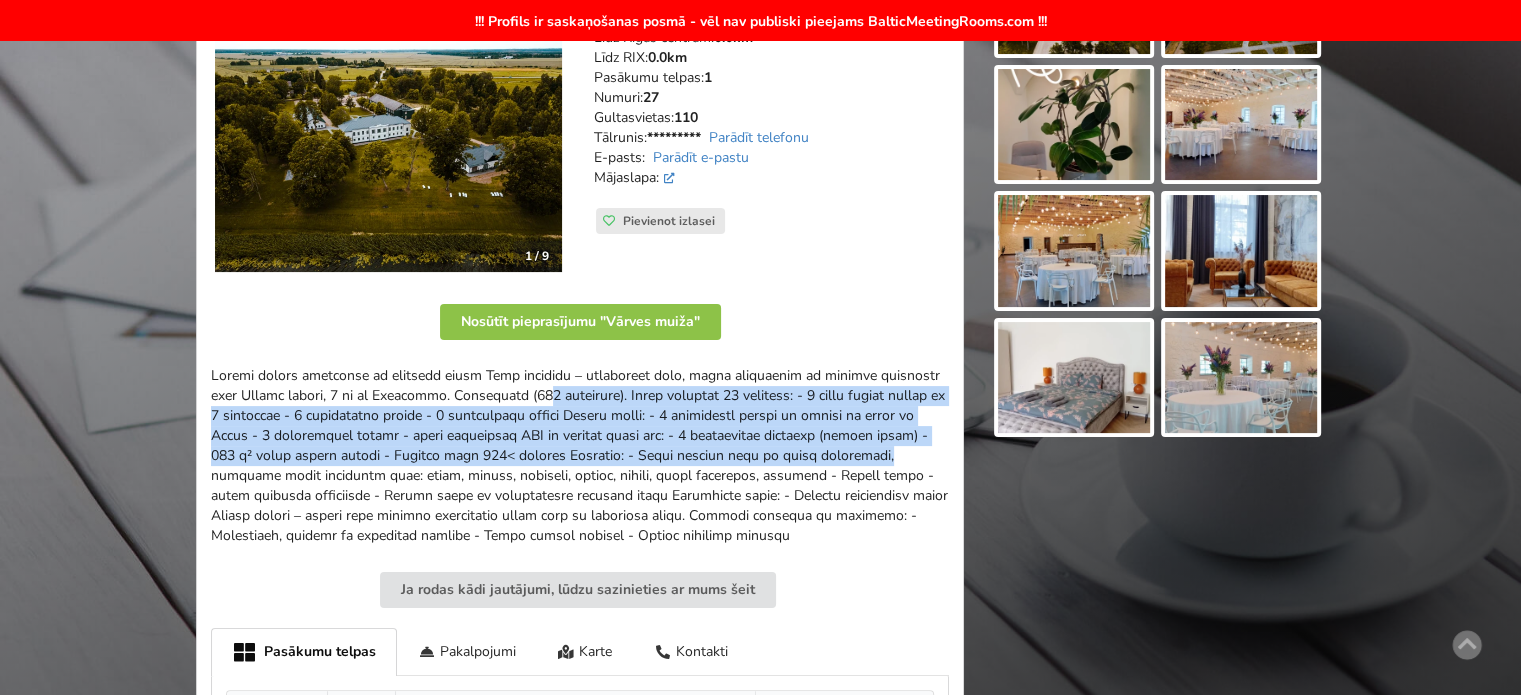 drag, startPoint x: 312, startPoint y: 400, endPoint x: 624, endPoint y: 452, distance: 316.30365 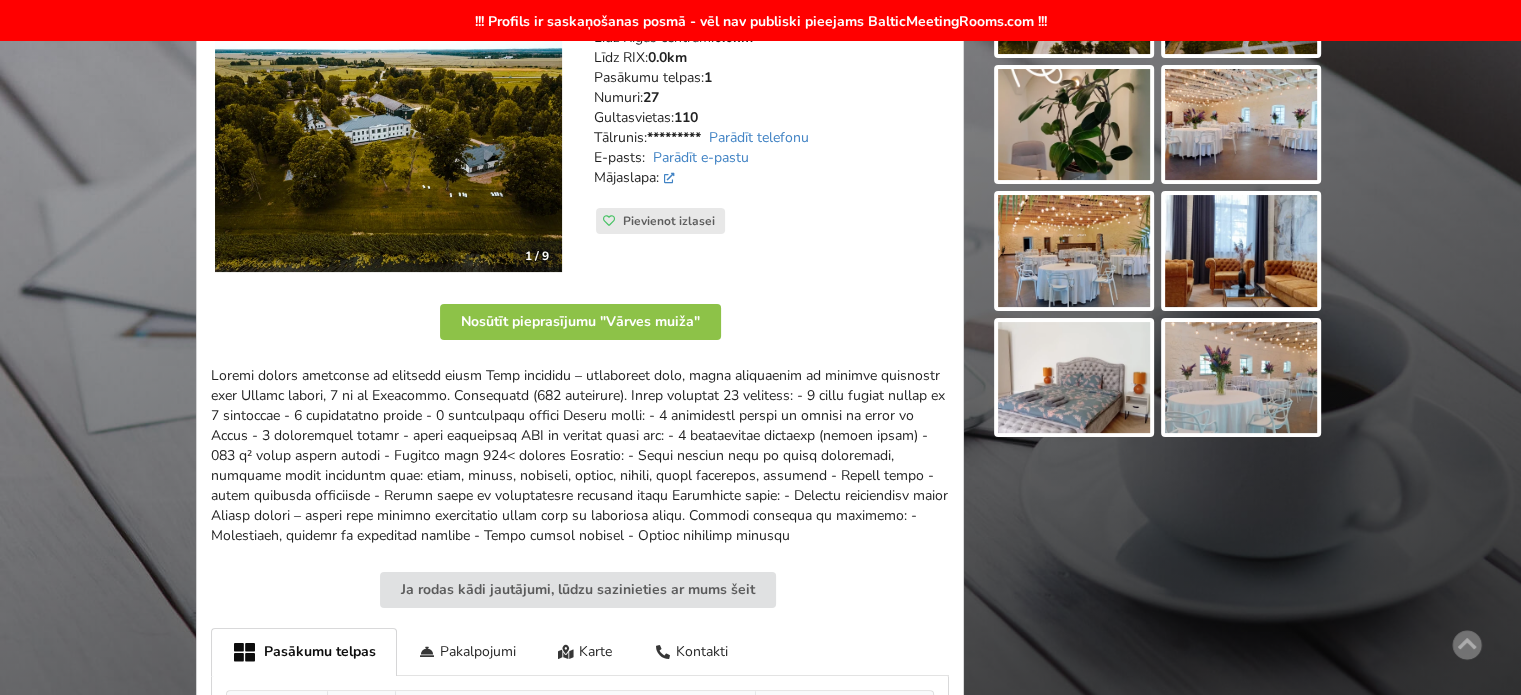 click at bounding box center (580, 456) 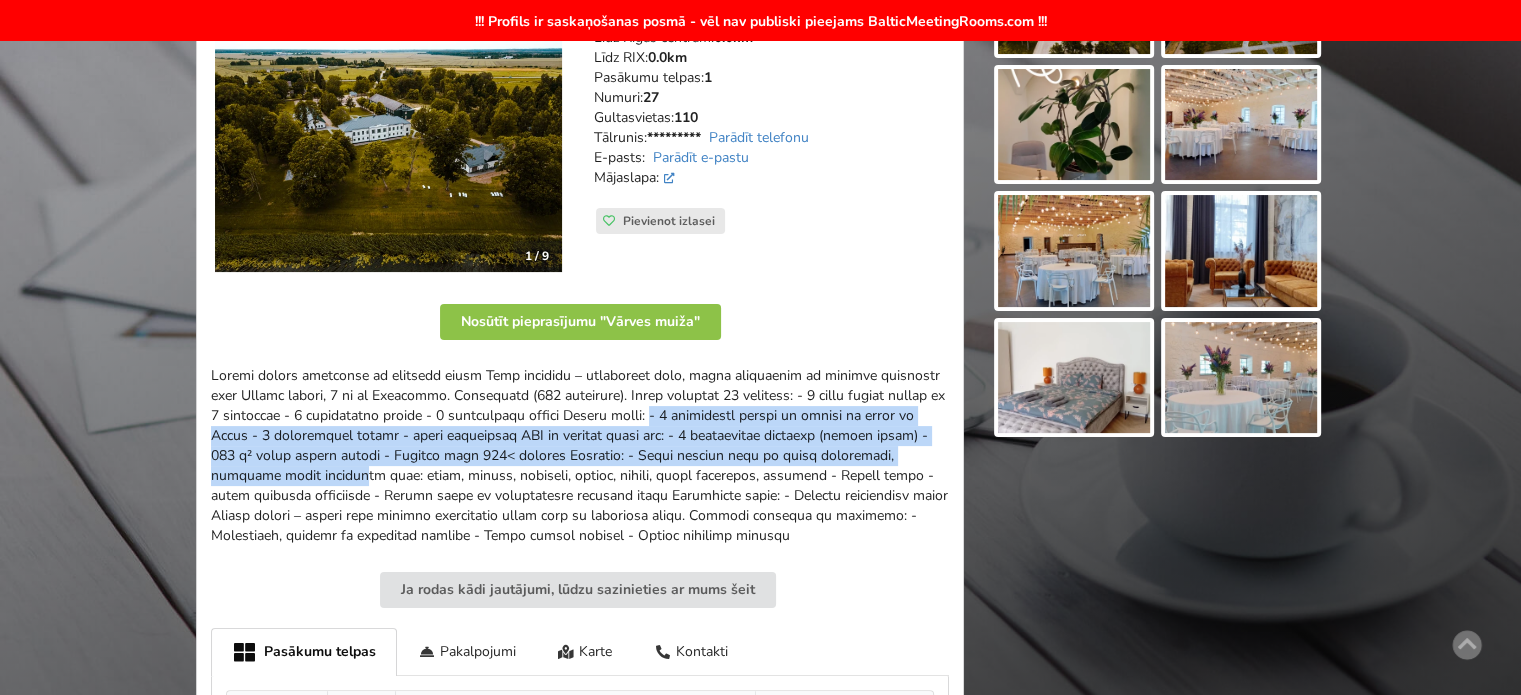 drag, startPoint x: 462, startPoint y: 406, endPoint x: 757, endPoint y: 459, distance: 299.7232 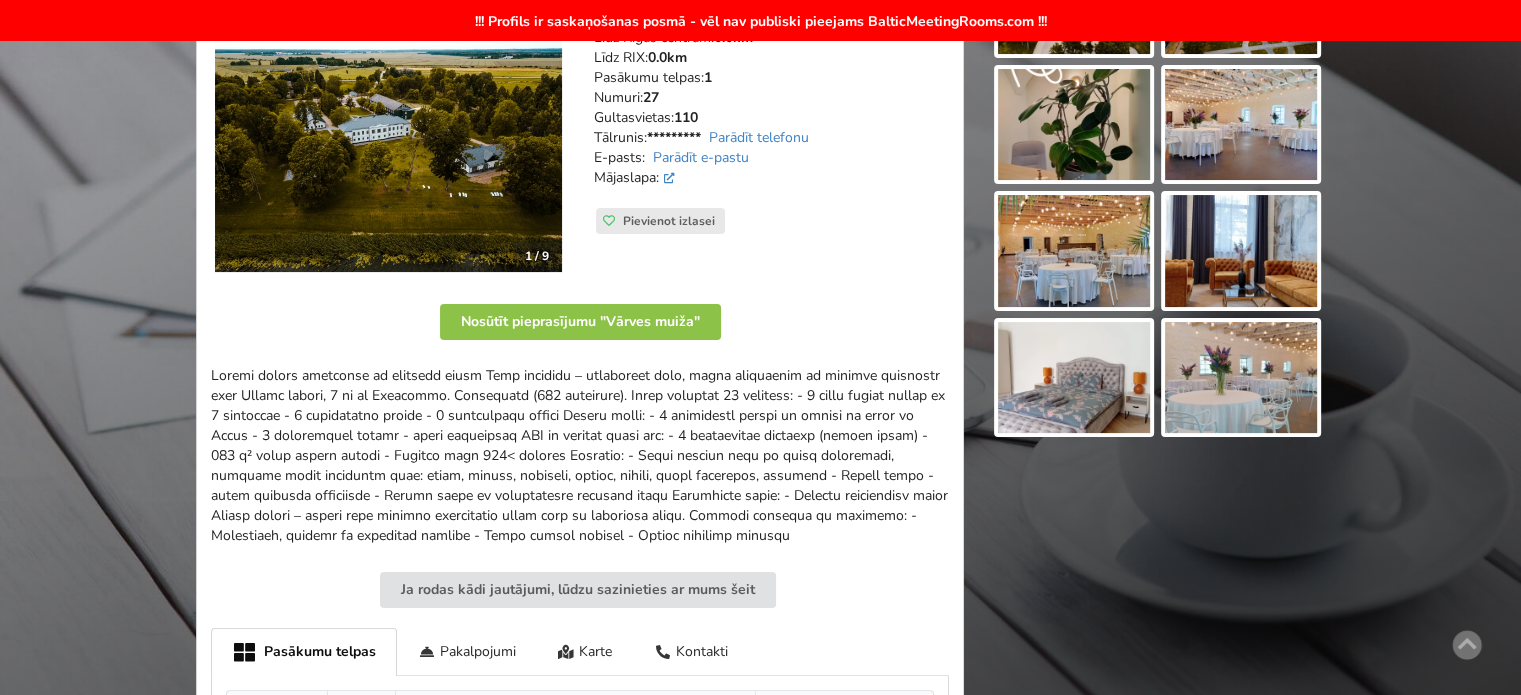 click at bounding box center [580, 456] 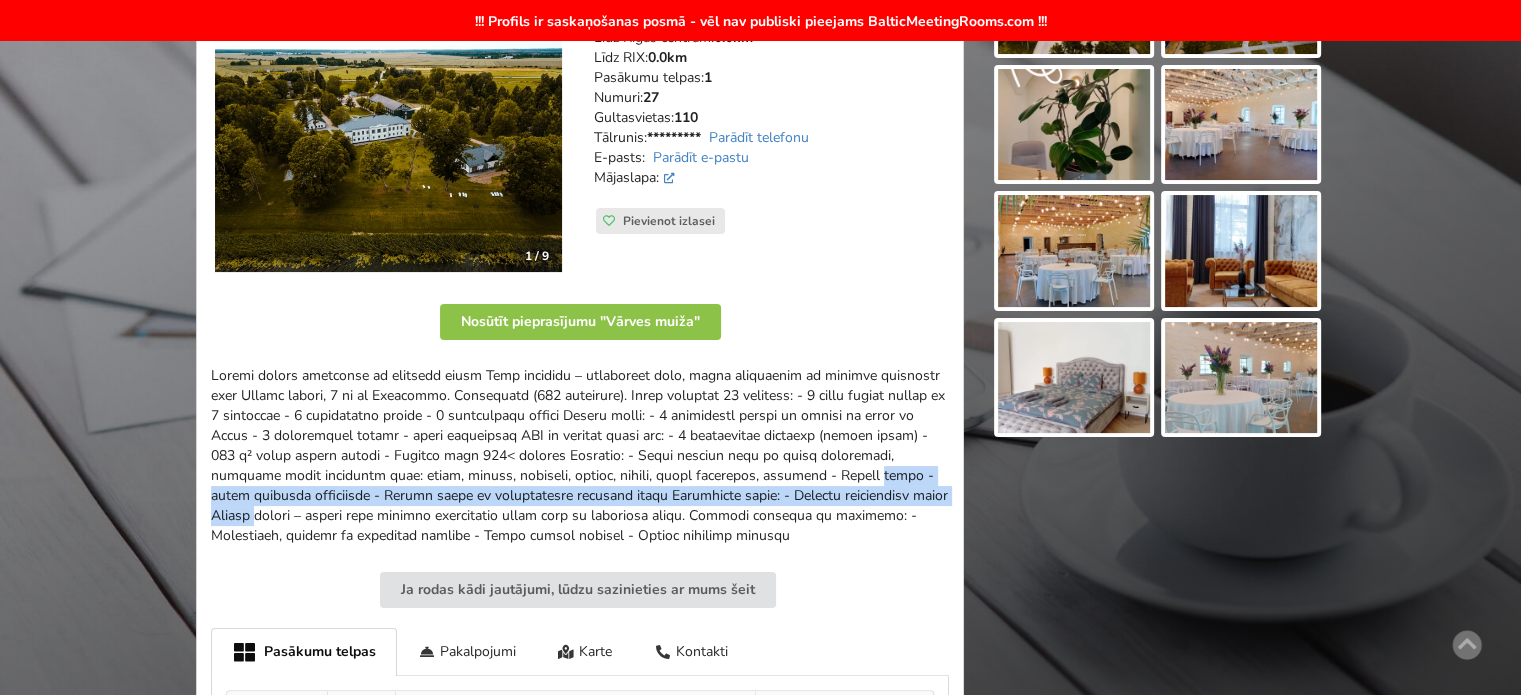 drag, startPoint x: 596, startPoint y: 481, endPoint x: 487, endPoint y: 452, distance: 112.79185 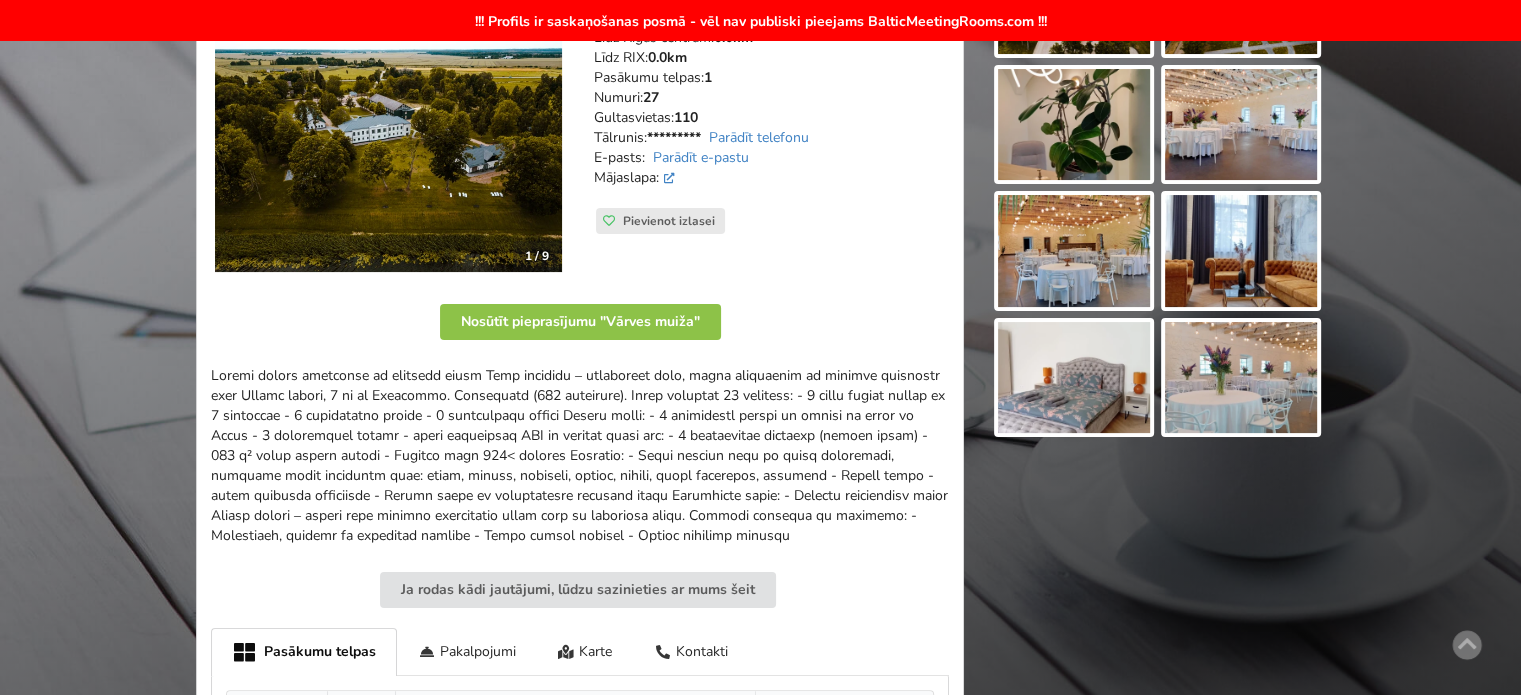 drag, startPoint x: 487, startPoint y: 452, endPoint x: 457, endPoint y: 421, distance: 43.13931 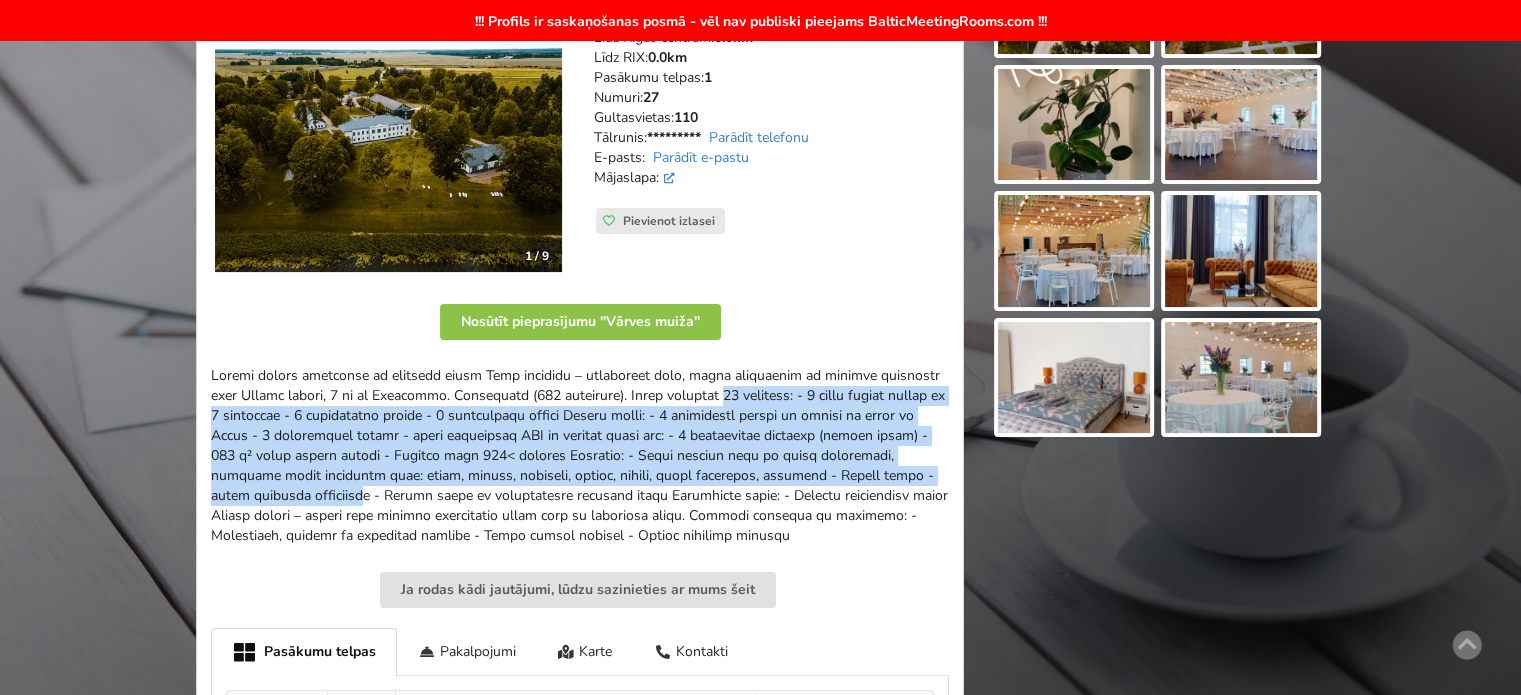 drag, startPoint x: 588, startPoint y: 401, endPoint x: 797, endPoint y: 493, distance: 228.3528 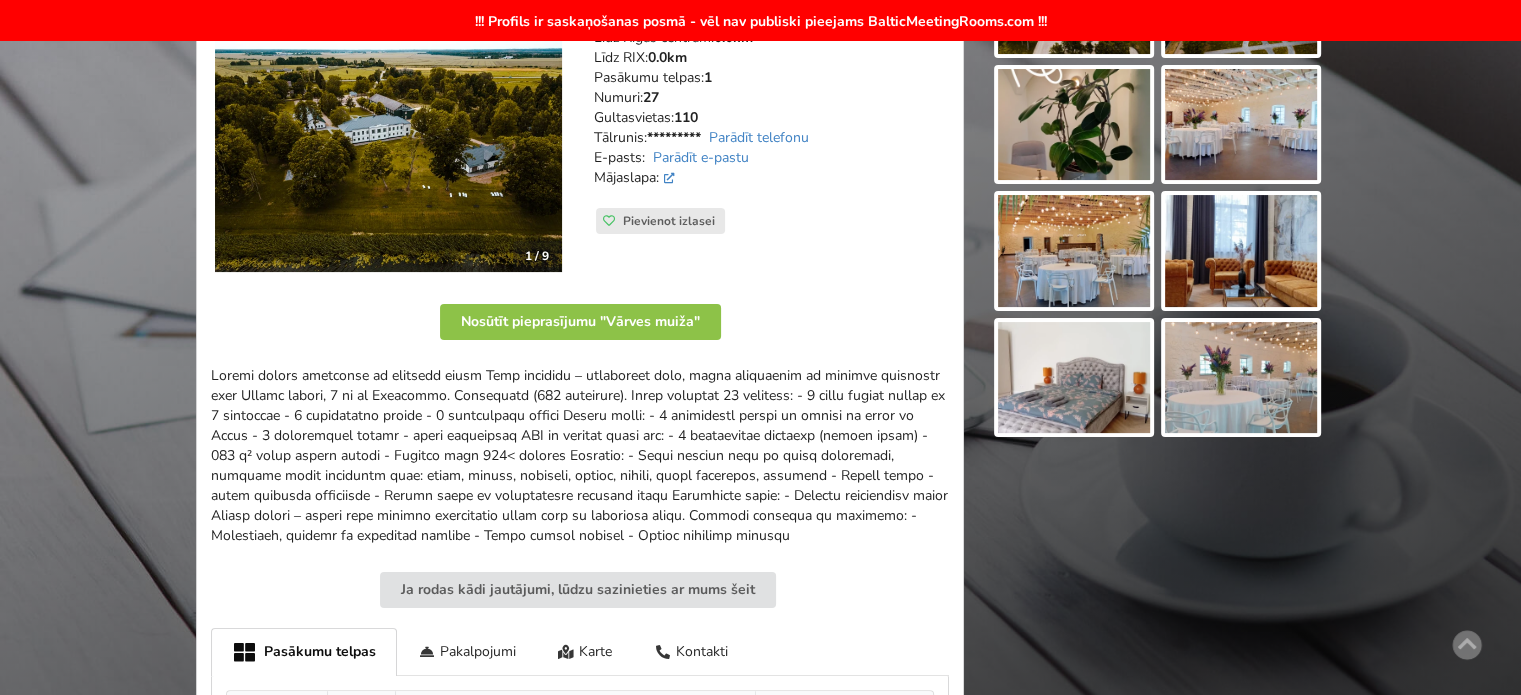 click at bounding box center (580, 456) 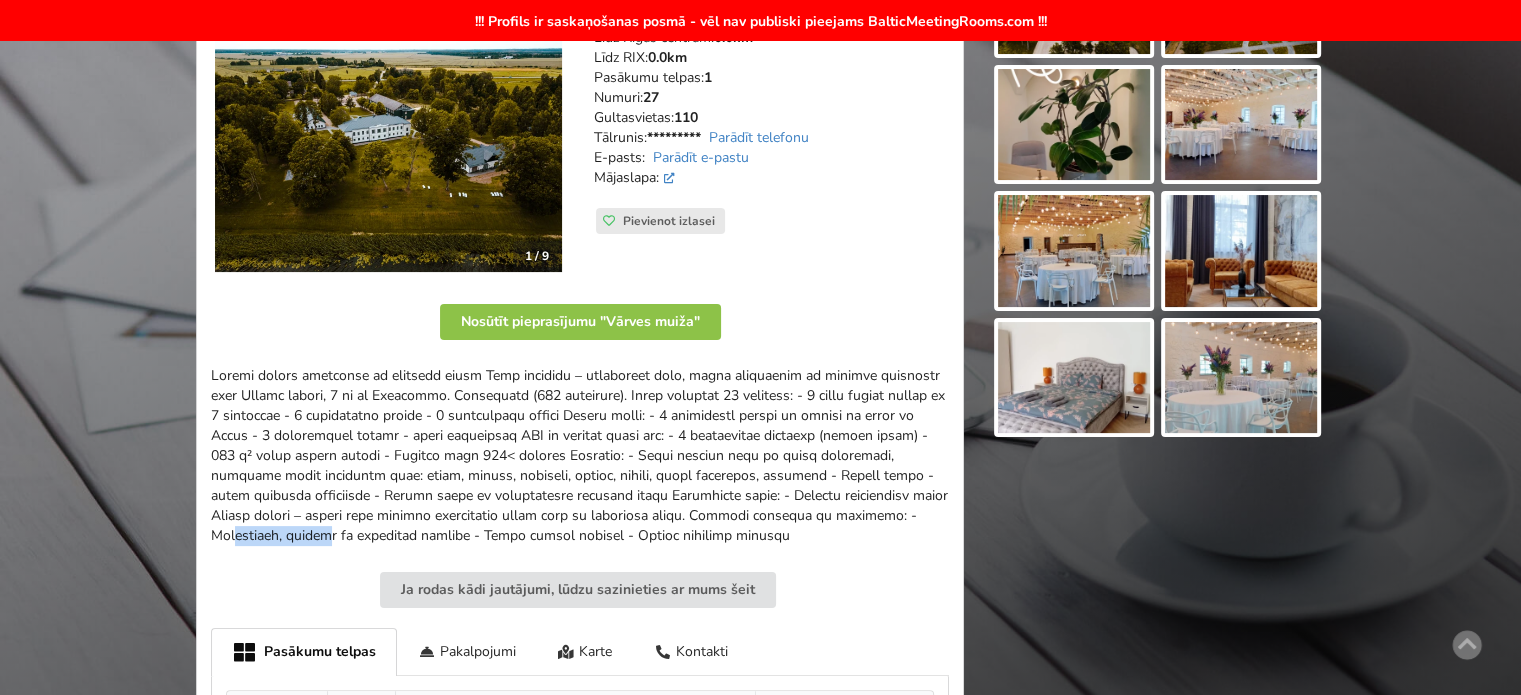 drag, startPoint x: 733, startPoint y: 519, endPoint x: 494, endPoint y: 467, distance: 244.59149 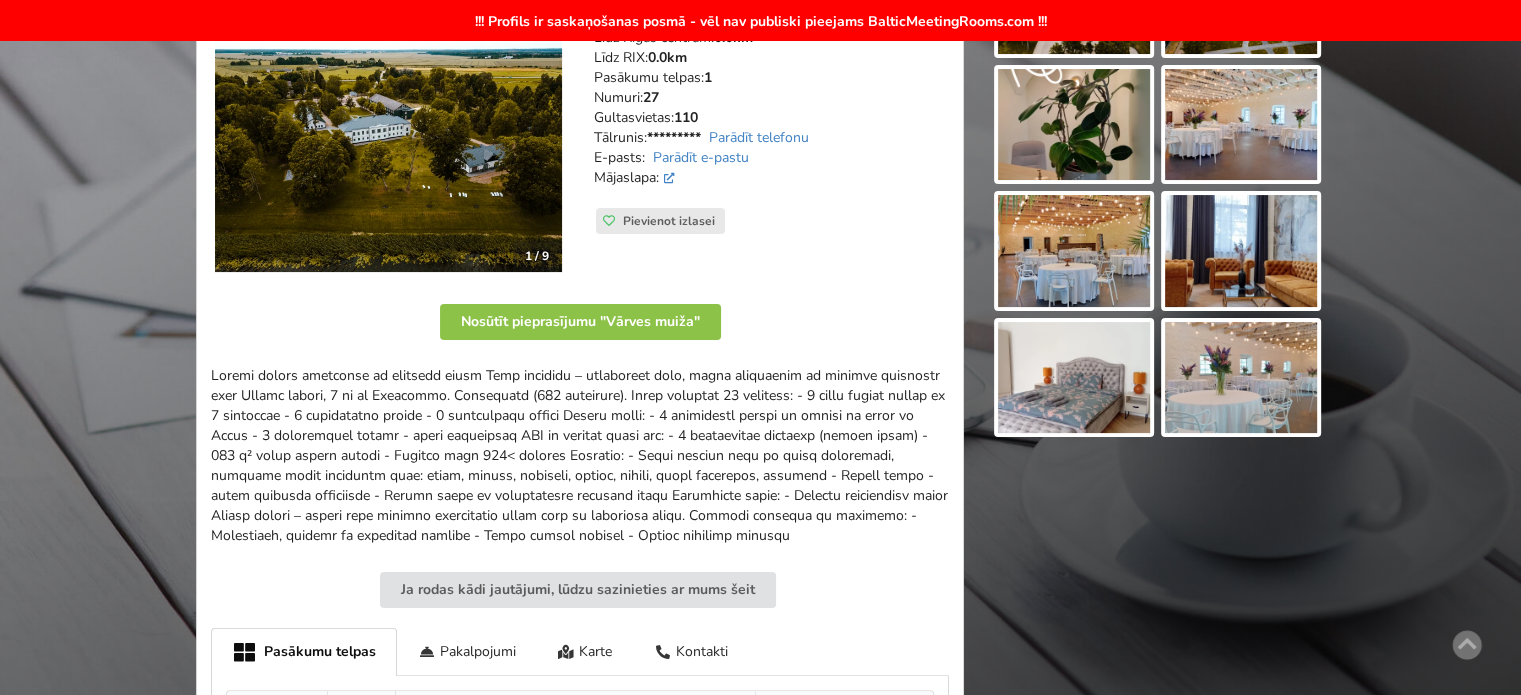 drag, startPoint x: 494, startPoint y: 467, endPoint x: 417, endPoint y: 436, distance: 83.00603 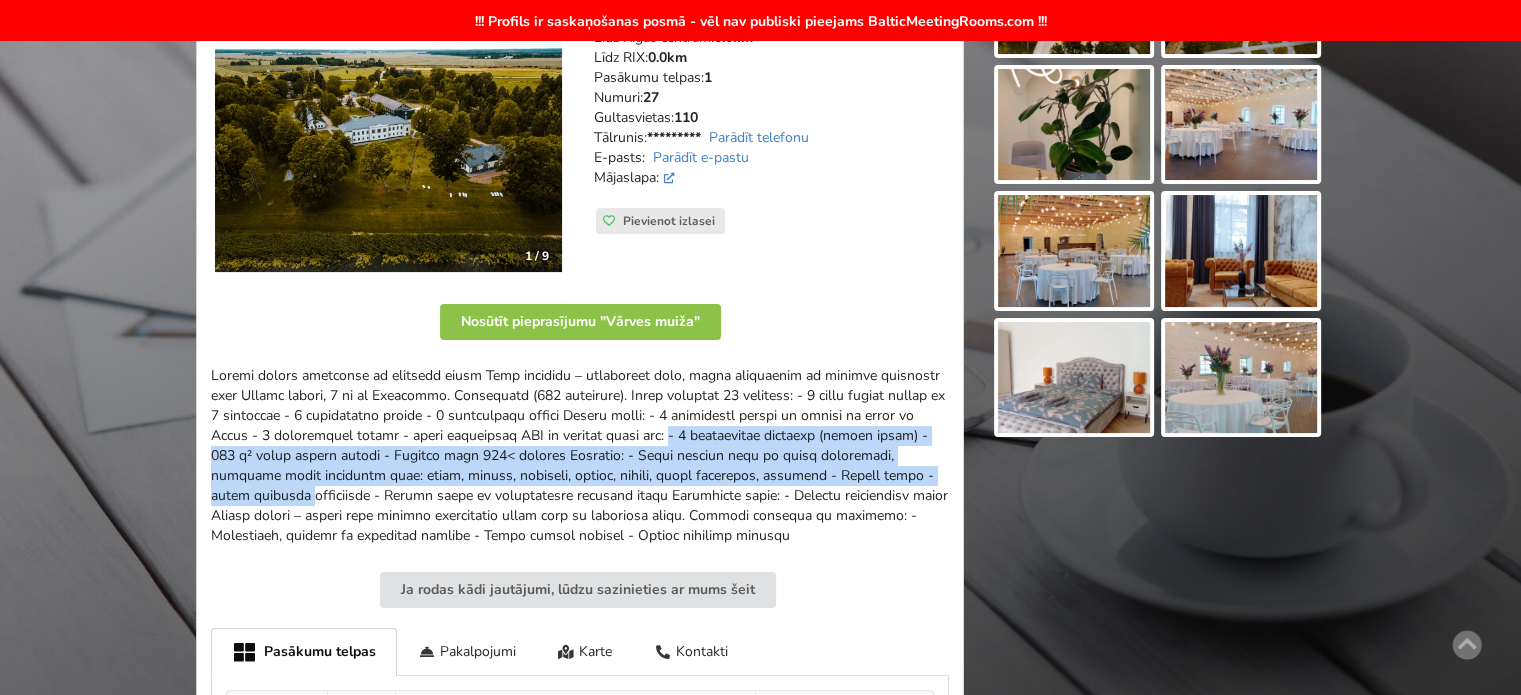 drag, startPoint x: 447, startPoint y: 435, endPoint x: 765, endPoint y: 527, distance: 331.04077 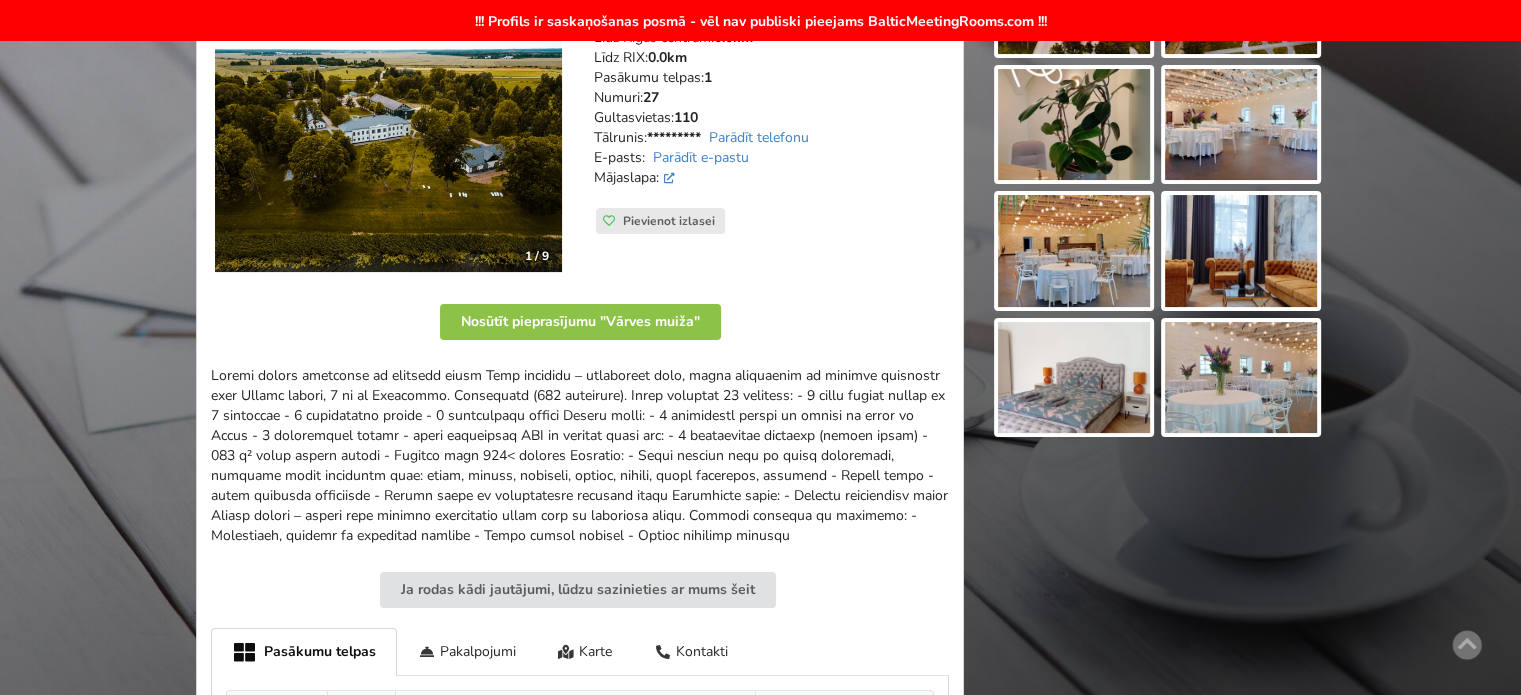 click at bounding box center (580, 456) 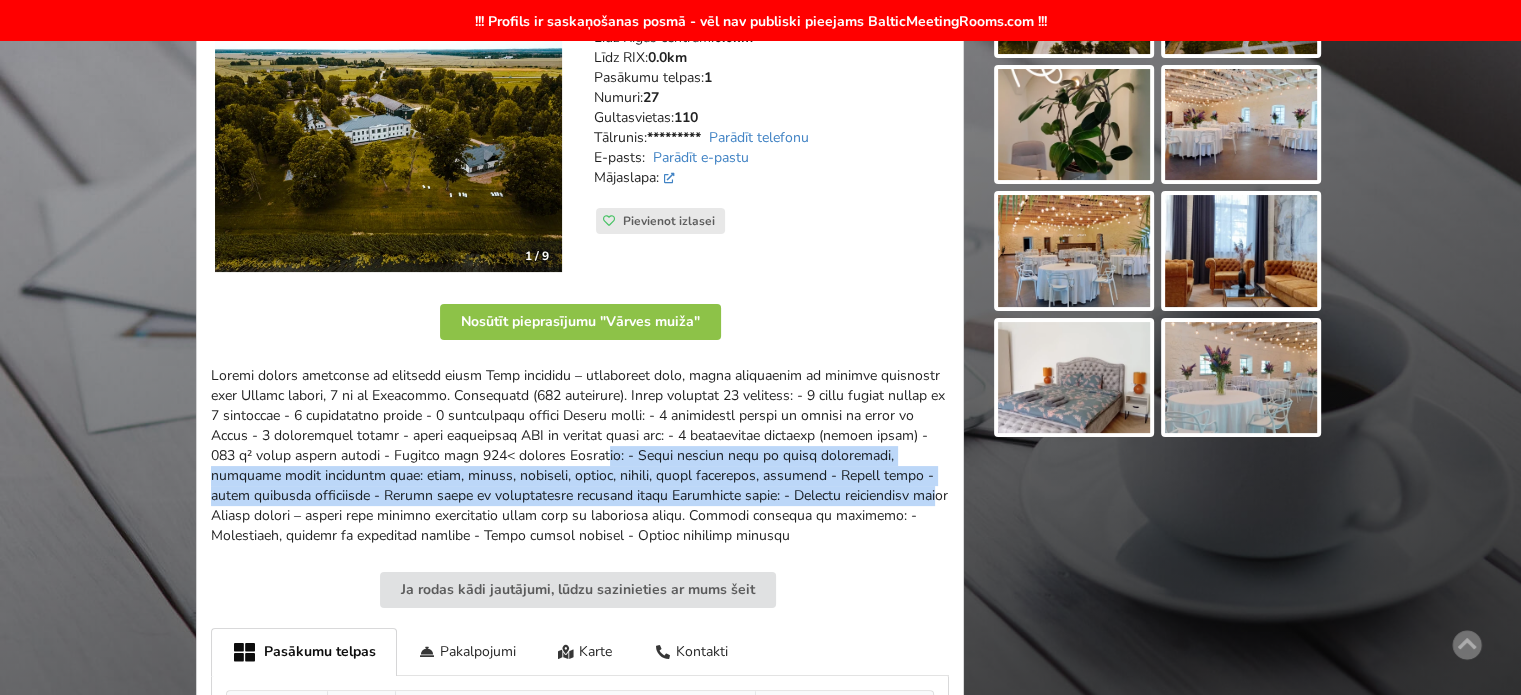 drag, startPoint x: 690, startPoint y: 508, endPoint x: 717, endPoint y: 516, distance: 28.160255 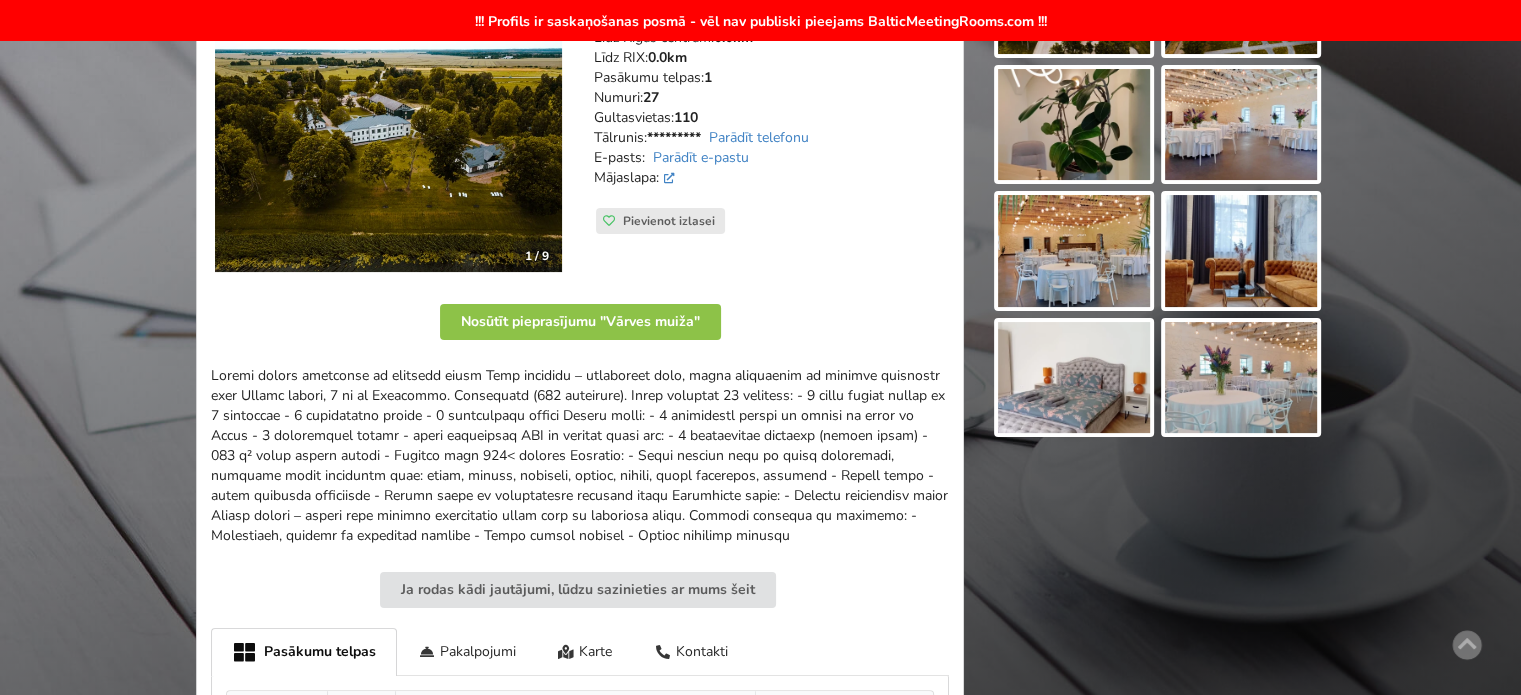 click at bounding box center [580, 456] 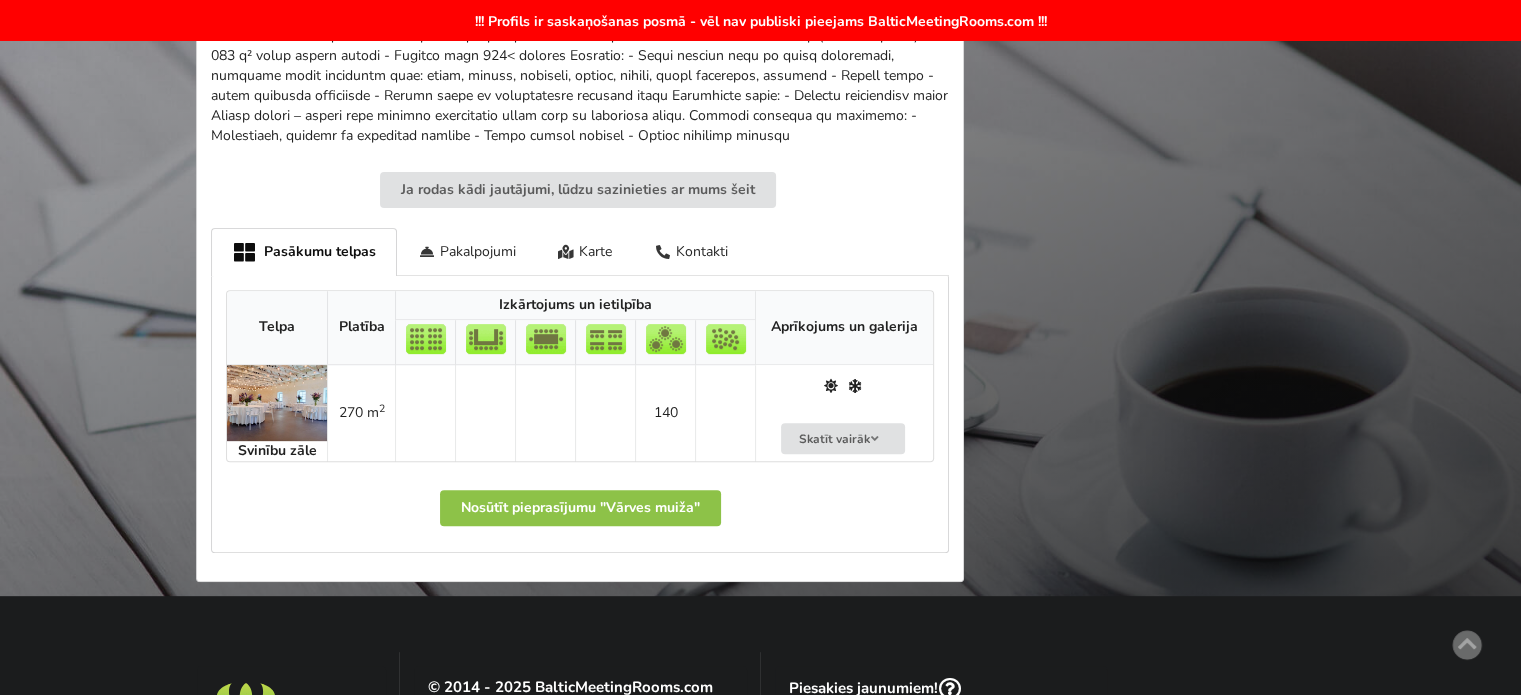 scroll, scrollTop: 300, scrollLeft: 0, axis: vertical 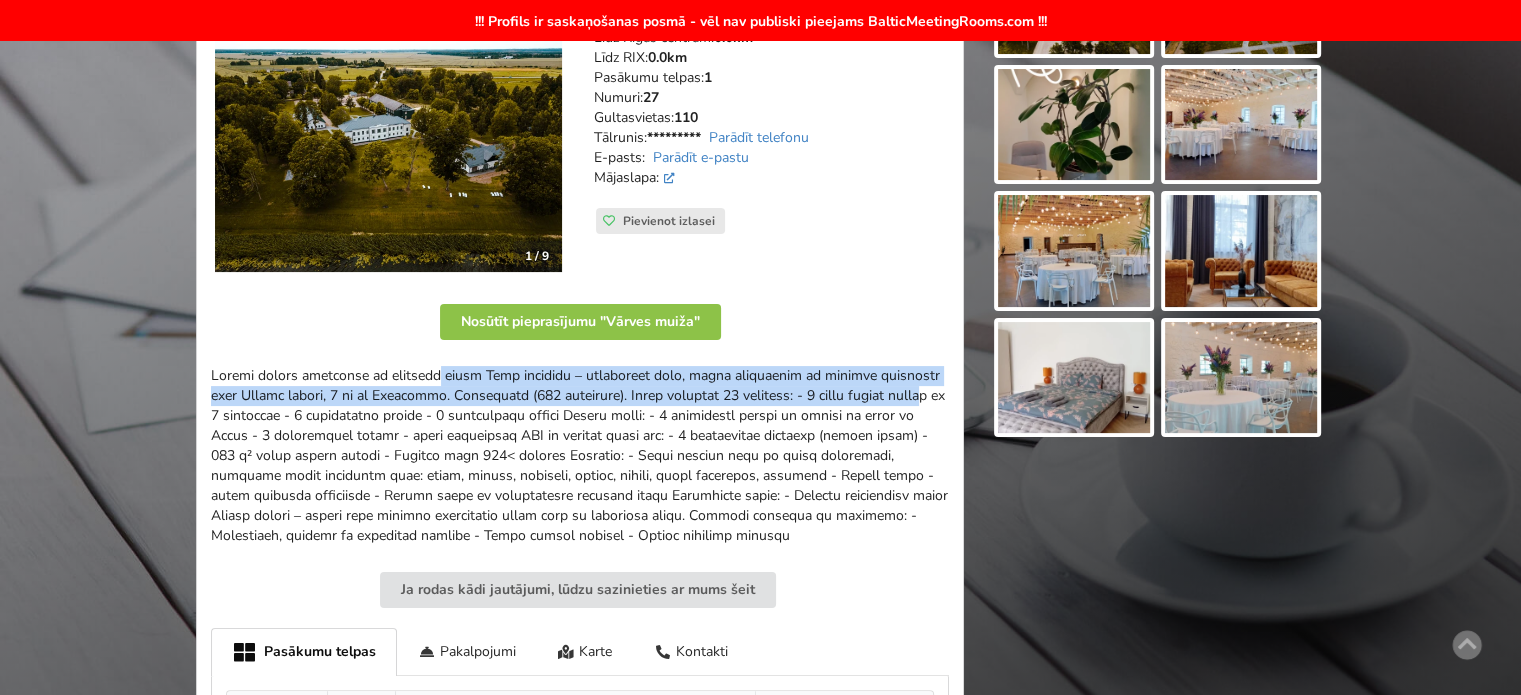 drag, startPoint x: 612, startPoint y: 377, endPoint x: 758, endPoint y: 394, distance: 146.98639 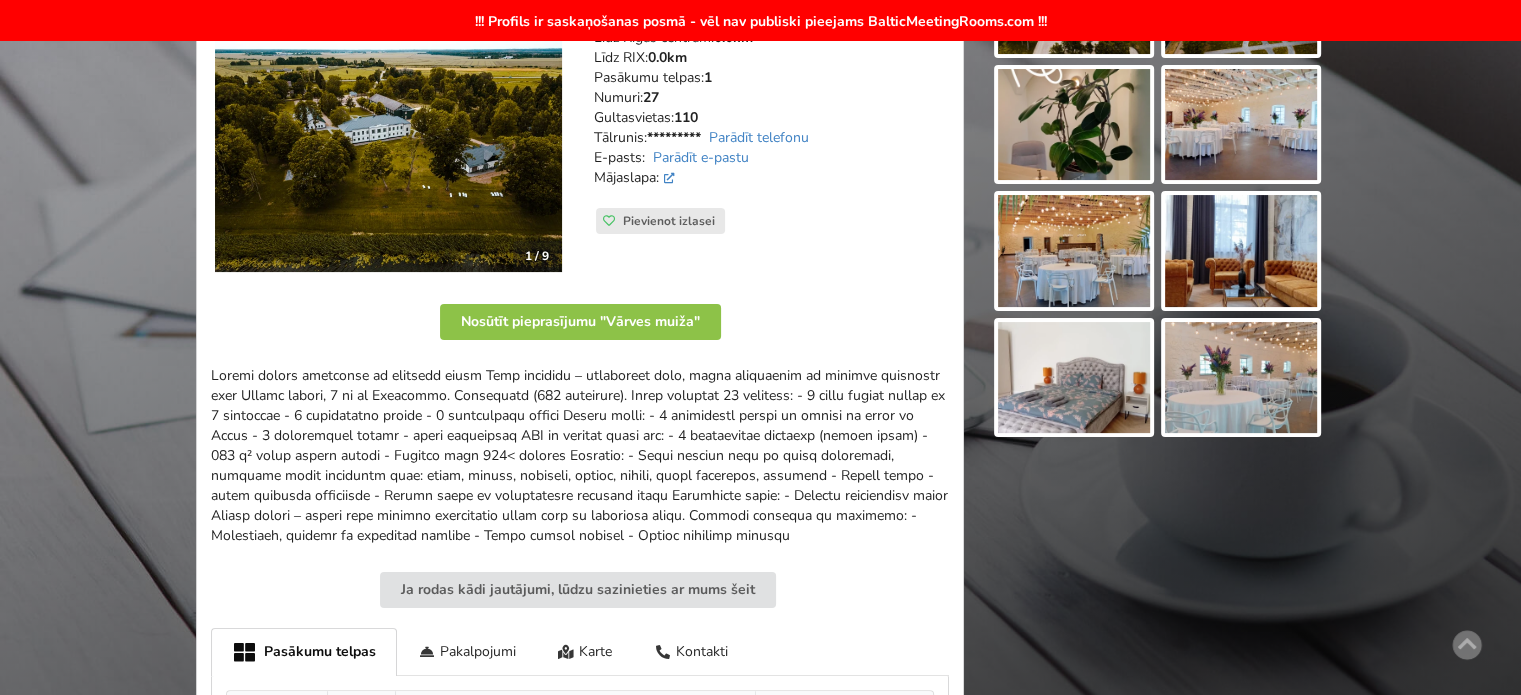 click at bounding box center [580, 456] 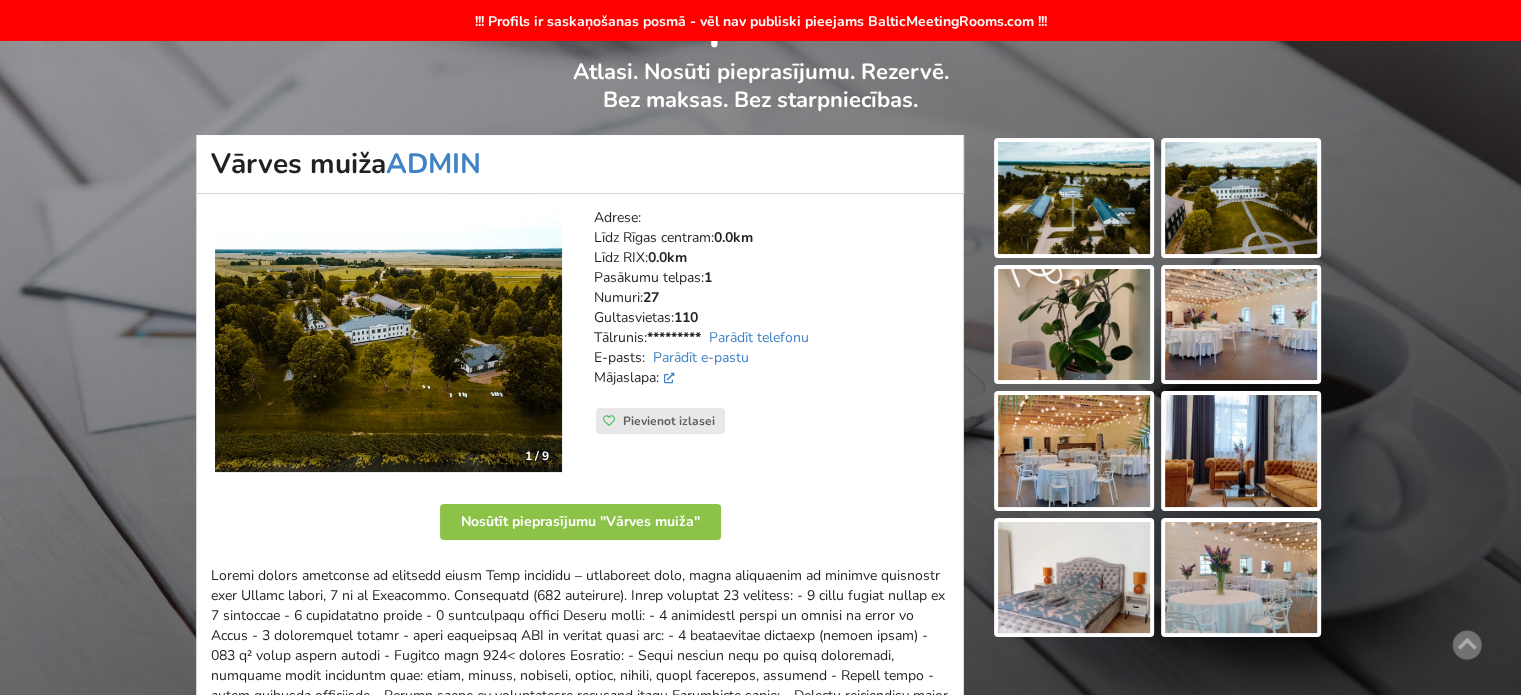 click at bounding box center (1074, 198) 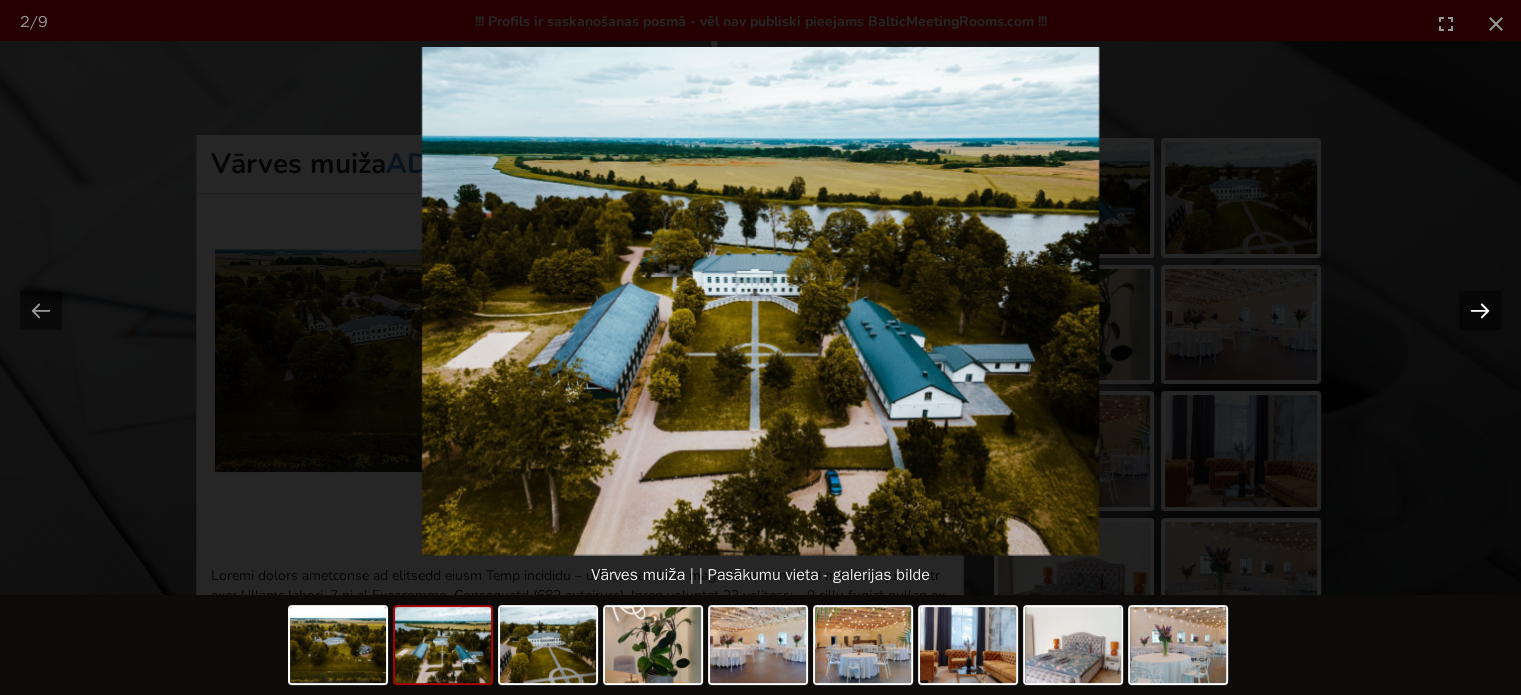 click at bounding box center [1480, 310] 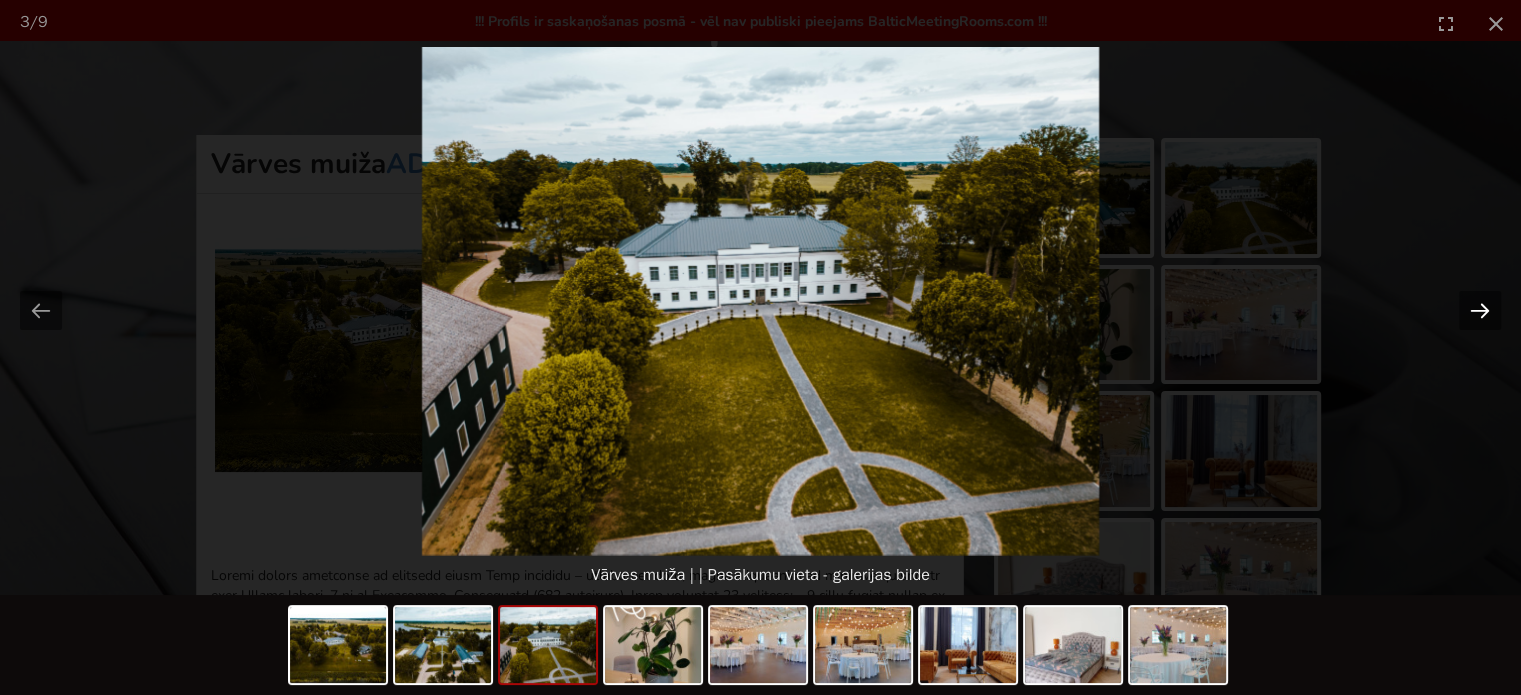 click at bounding box center (1480, 310) 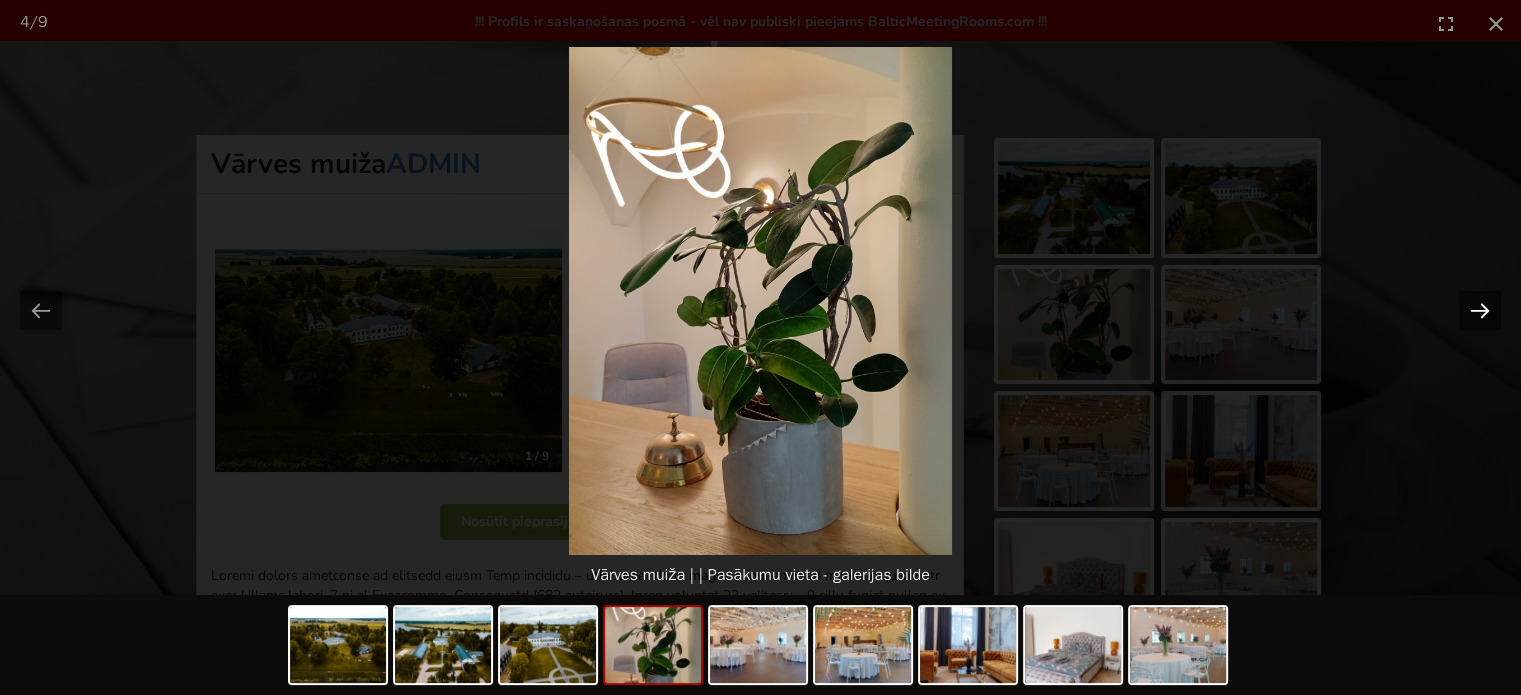 click at bounding box center (1480, 310) 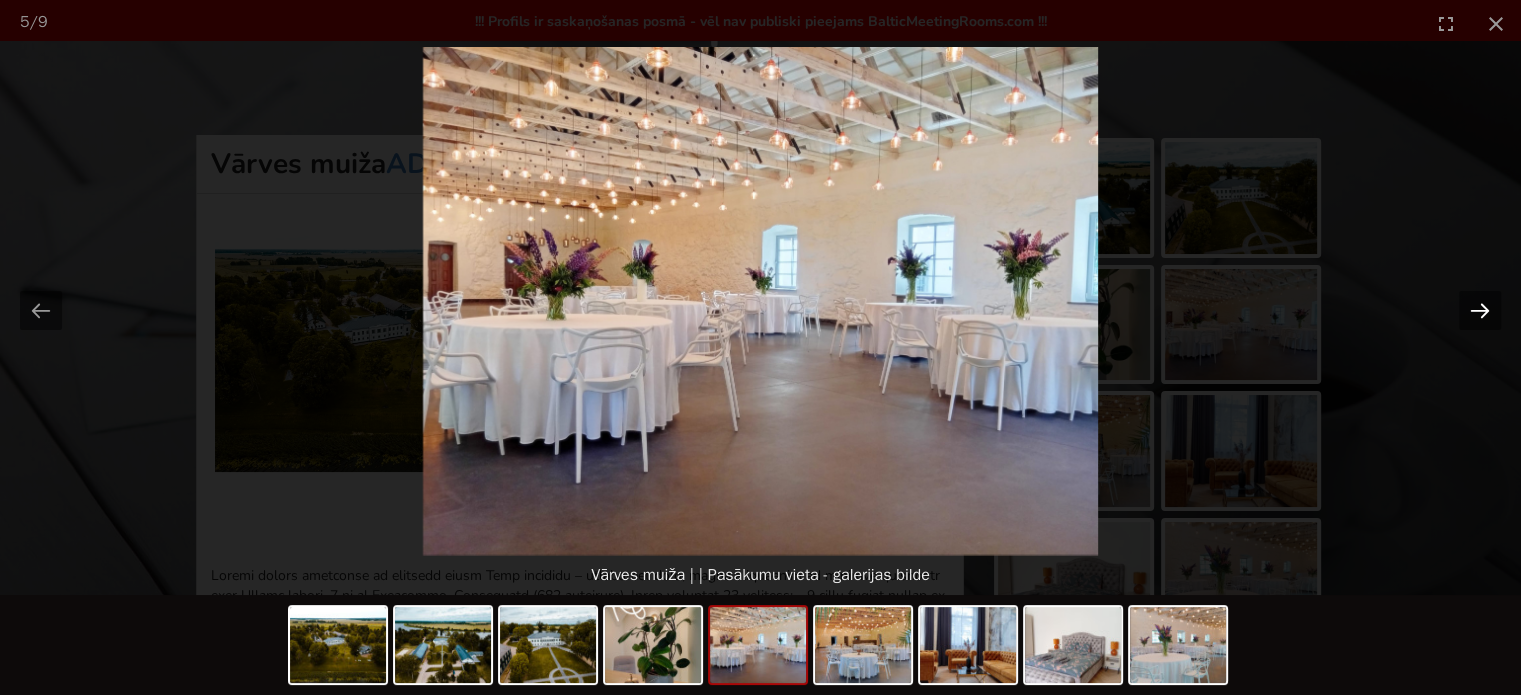 click at bounding box center [1480, 310] 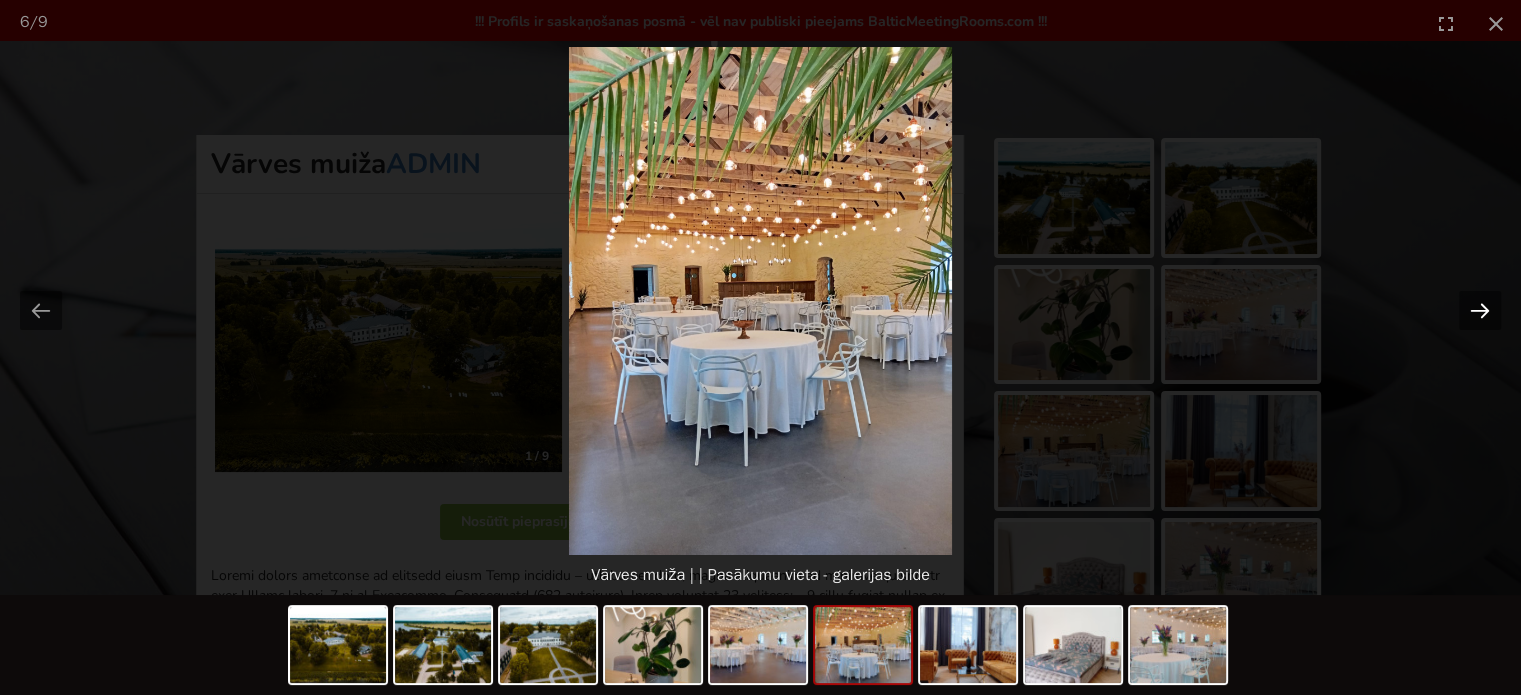 click at bounding box center (1480, 310) 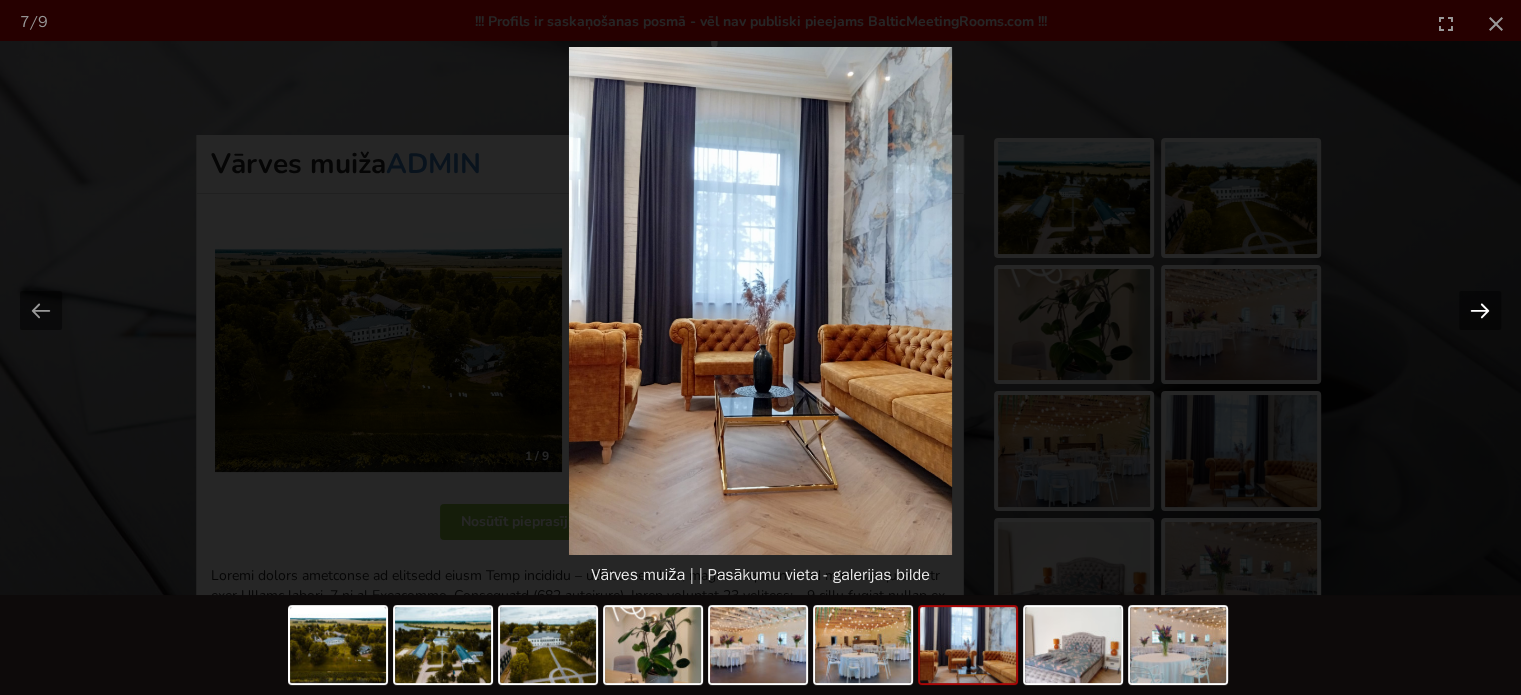 click at bounding box center [1480, 310] 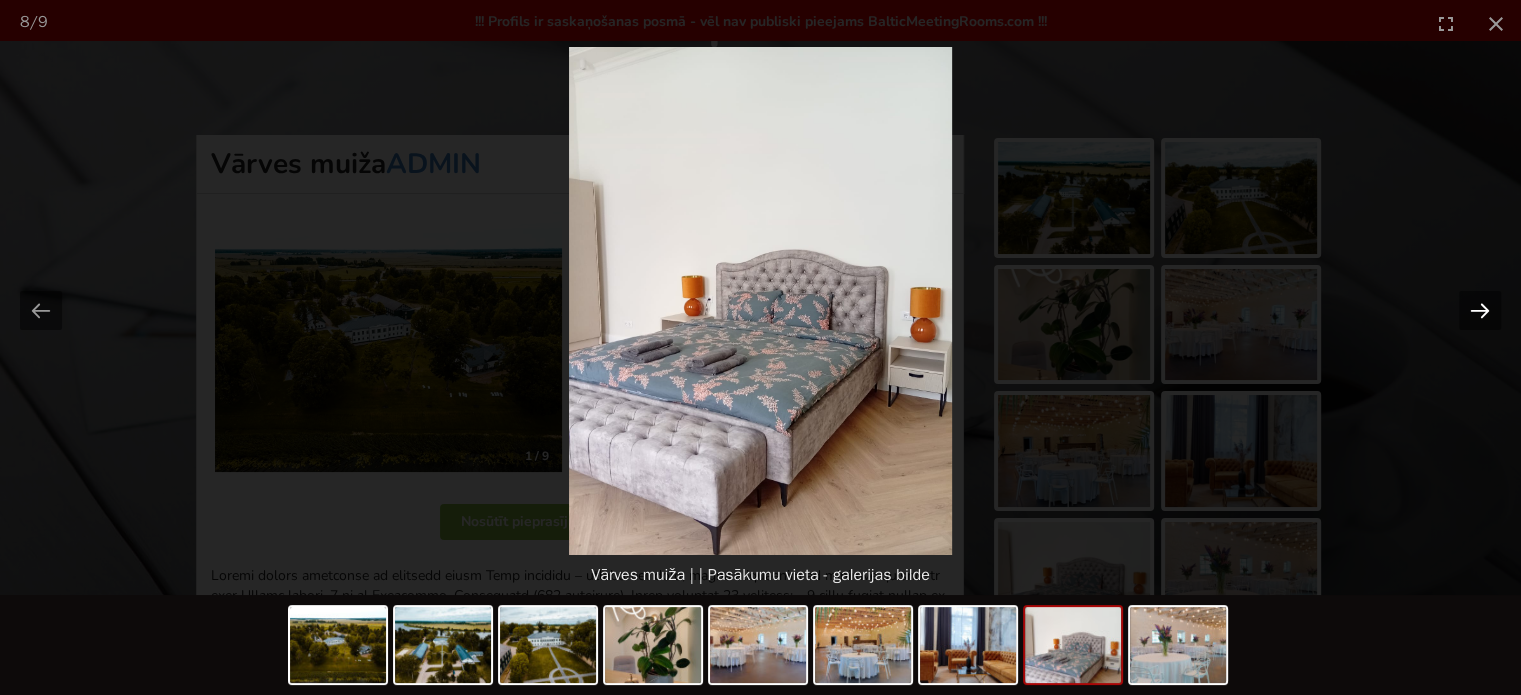 click at bounding box center (1480, 310) 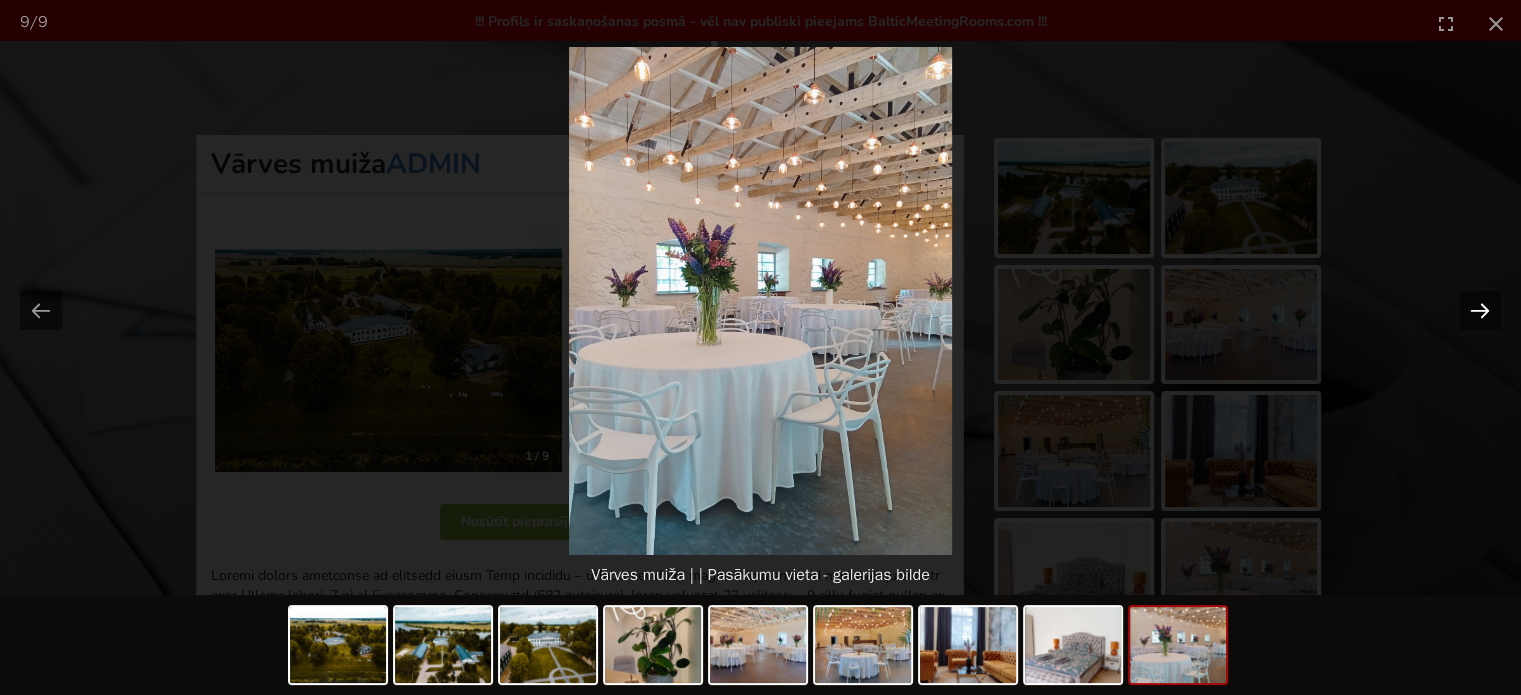 click at bounding box center [1480, 310] 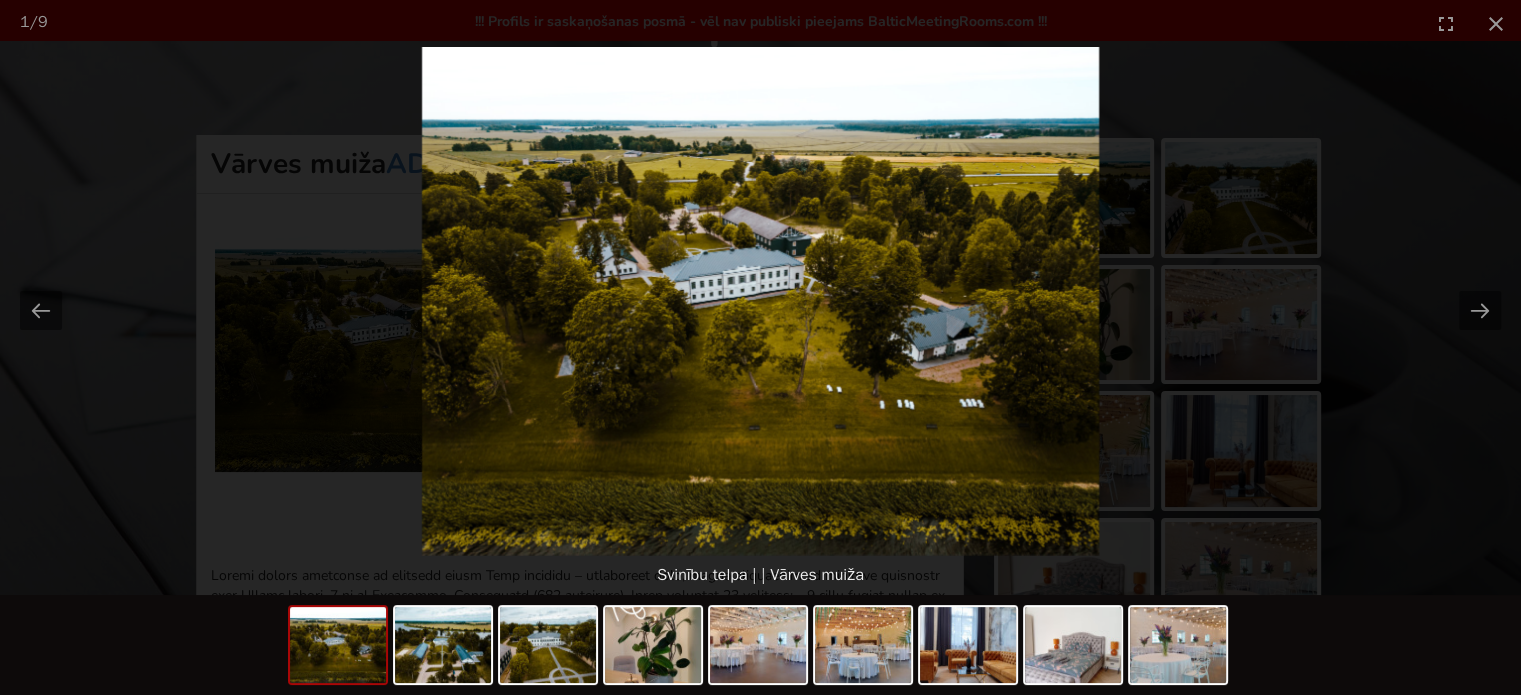 scroll, scrollTop: 0, scrollLeft: 0, axis: both 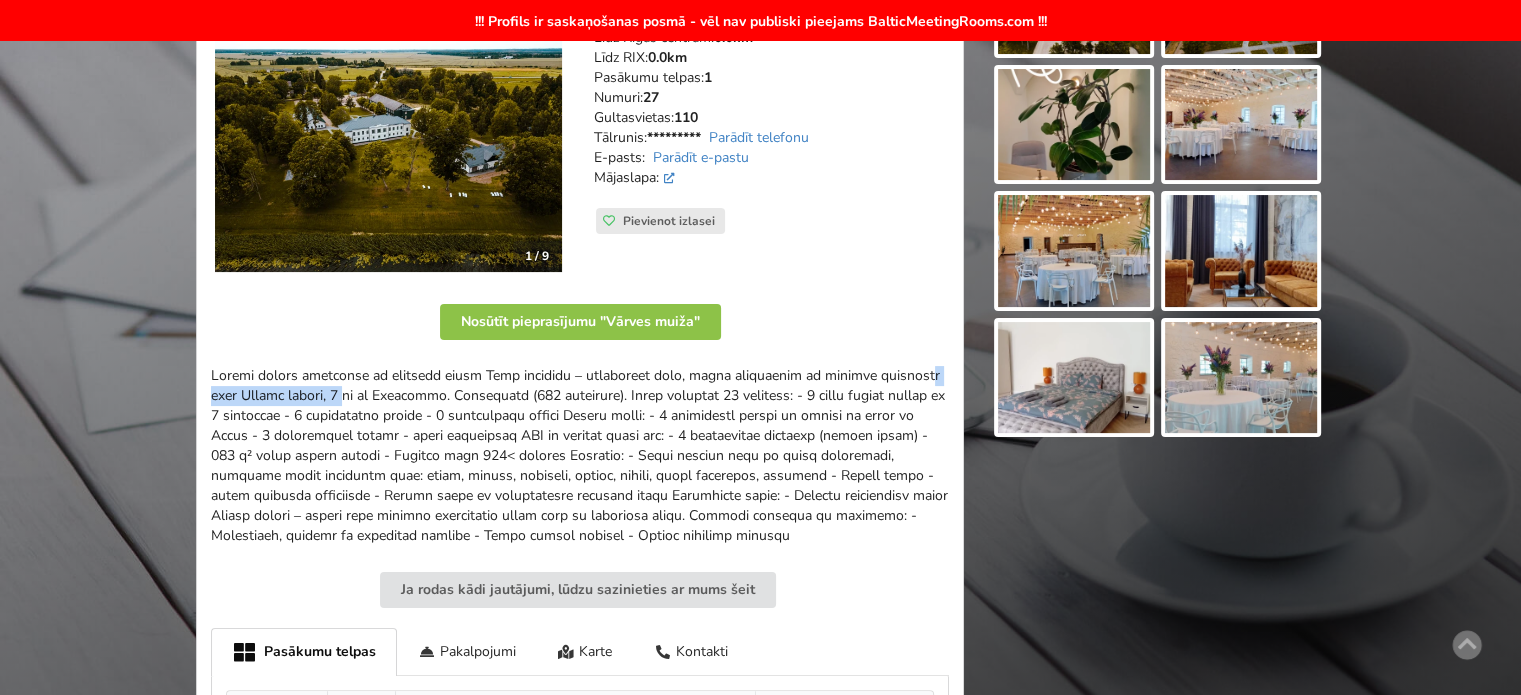 drag, startPoint x: 742, startPoint y: 374, endPoint x: 892, endPoint y: 398, distance: 151.90787 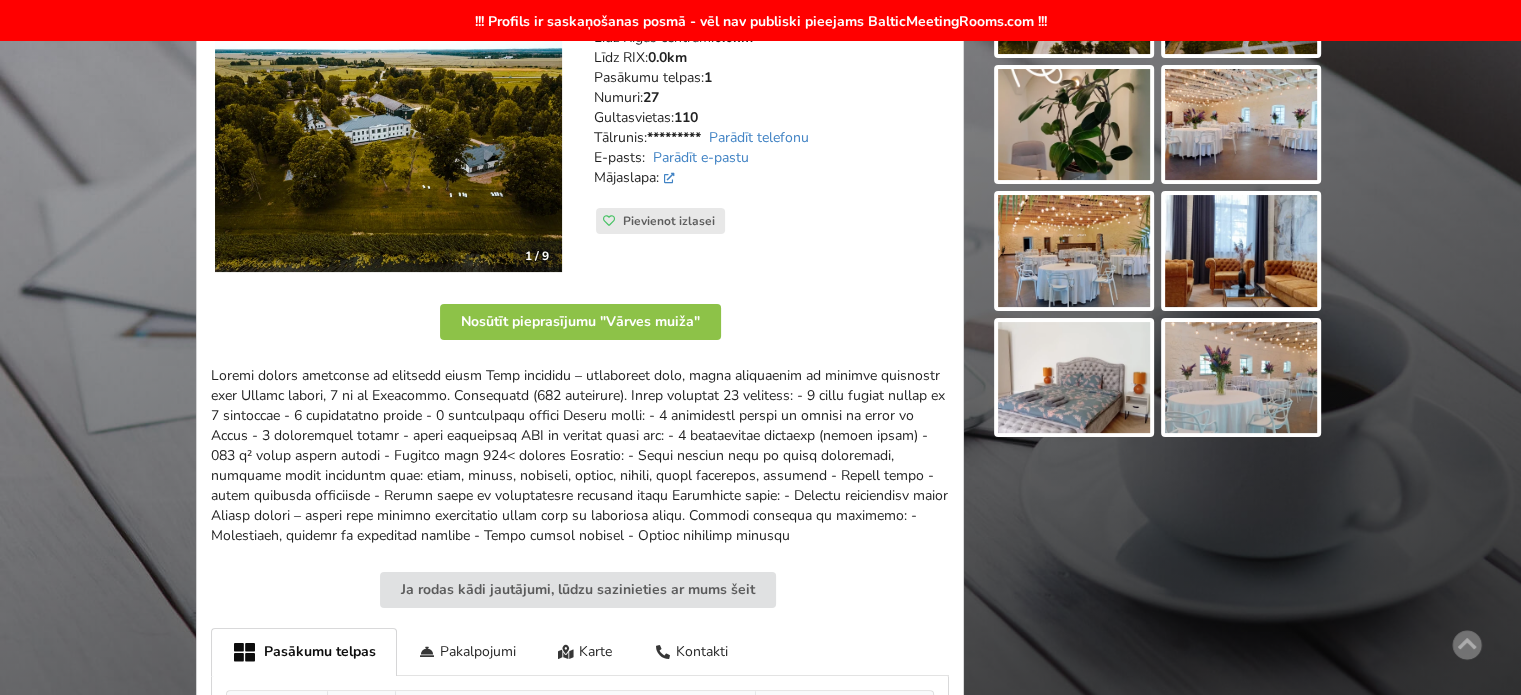 click at bounding box center (580, 456) 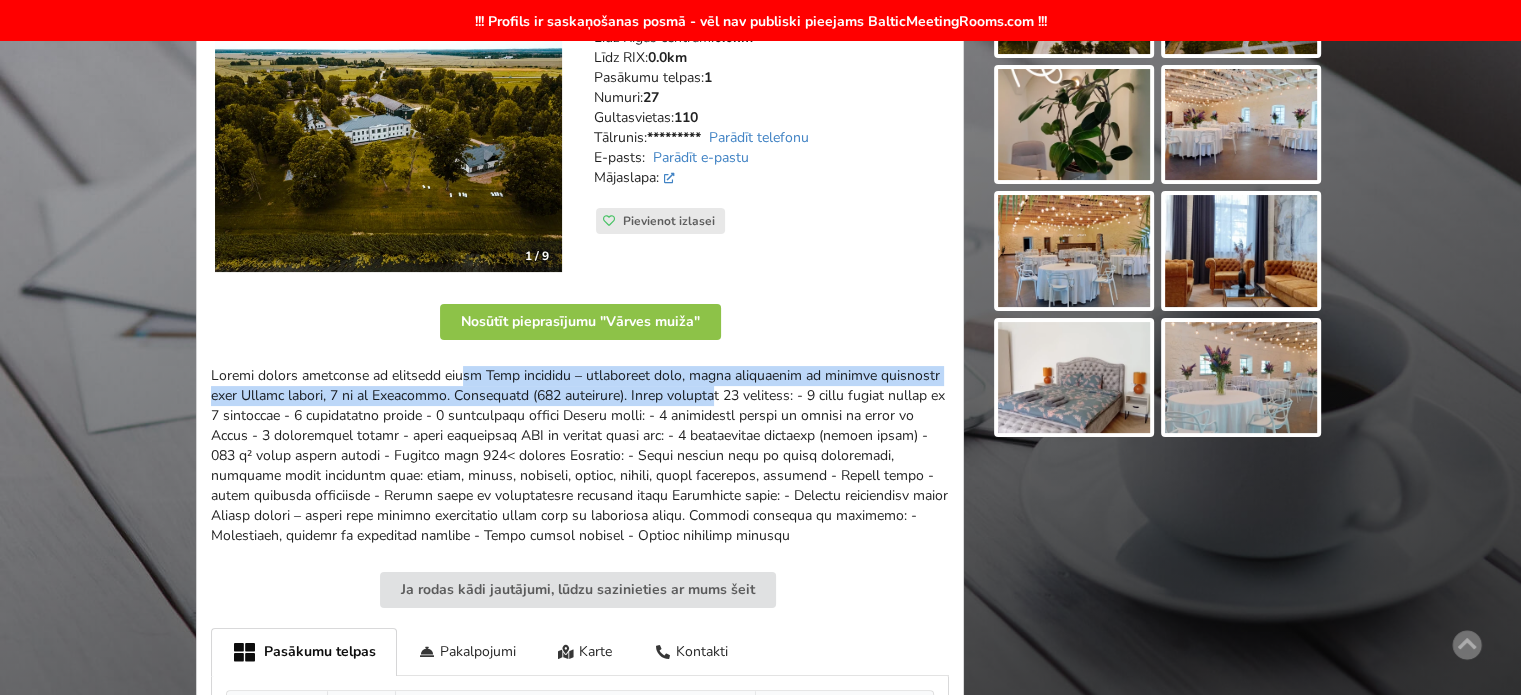 drag, startPoint x: 389, startPoint y: 388, endPoint x: 576, endPoint y: 414, distance: 188.79883 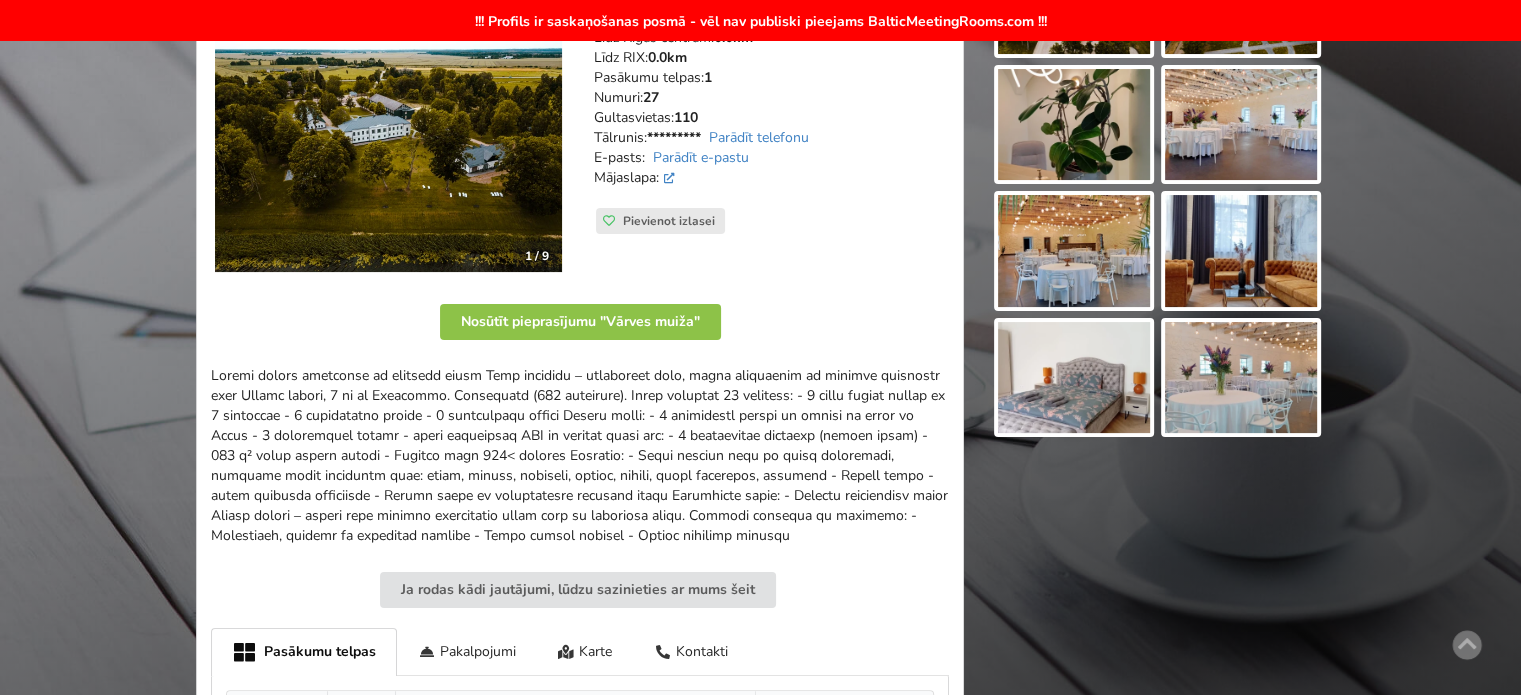 drag, startPoint x: 576, startPoint y: 414, endPoint x: 401, endPoint y: 403, distance: 175.34537 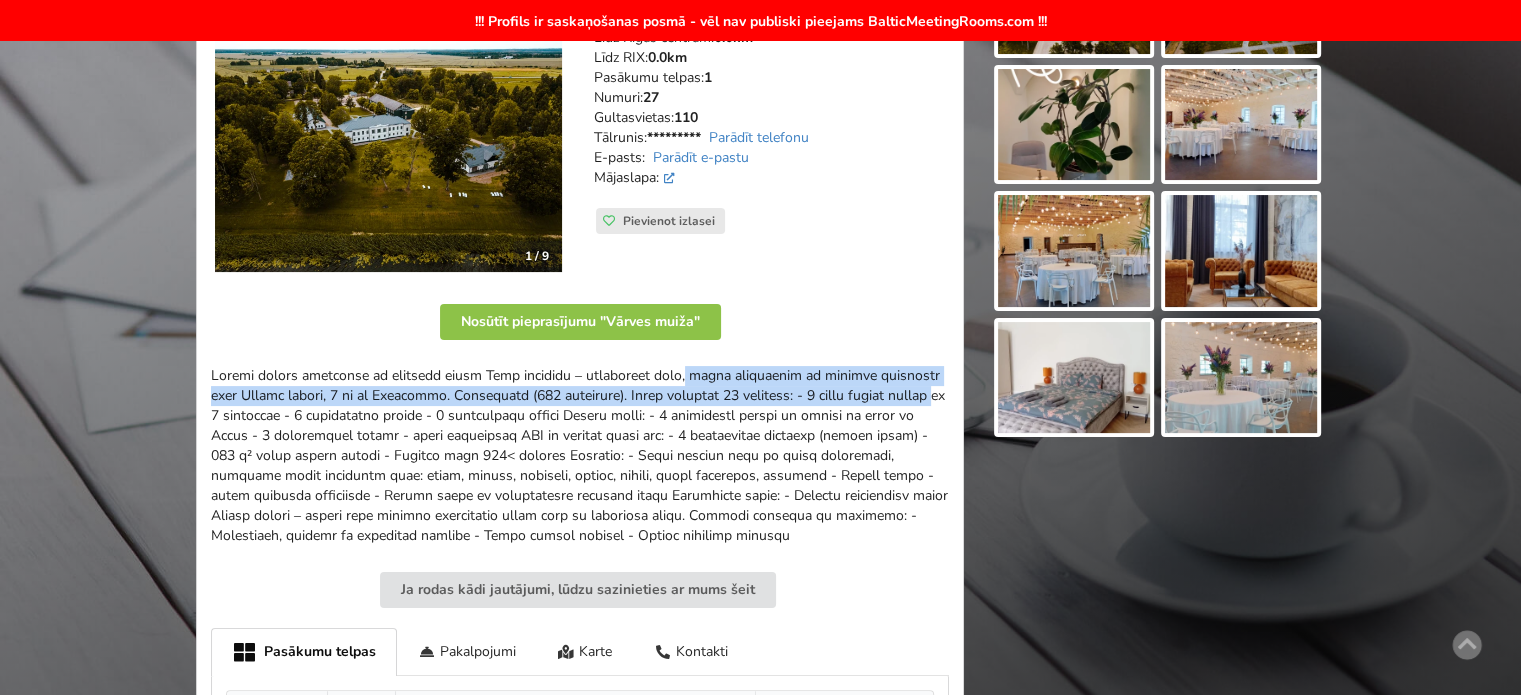 click at bounding box center [580, 456] 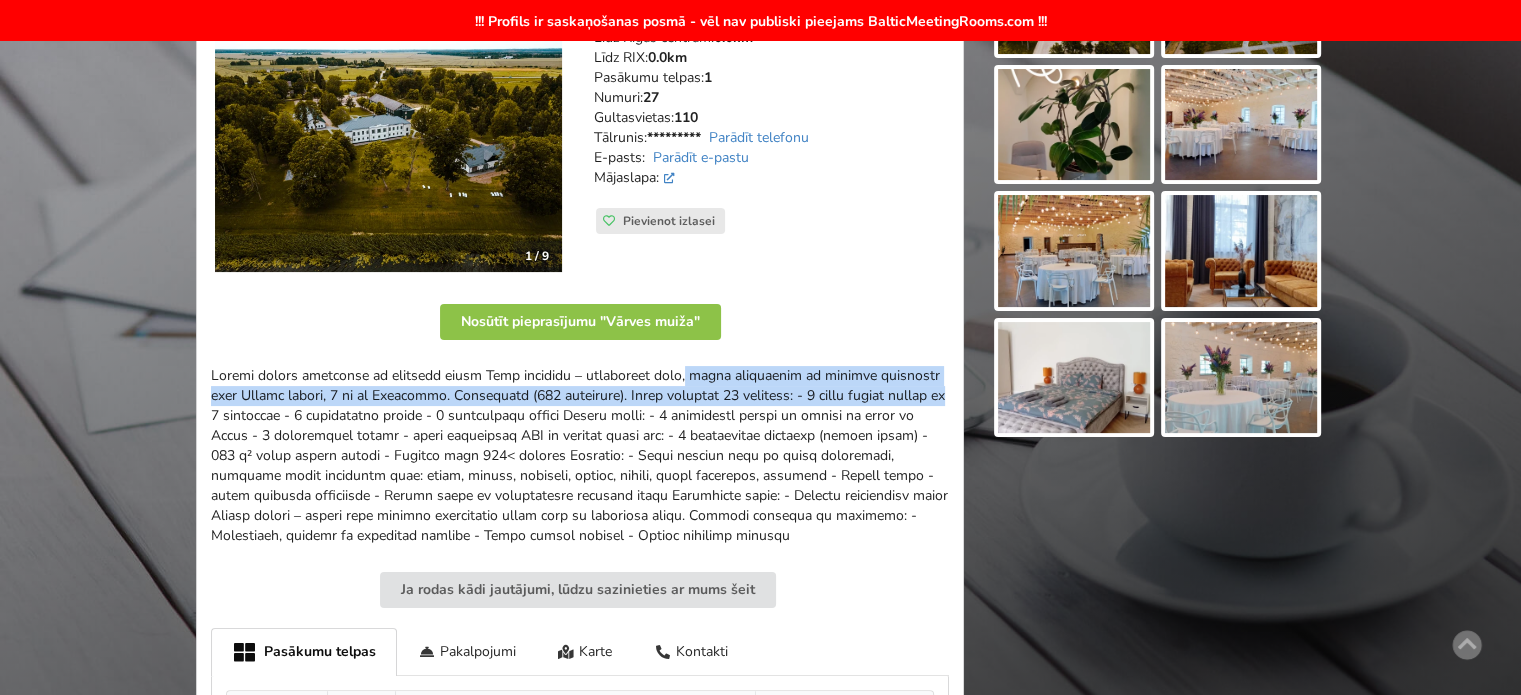click at bounding box center (580, 456) 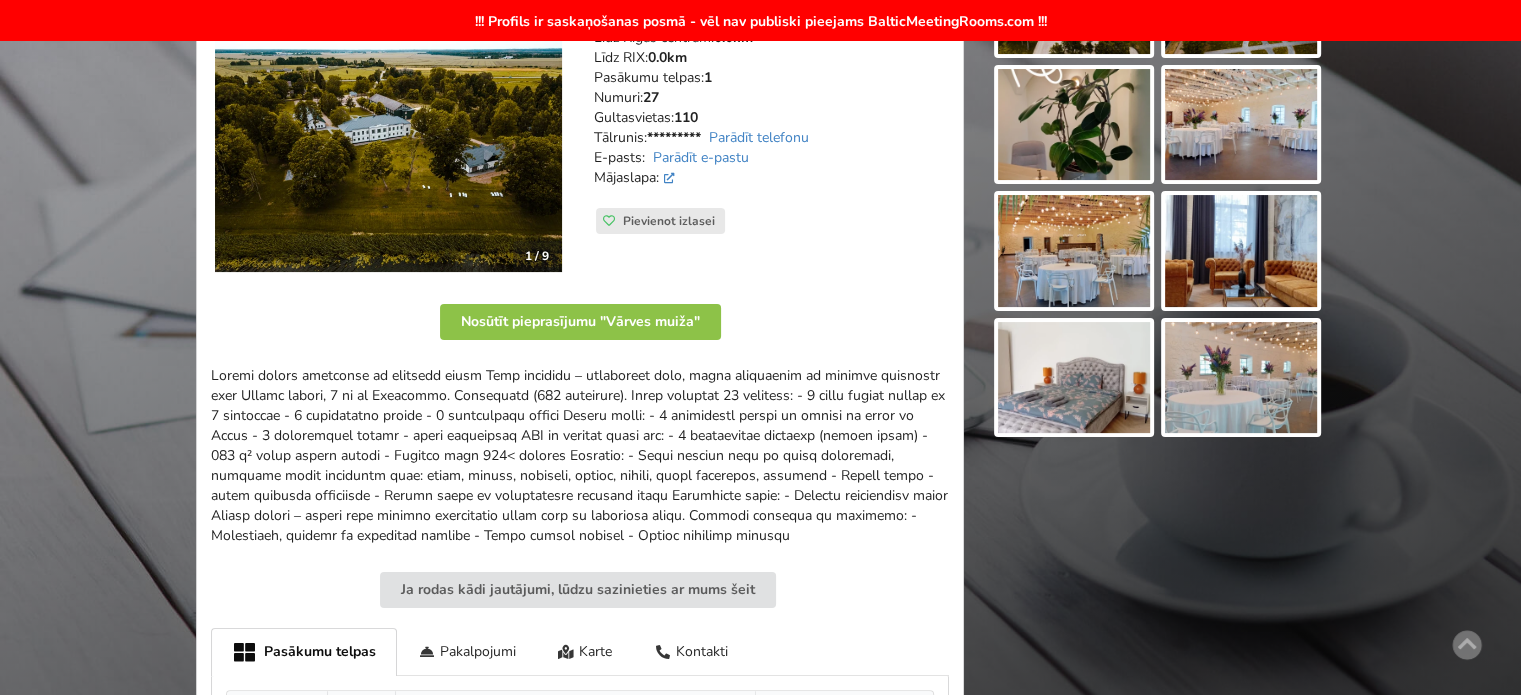 scroll, scrollTop: 700, scrollLeft: 0, axis: vertical 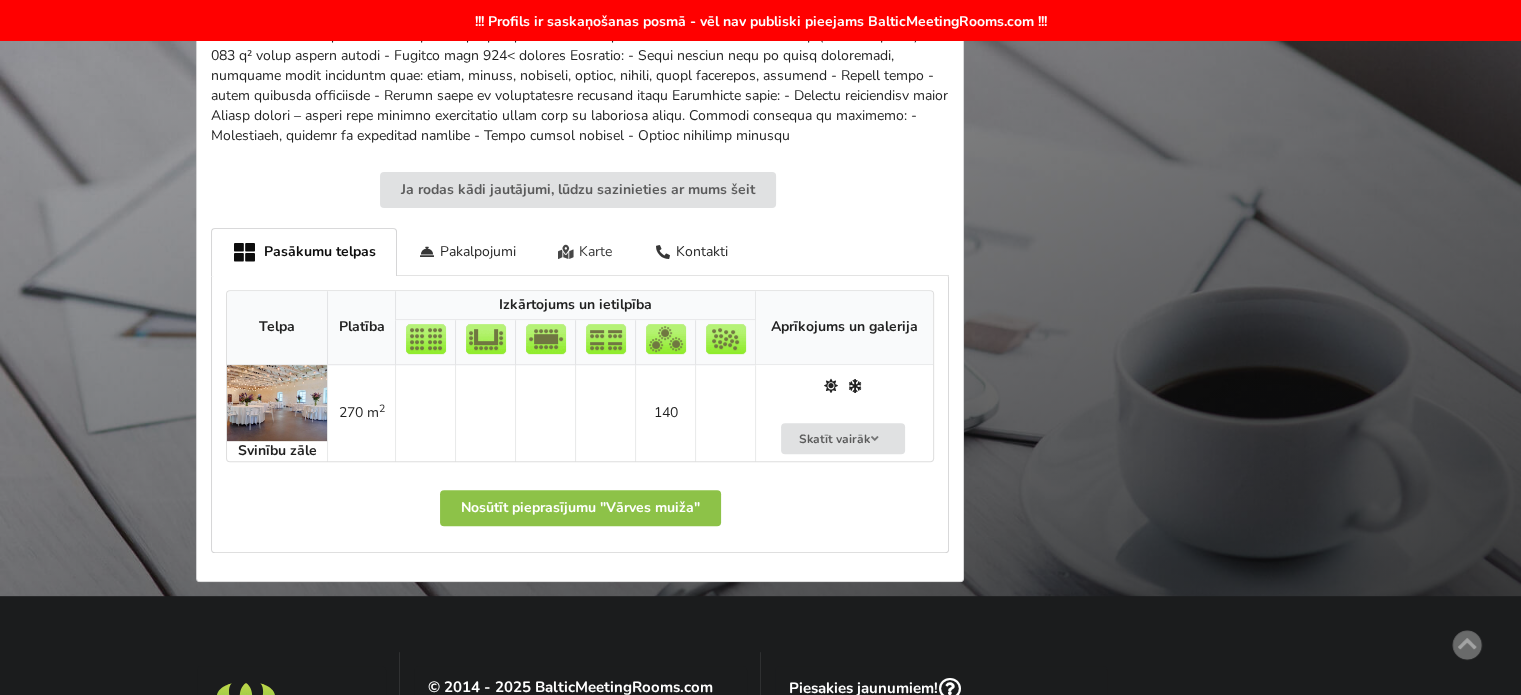 click on "Karte" at bounding box center [585, 251] 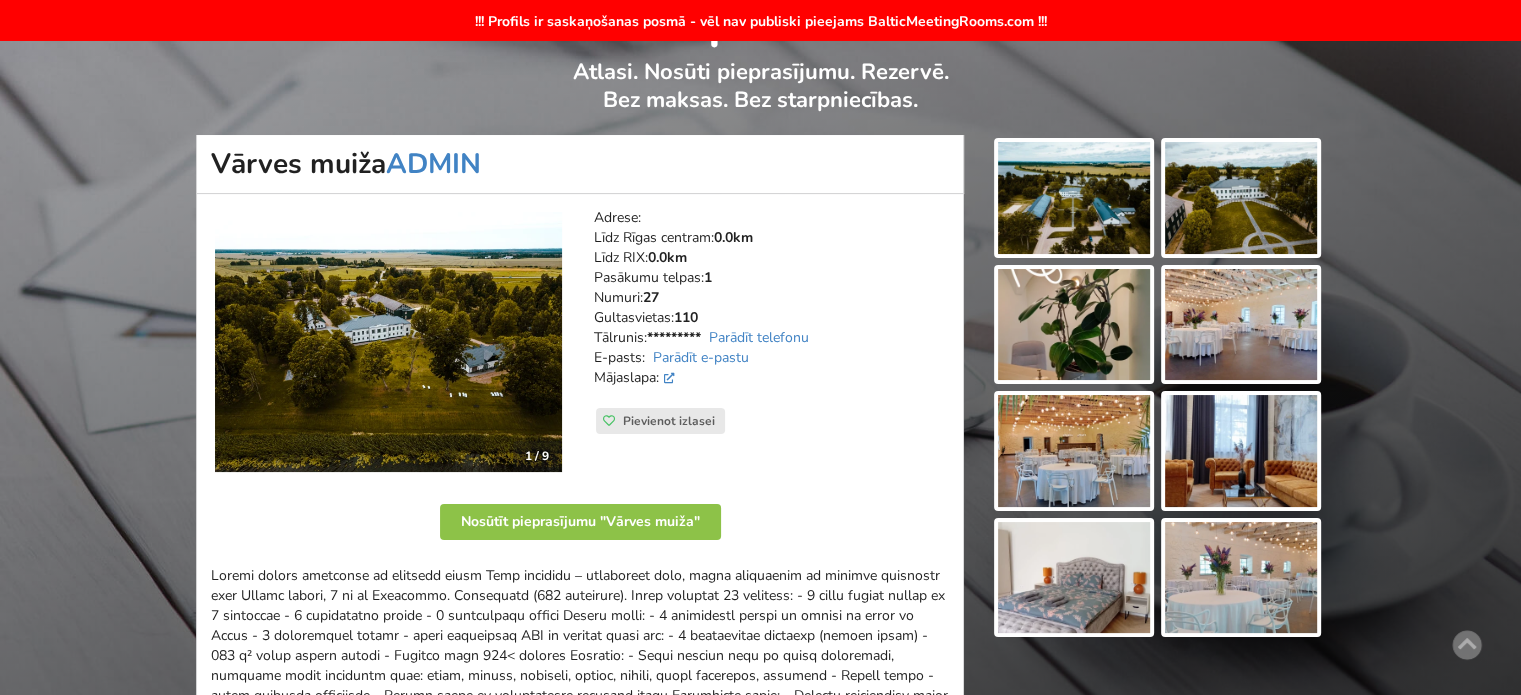 scroll, scrollTop: 200, scrollLeft: 0, axis: vertical 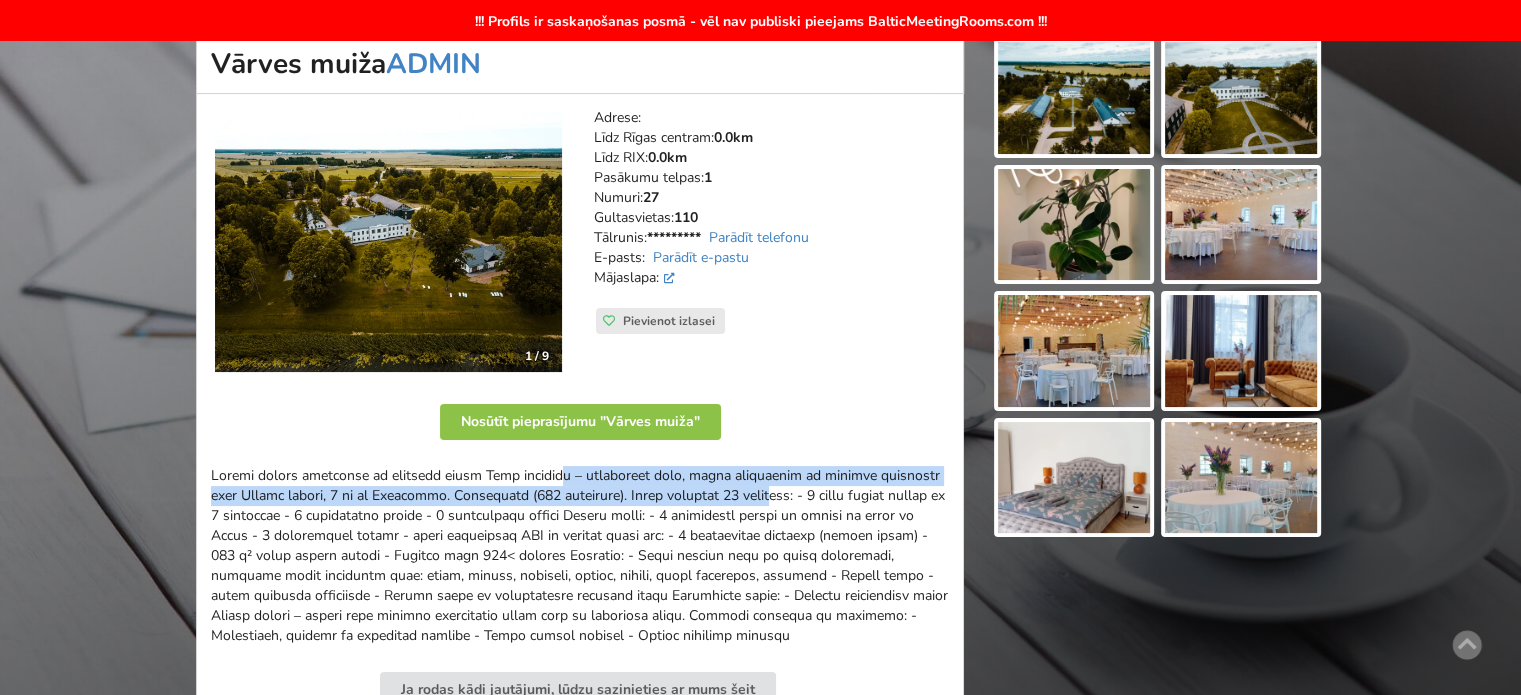 drag, startPoint x: 359, startPoint y: 483, endPoint x: 552, endPoint y: 497, distance: 193.50711 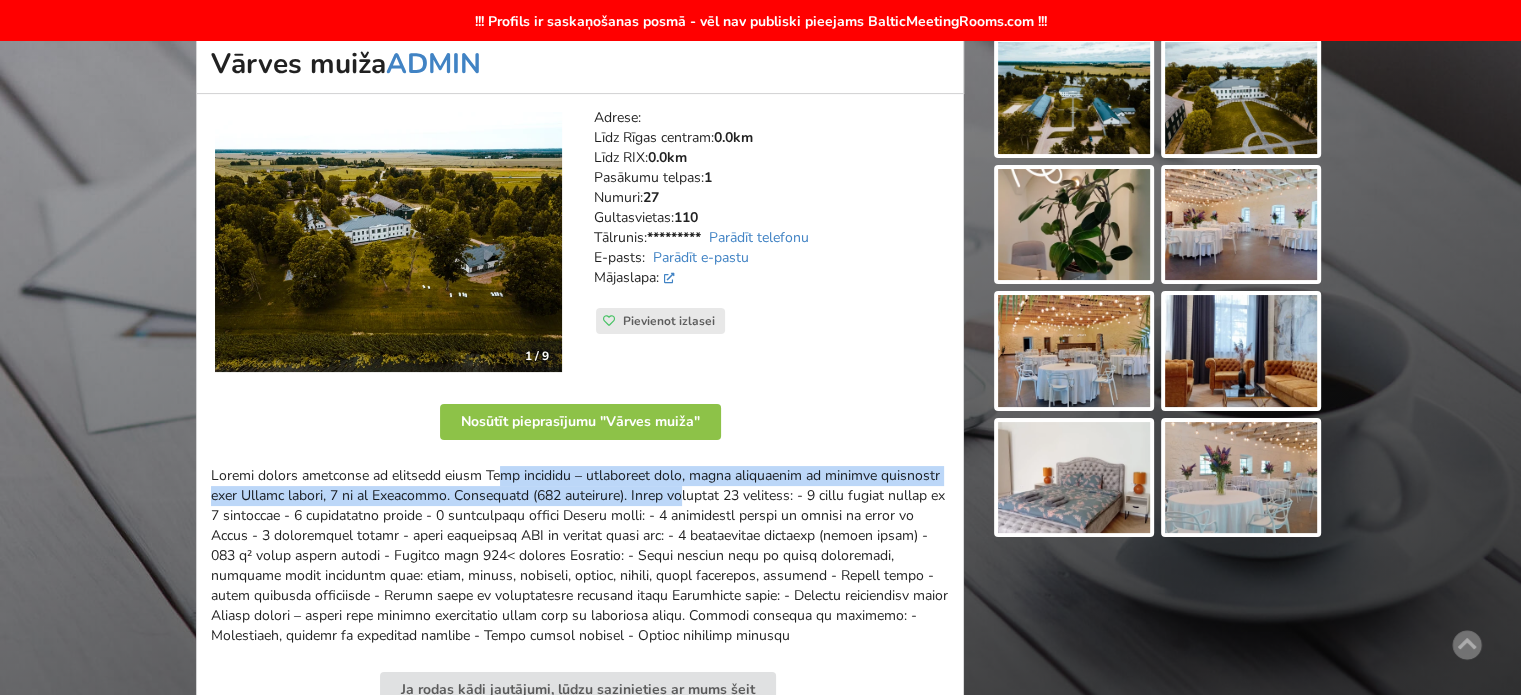drag, startPoint x: 288, startPoint y: 479, endPoint x: 539, endPoint y: 506, distance: 252.44801 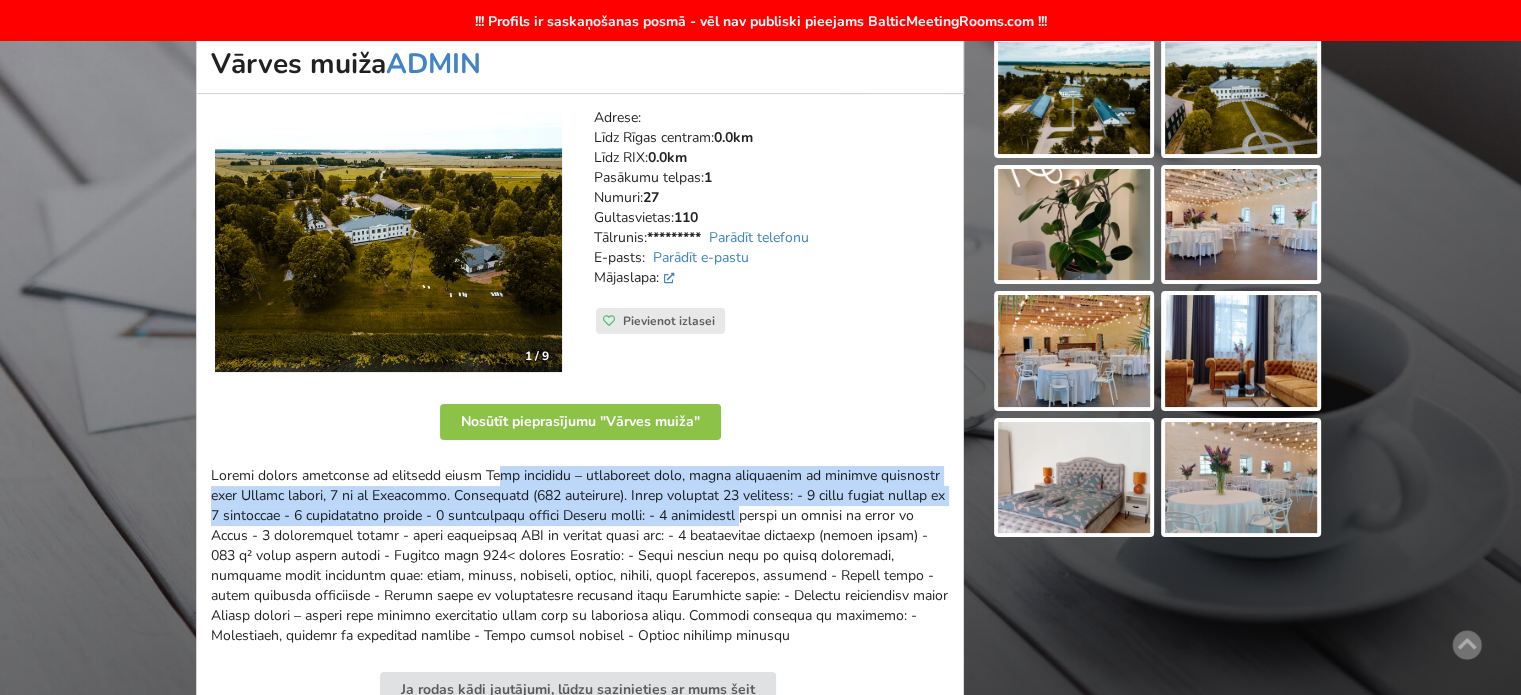 click at bounding box center [580, 556] 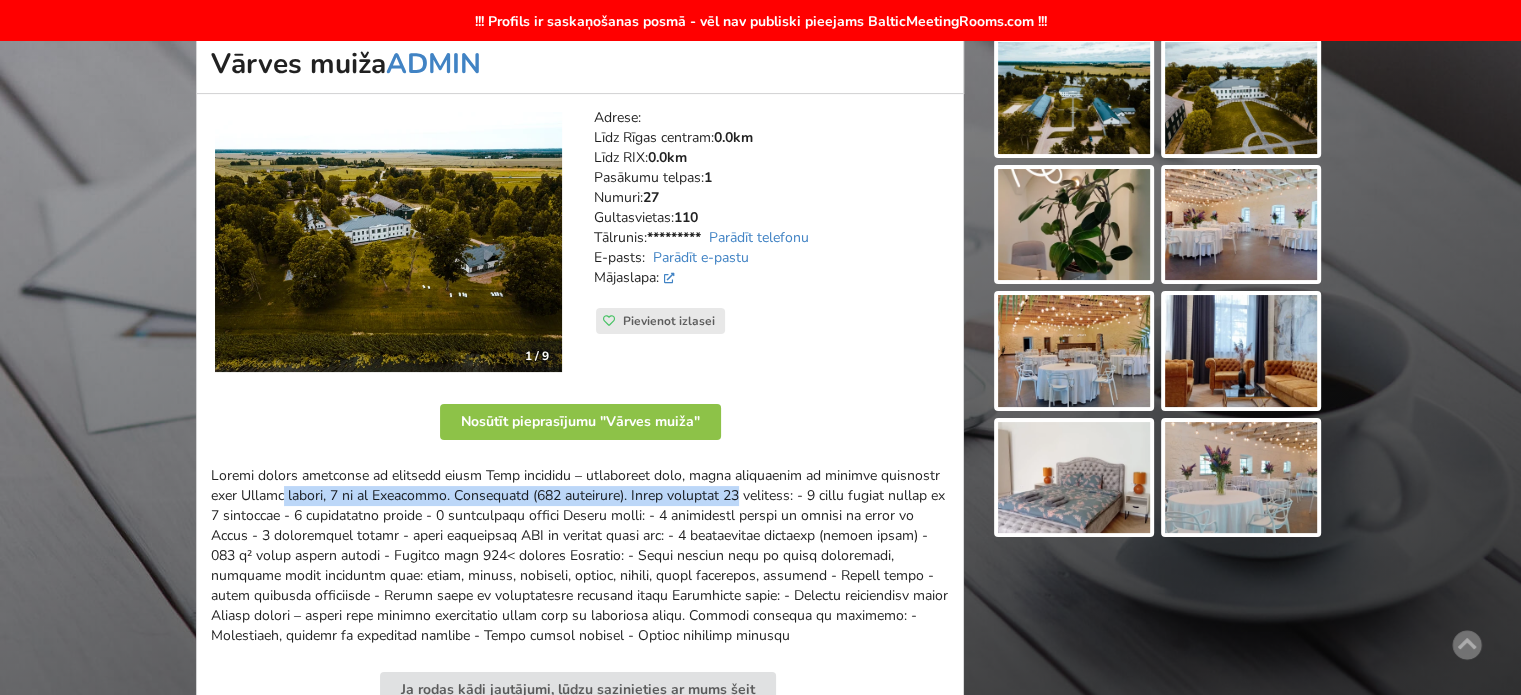 drag, startPoint x: 728, startPoint y: 484, endPoint x: 803, endPoint y: 491, distance: 75.32596 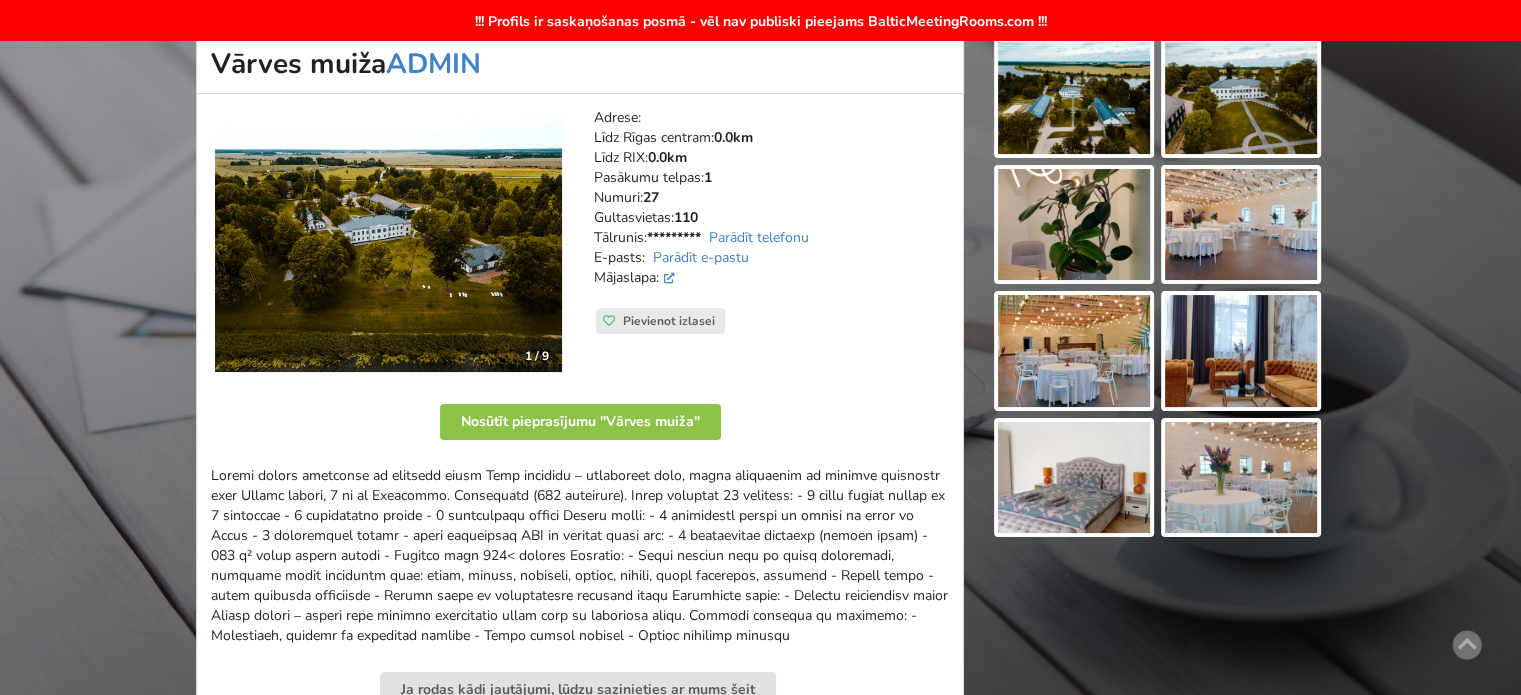 click at bounding box center [580, 556] 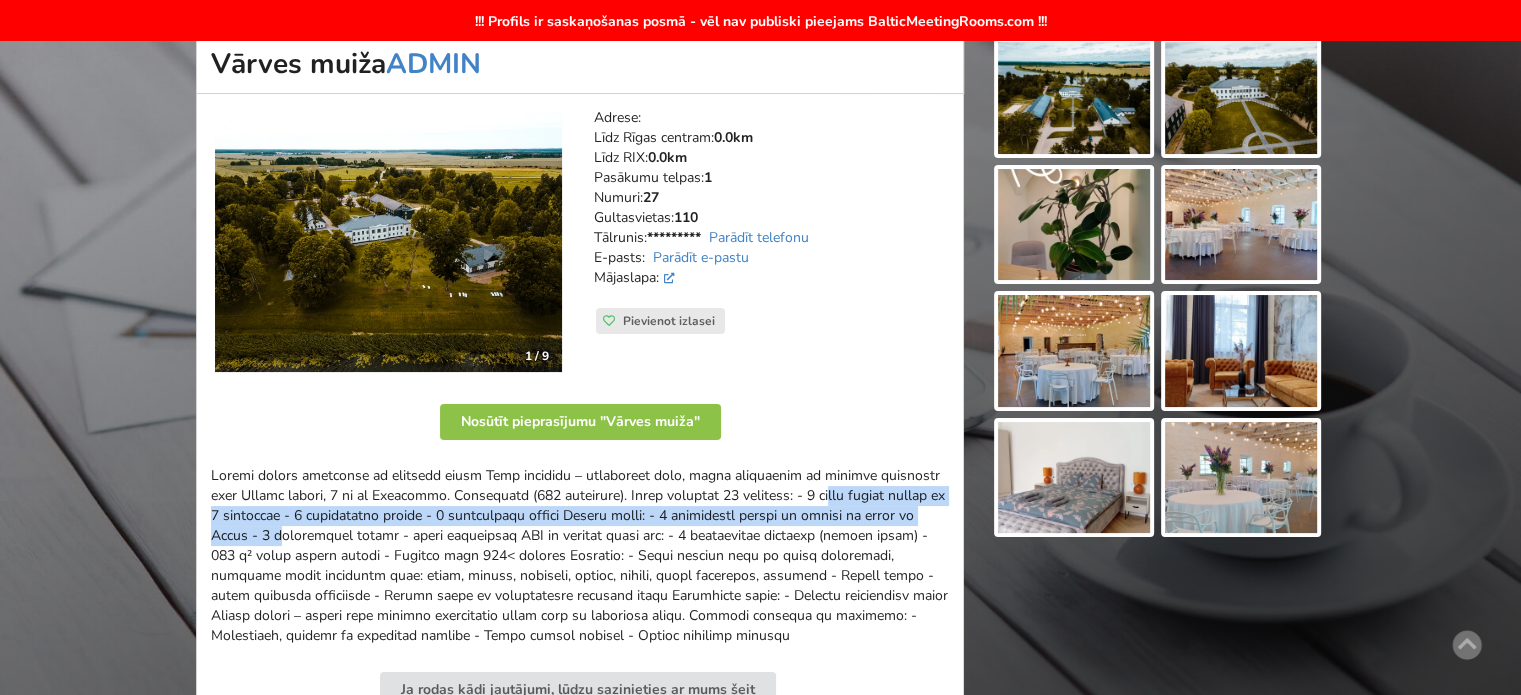 drag, startPoint x: 676, startPoint y: 502, endPoint x: 477, endPoint y: 490, distance: 199.36148 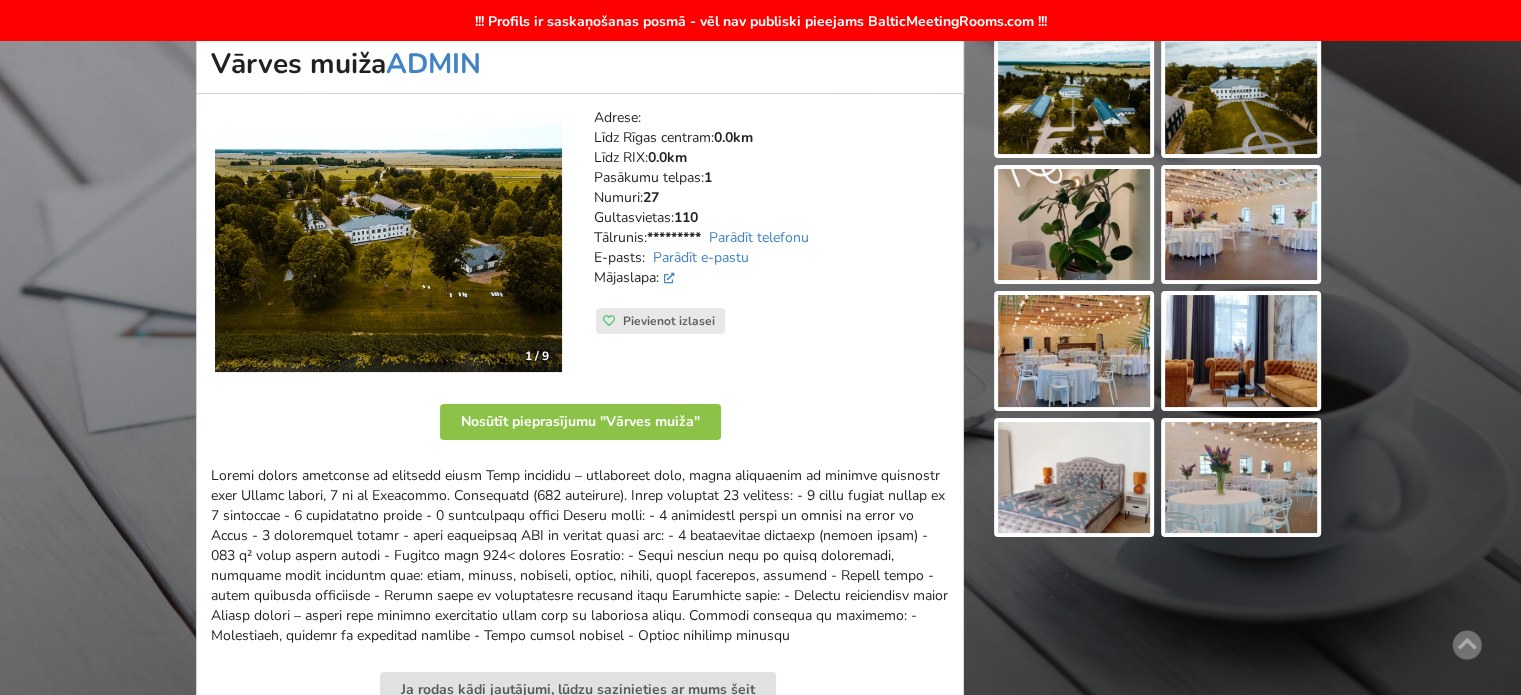 click at bounding box center (580, 556) 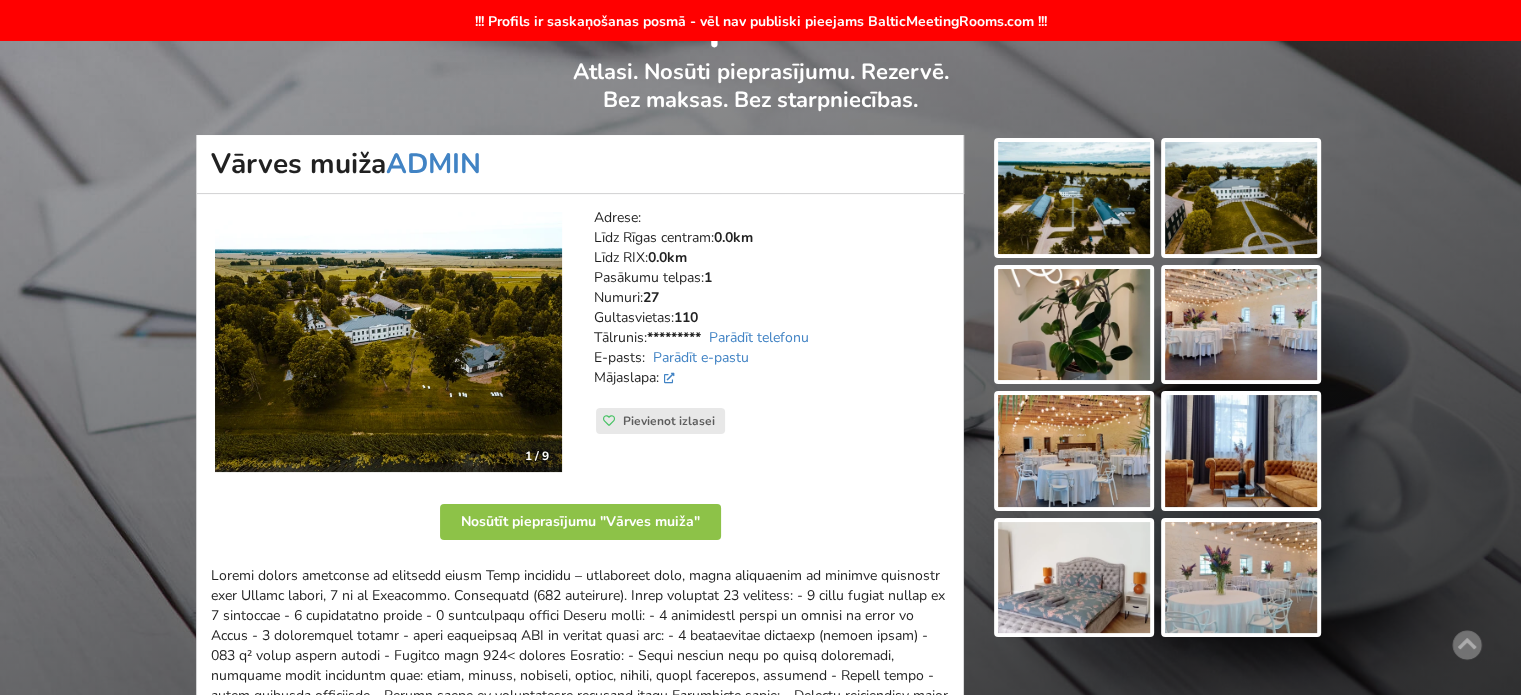 scroll, scrollTop: 0, scrollLeft: 0, axis: both 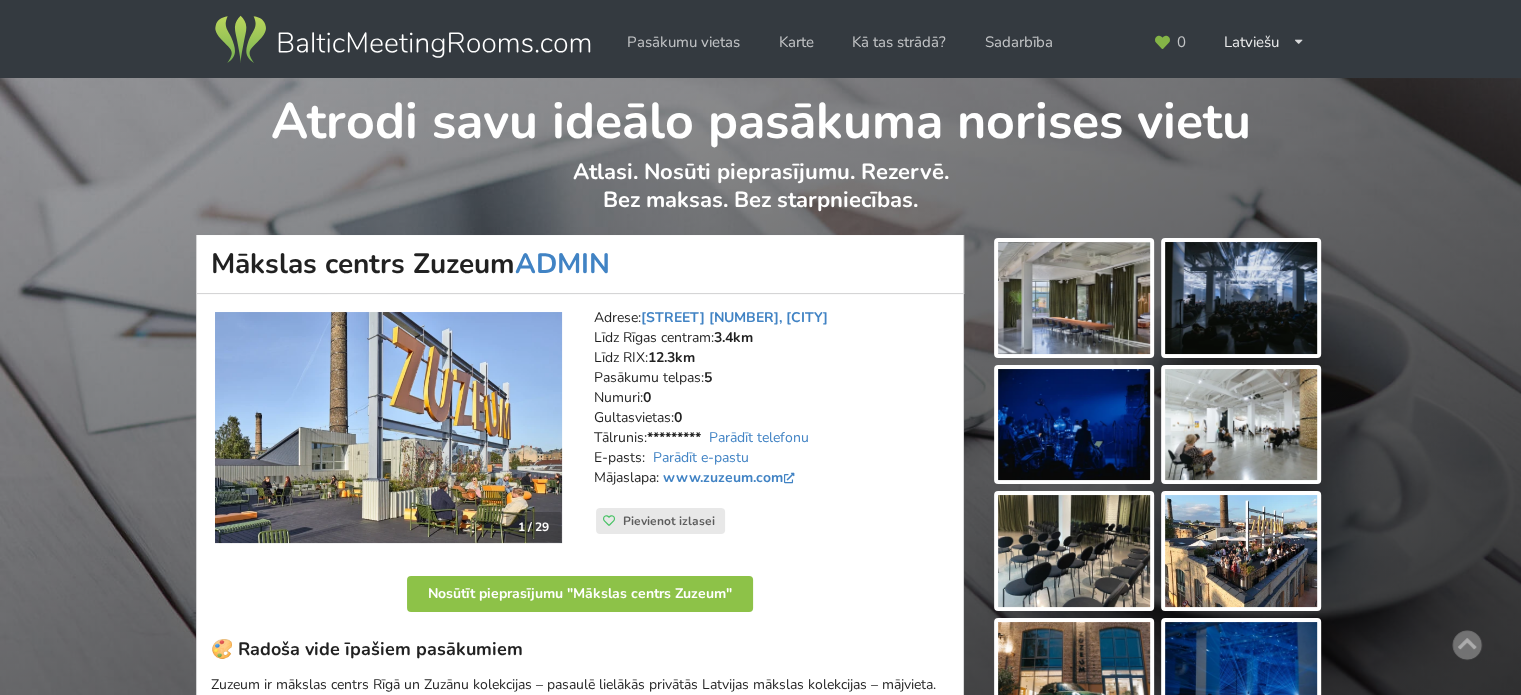 click at bounding box center (402, 40) 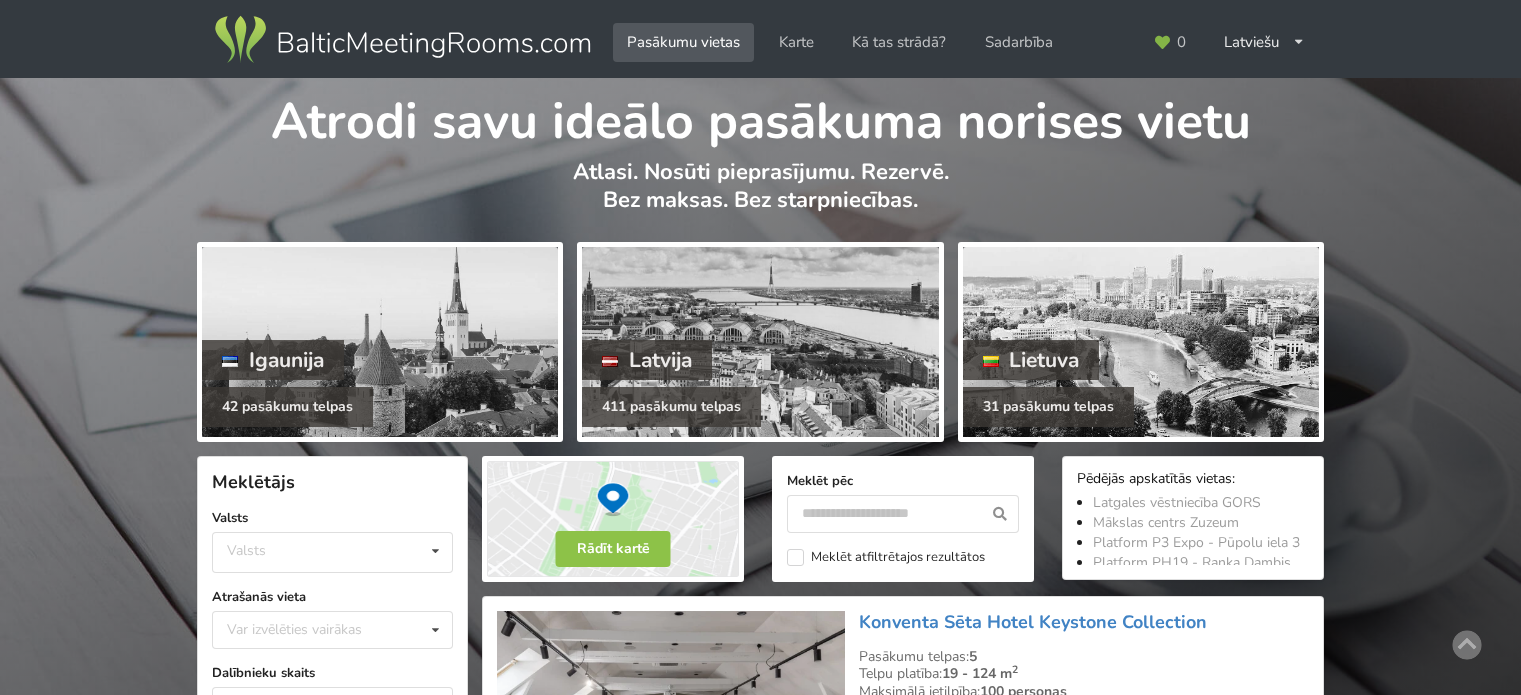 scroll, scrollTop: 0, scrollLeft: 0, axis: both 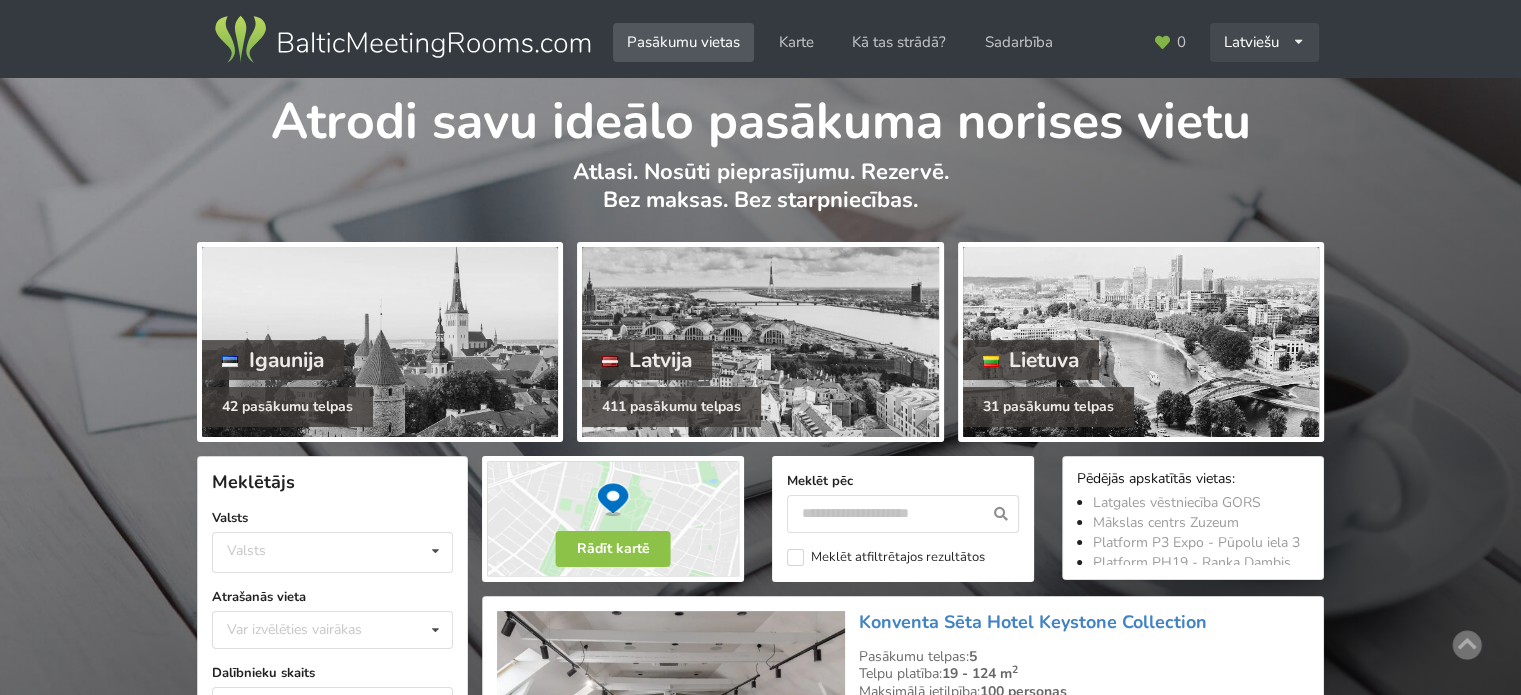 click at bounding box center [1298, 42] 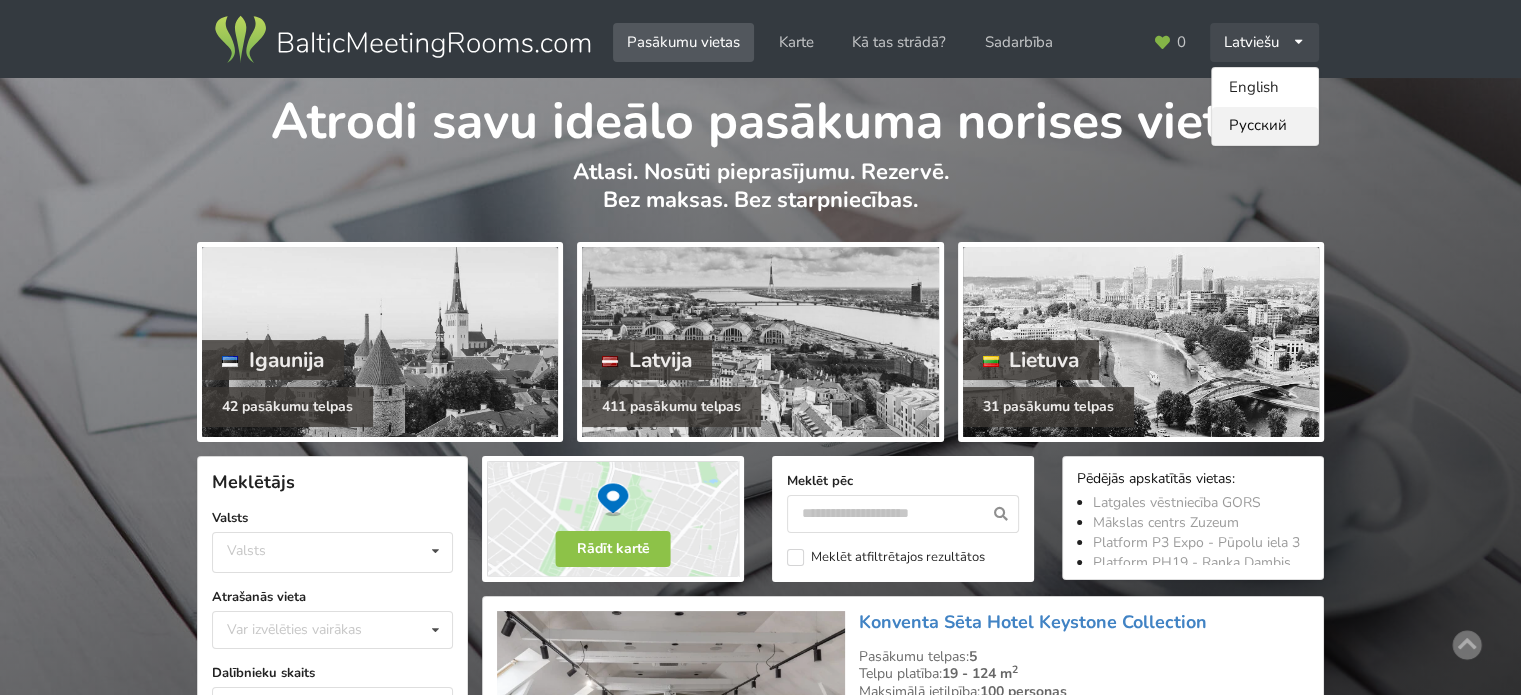 click on "Русский" at bounding box center (1265, 126) 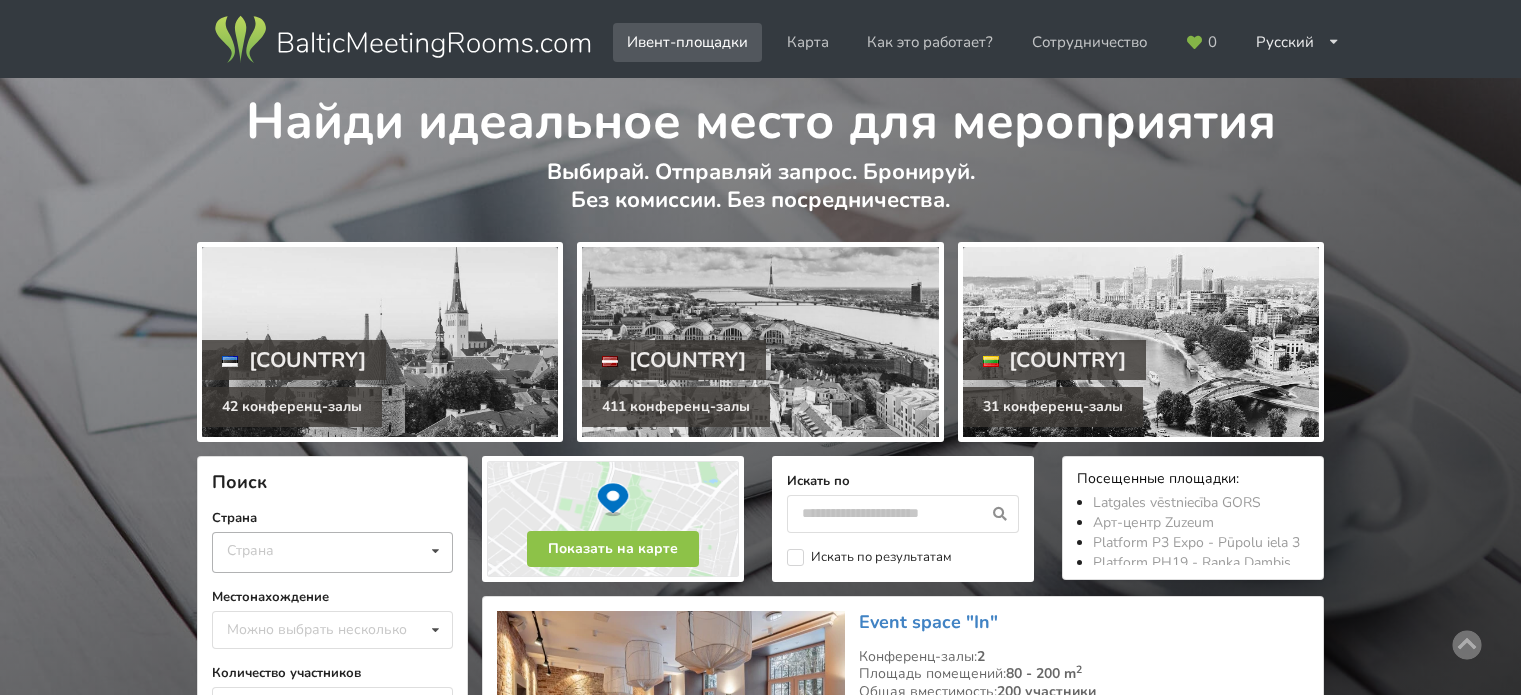 scroll, scrollTop: 0, scrollLeft: 0, axis: both 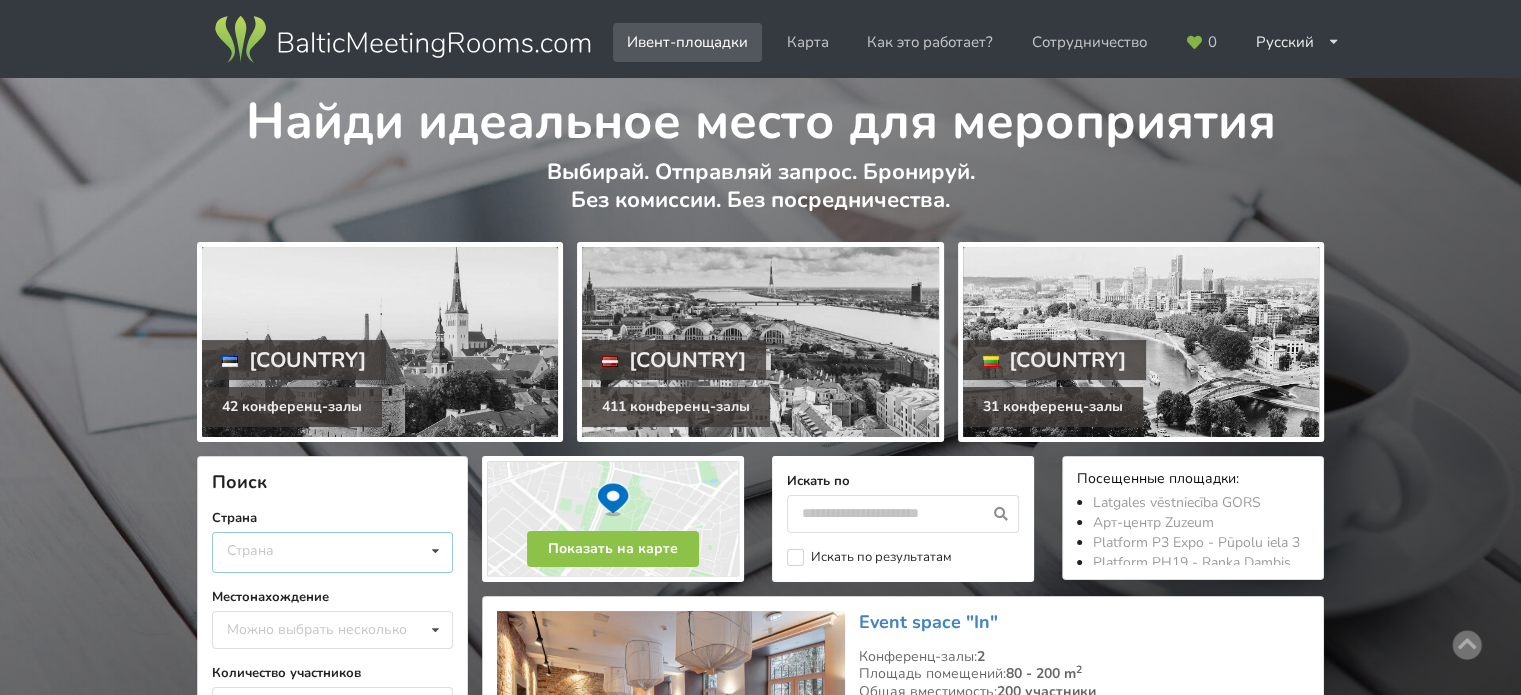 click on "Страна   [COUNTRY]
[COUNTRY]
[COUNTRY]" at bounding box center [332, 552] 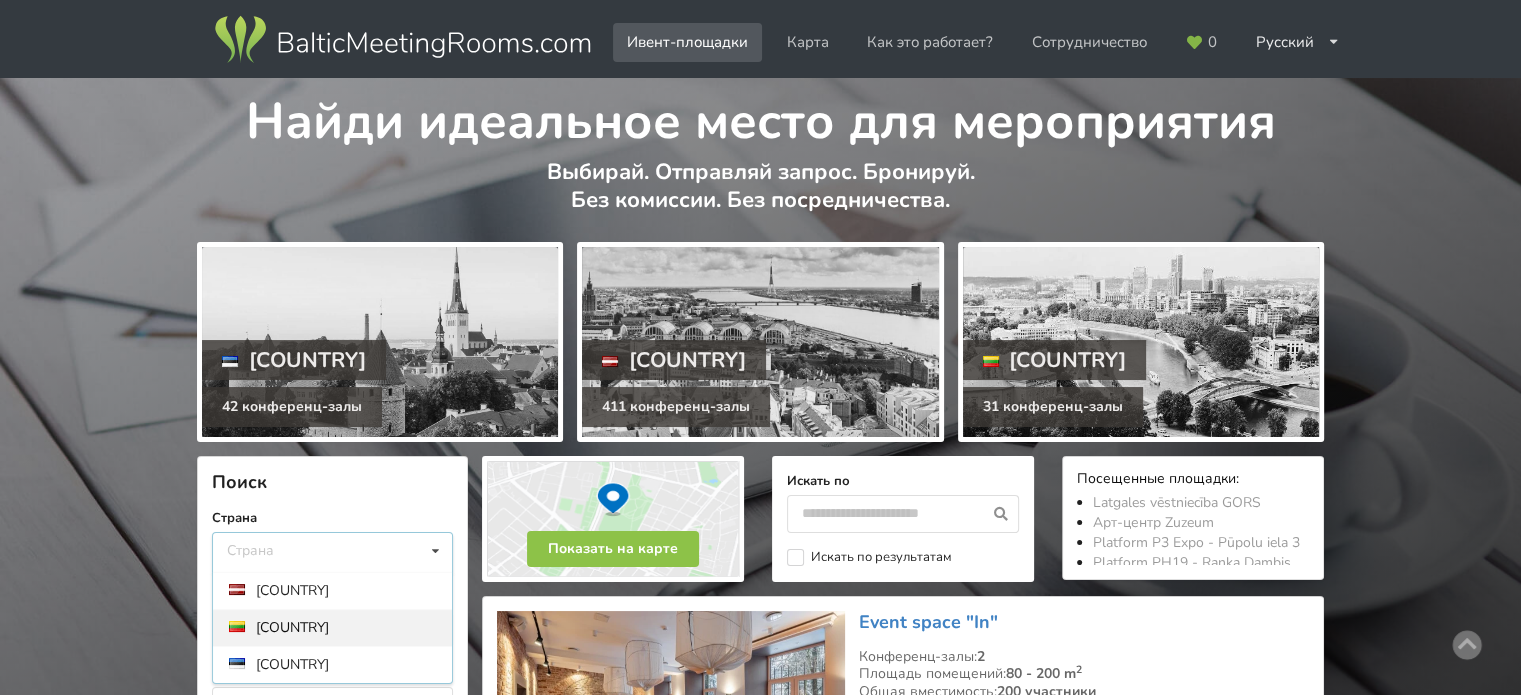 scroll, scrollTop: 200, scrollLeft: 0, axis: vertical 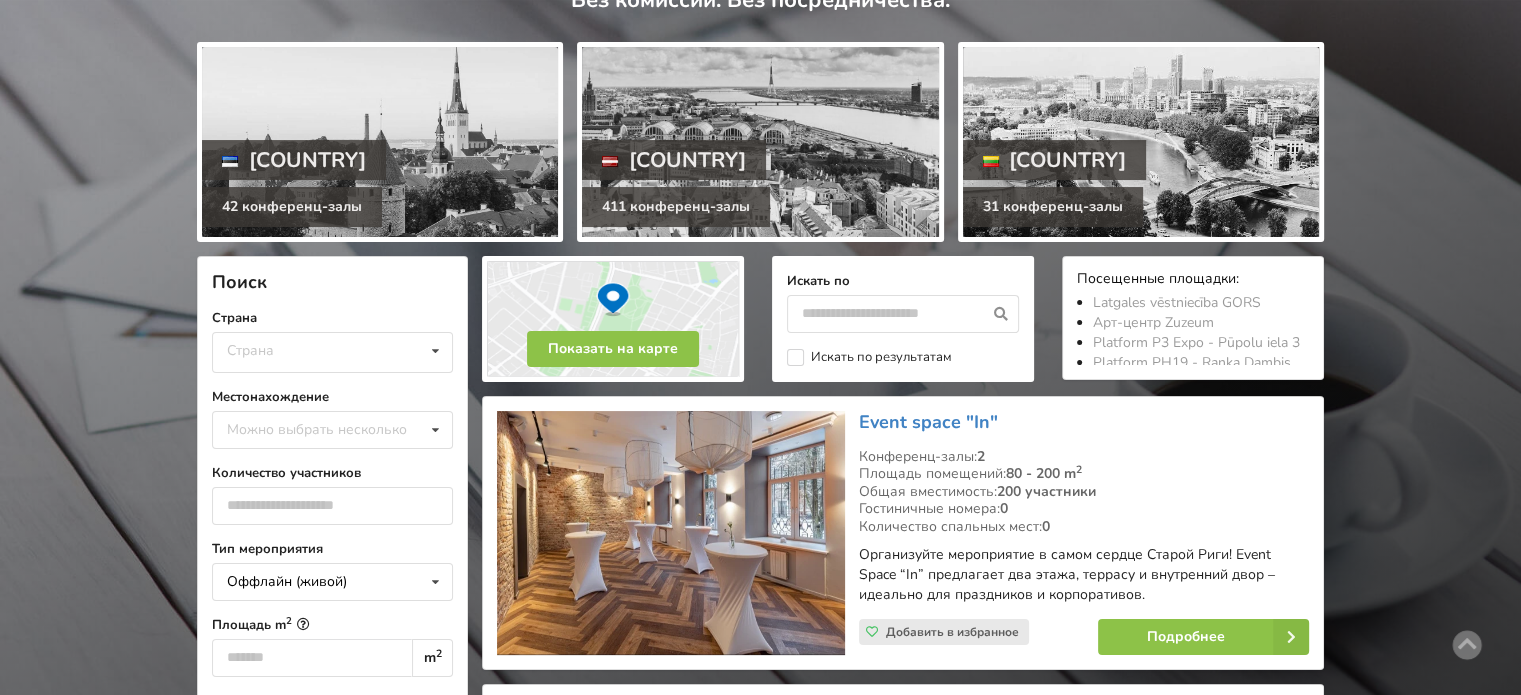 click on "Найди идеальное место для мероприятия
Выбирай. Отправляй запрос. Бронируй. Без комиссии. Без посредничества.
[COUNTRY]
42 конференц-залы
[COUNTRY]
411 конференц-залы
[COUNTRY]
31 конференц-залы
Поиск Страна Страна [COUNTRY]
[COUNTRY]
Найти" at bounding box center (760, 2439) 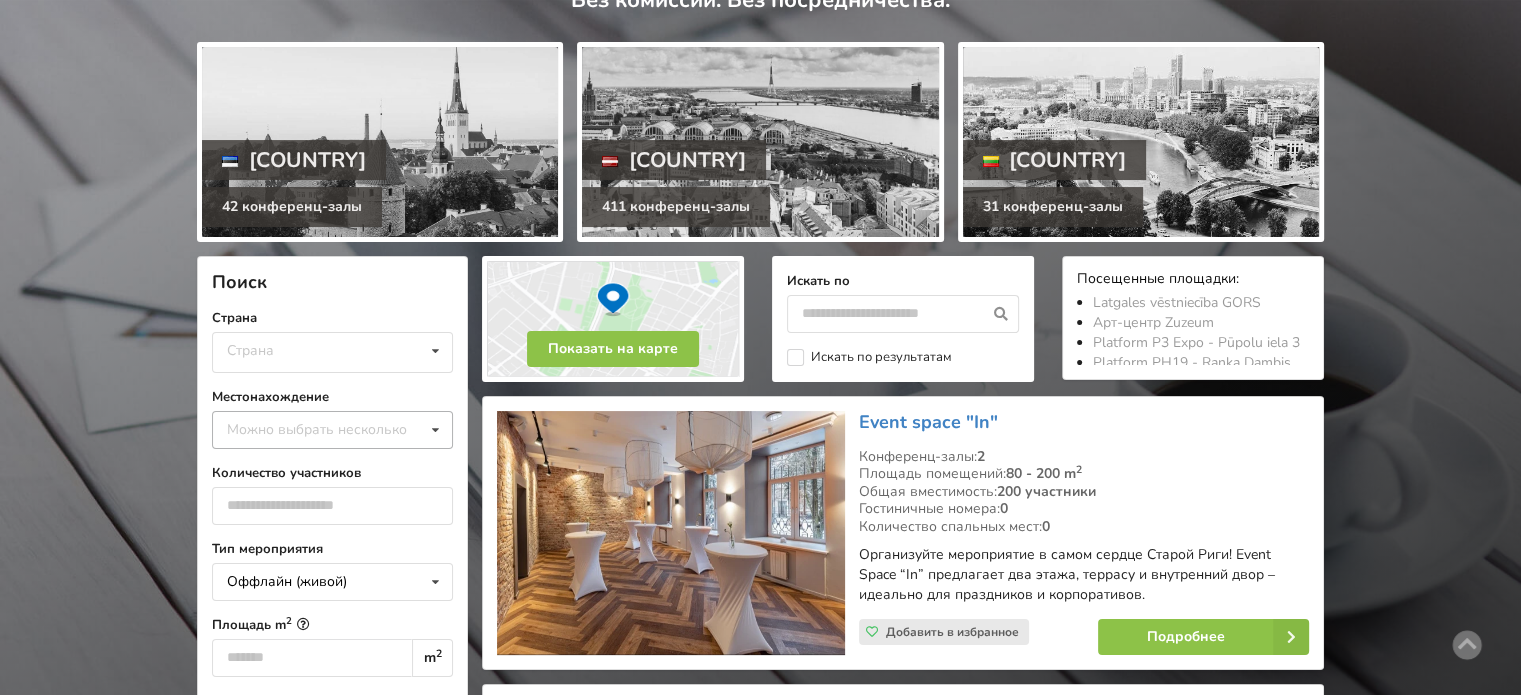 click on "Можно выбрать несколько" at bounding box center (337, 429) 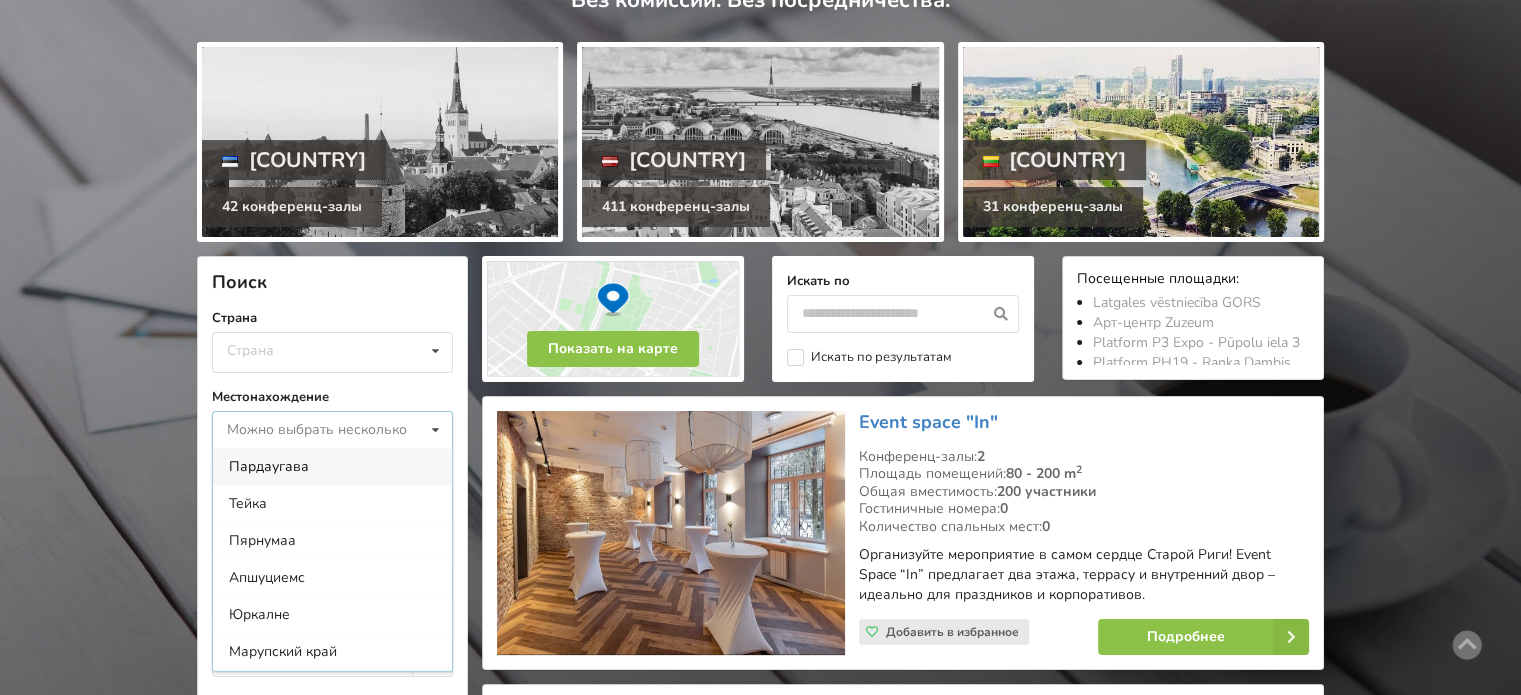 scroll, scrollTop: 0, scrollLeft: 0, axis: both 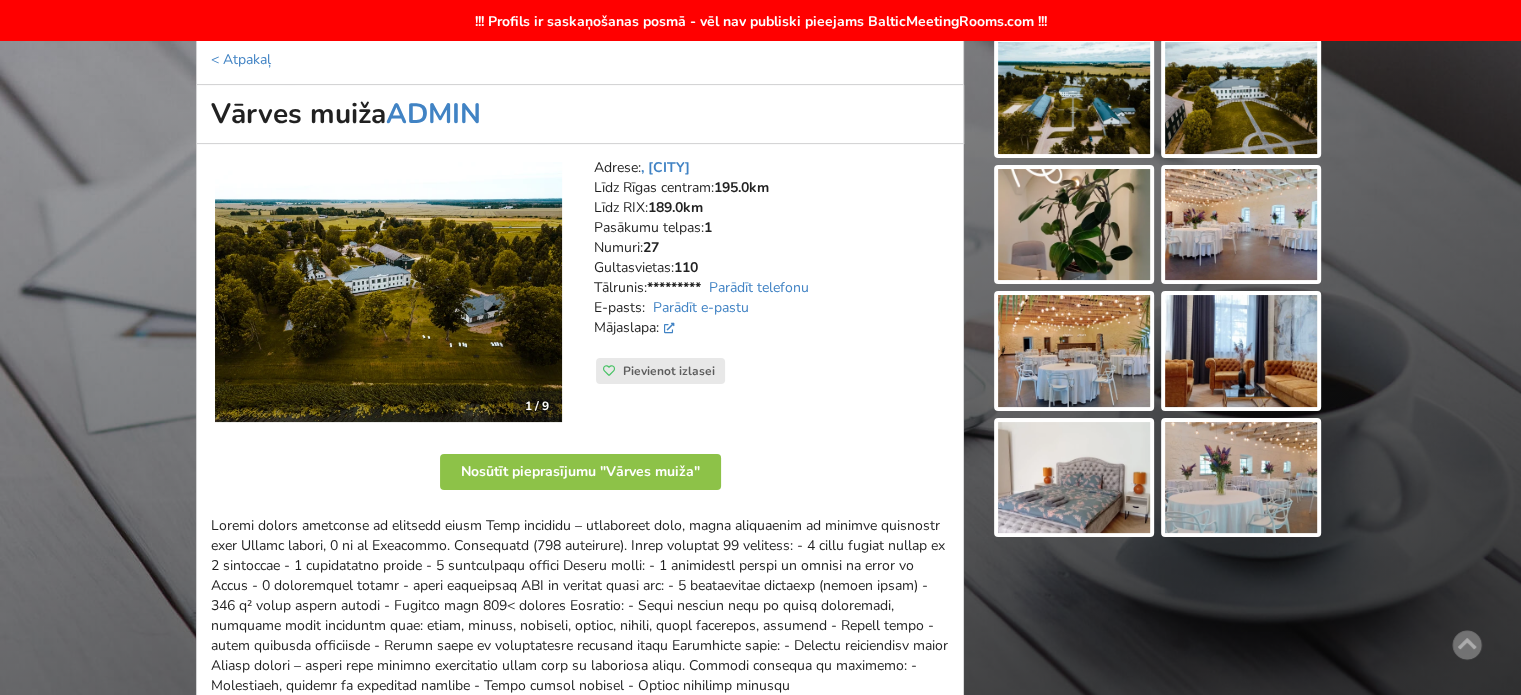 click at bounding box center (388, 292) 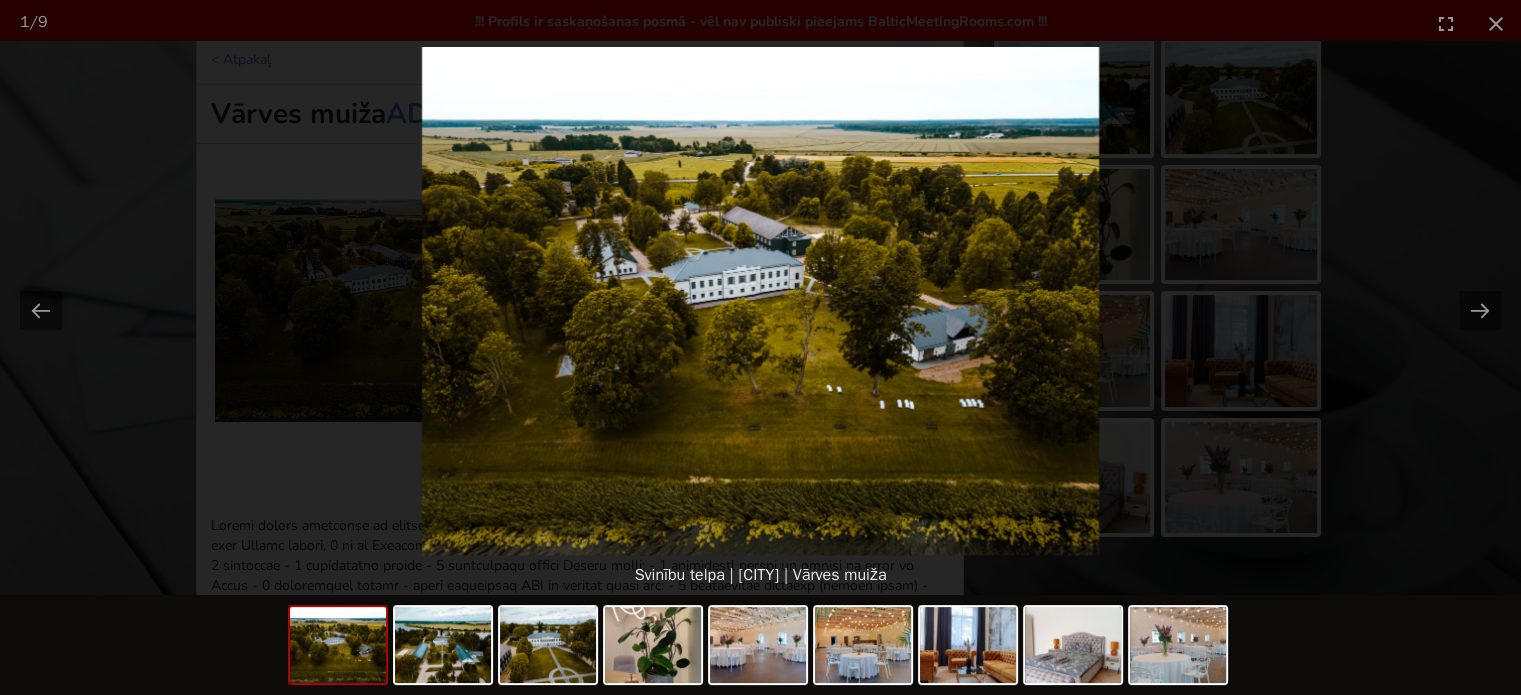 click at bounding box center (760, 301) 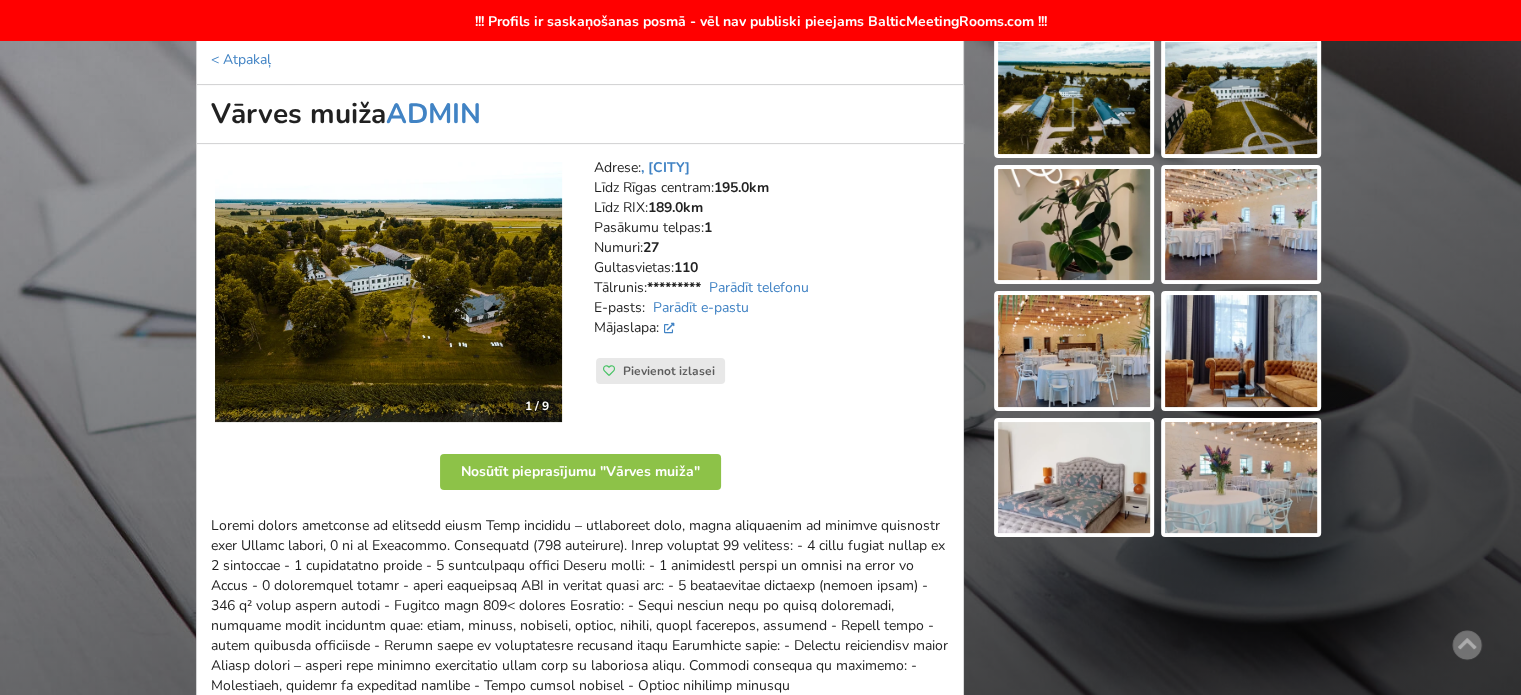 scroll, scrollTop: 100, scrollLeft: 0, axis: vertical 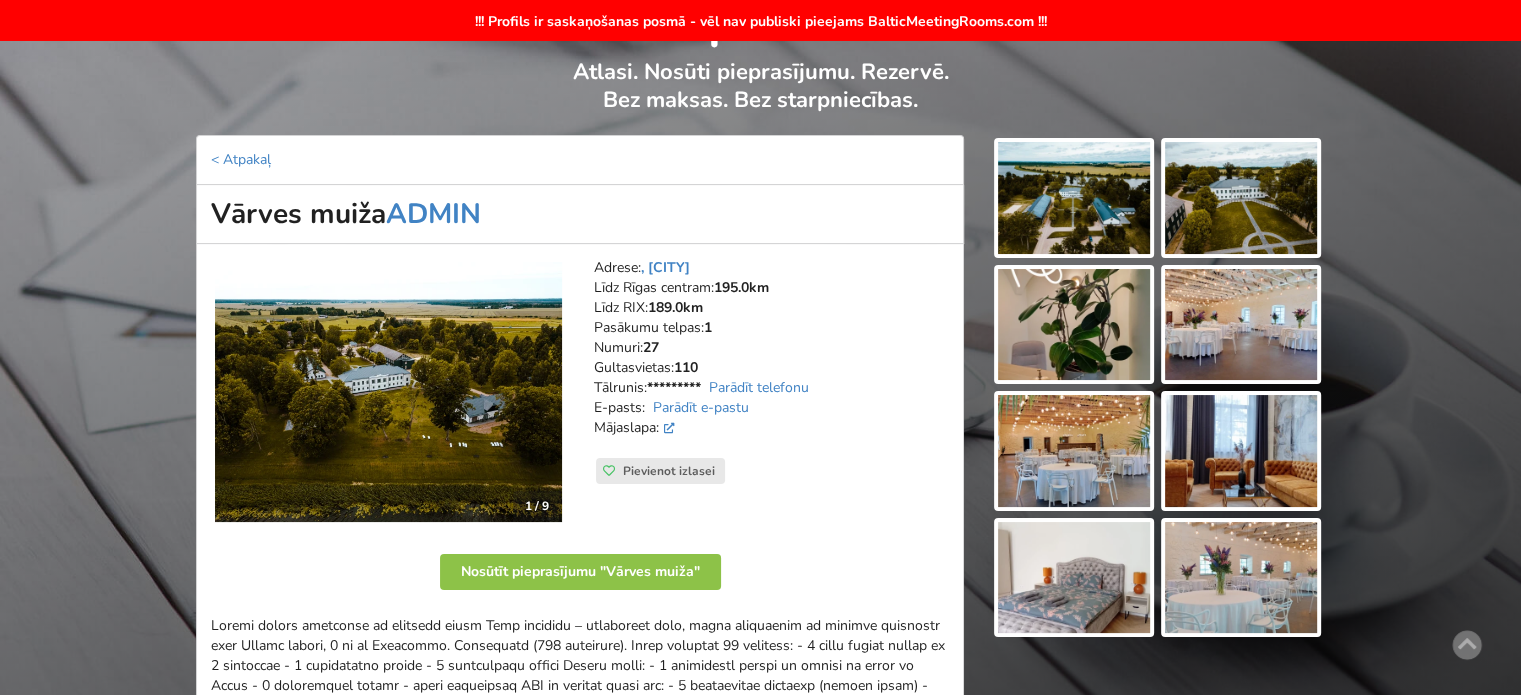 click at bounding box center (388, 392) 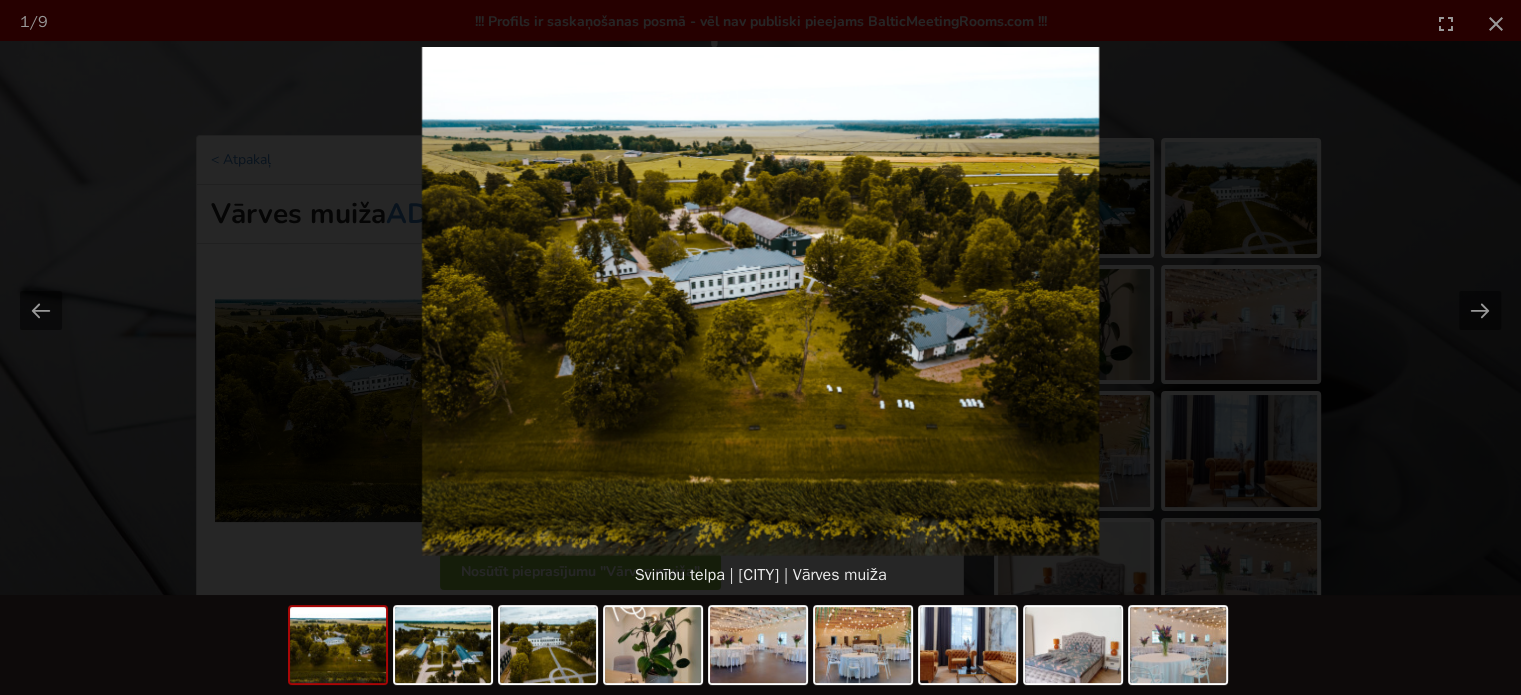 scroll, scrollTop: 0, scrollLeft: 0, axis: both 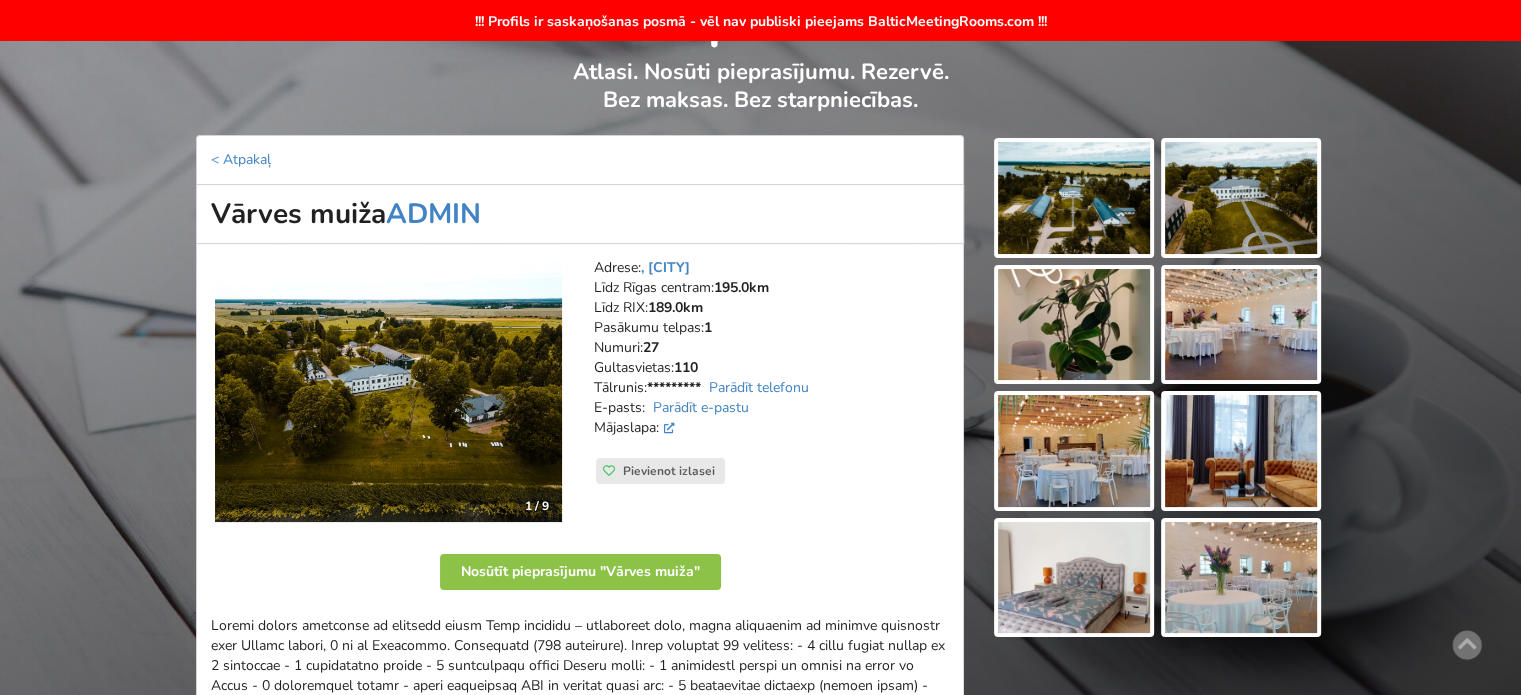 click at bounding box center (1241, 325) 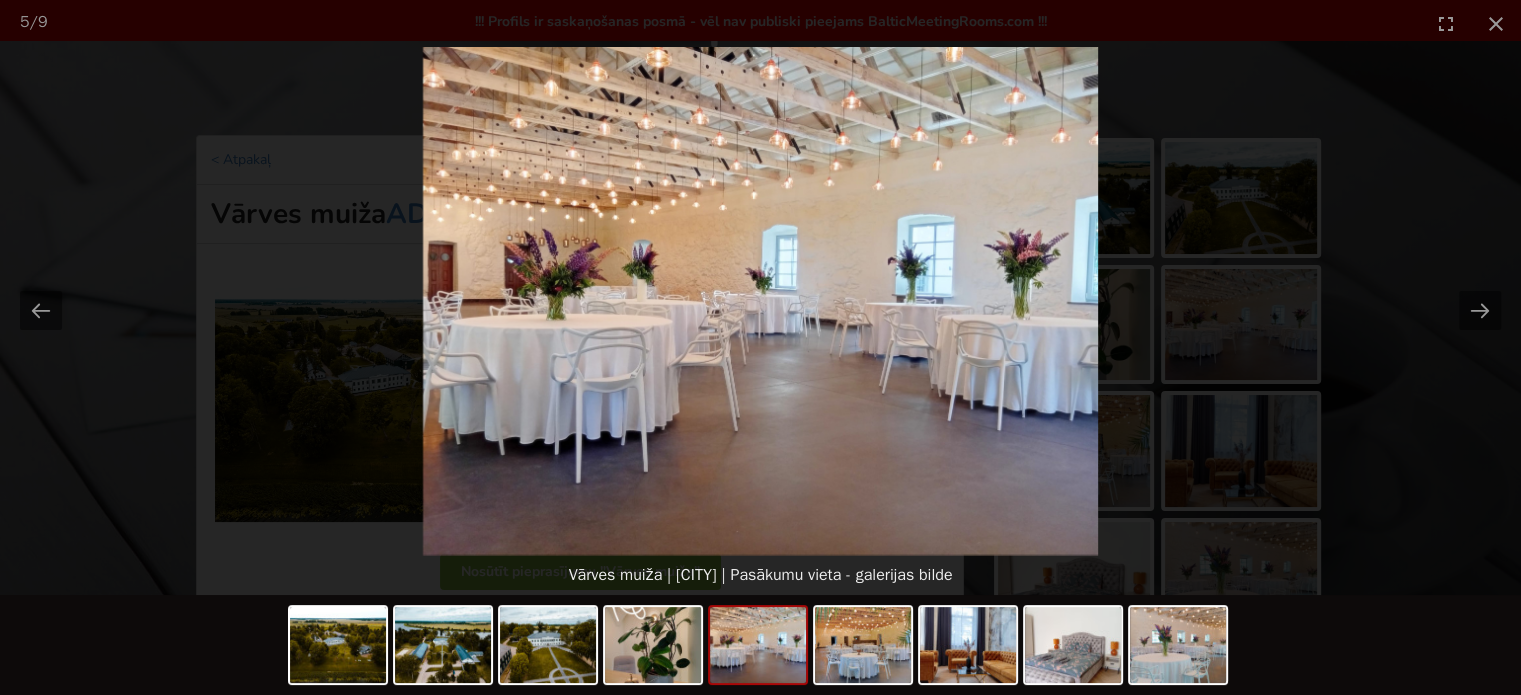 scroll, scrollTop: 0, scrollLeft: 0, axis: both 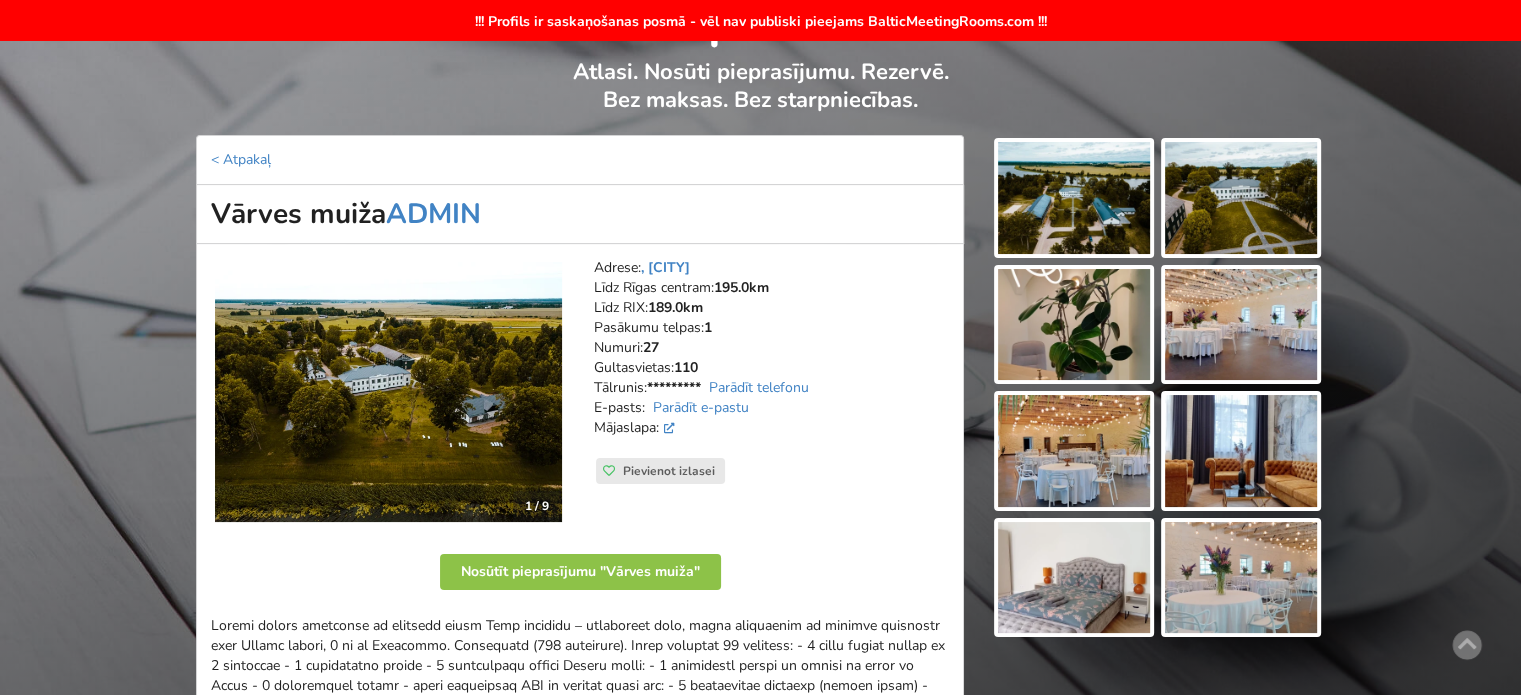 click at bounding box center (1074, 451) 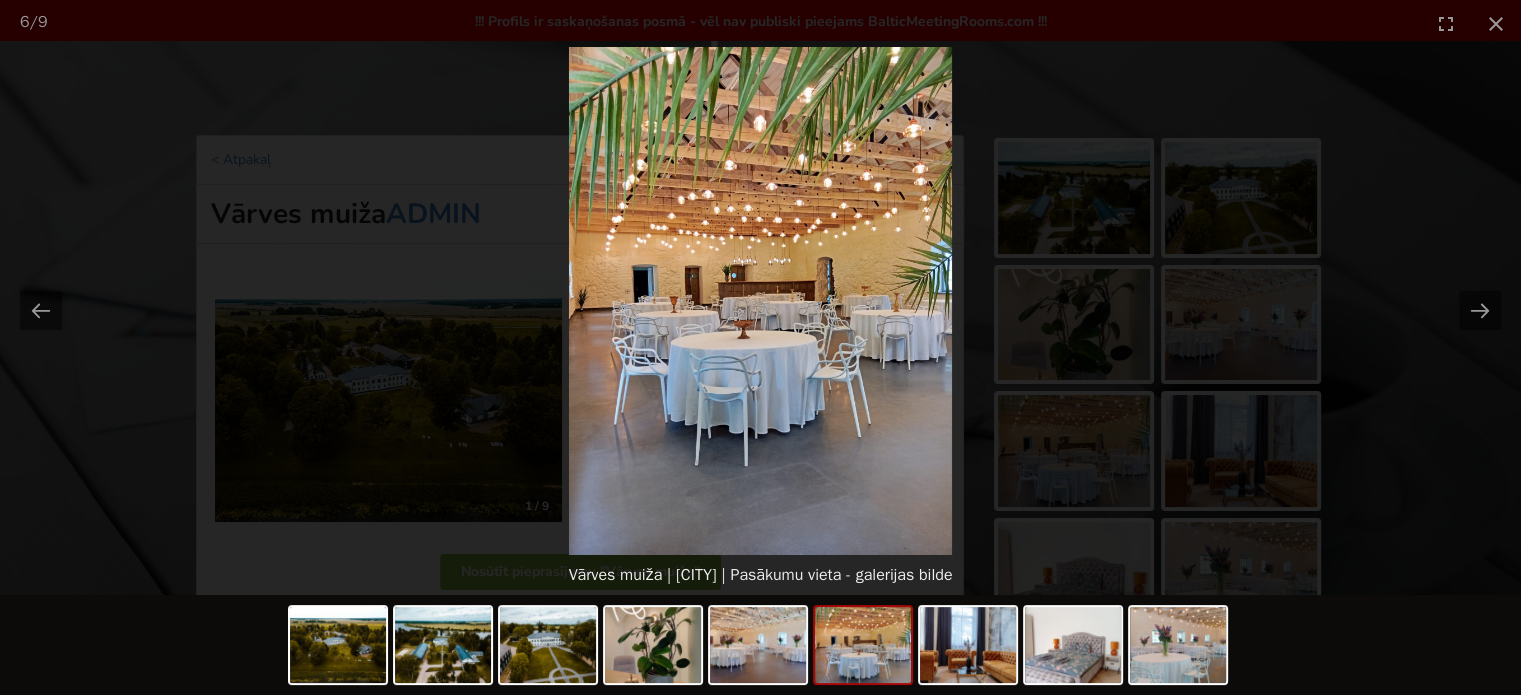 scroll, scrollTop: 0, scrollLeft: 0, axis: both 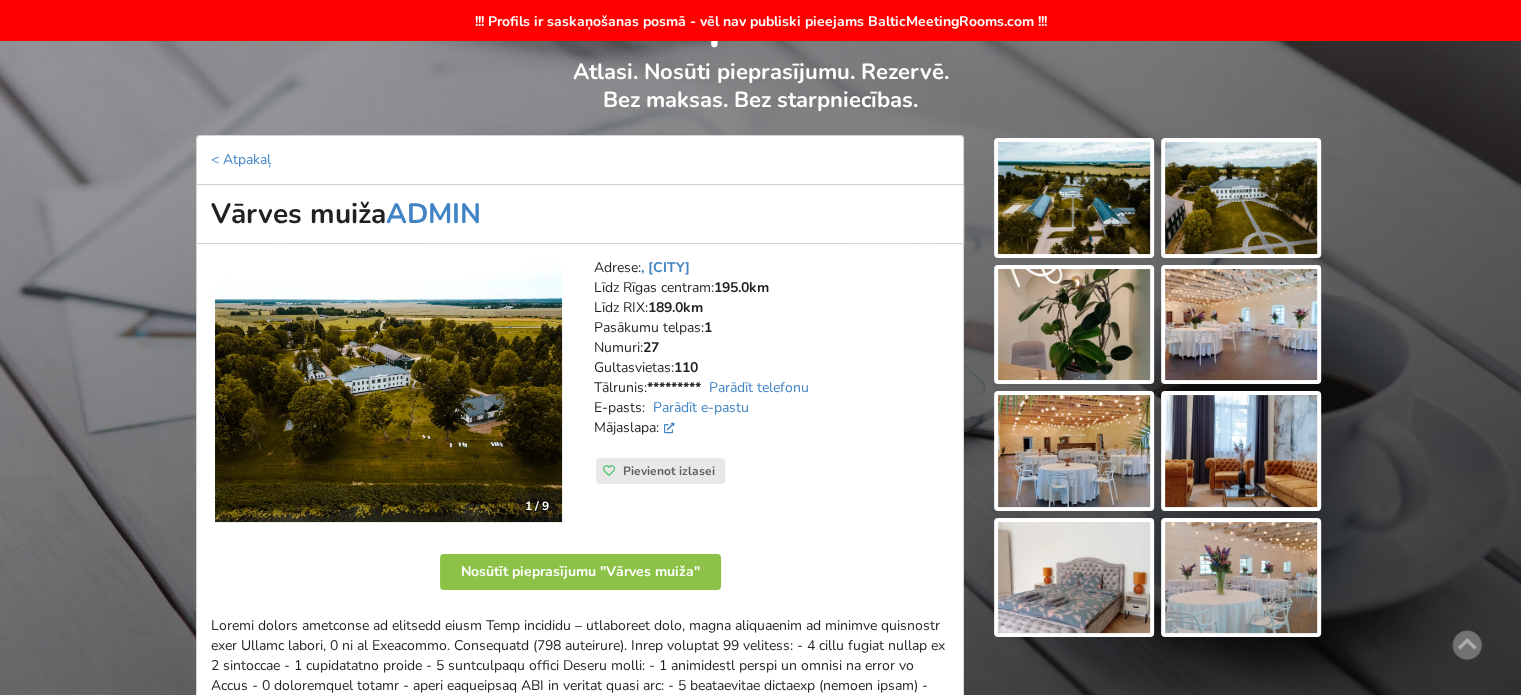 click at bounding box center (1074, 198) 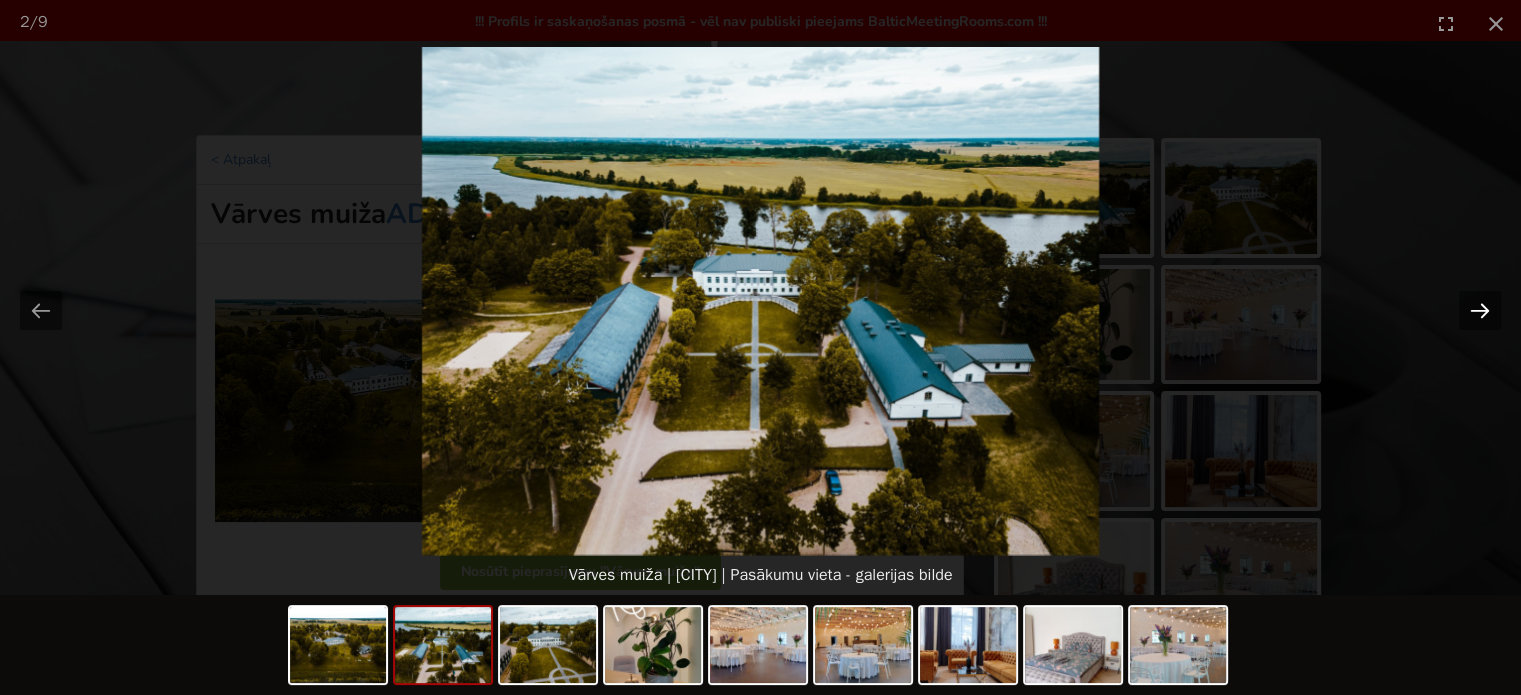 click at bounding box center [1480, 310] 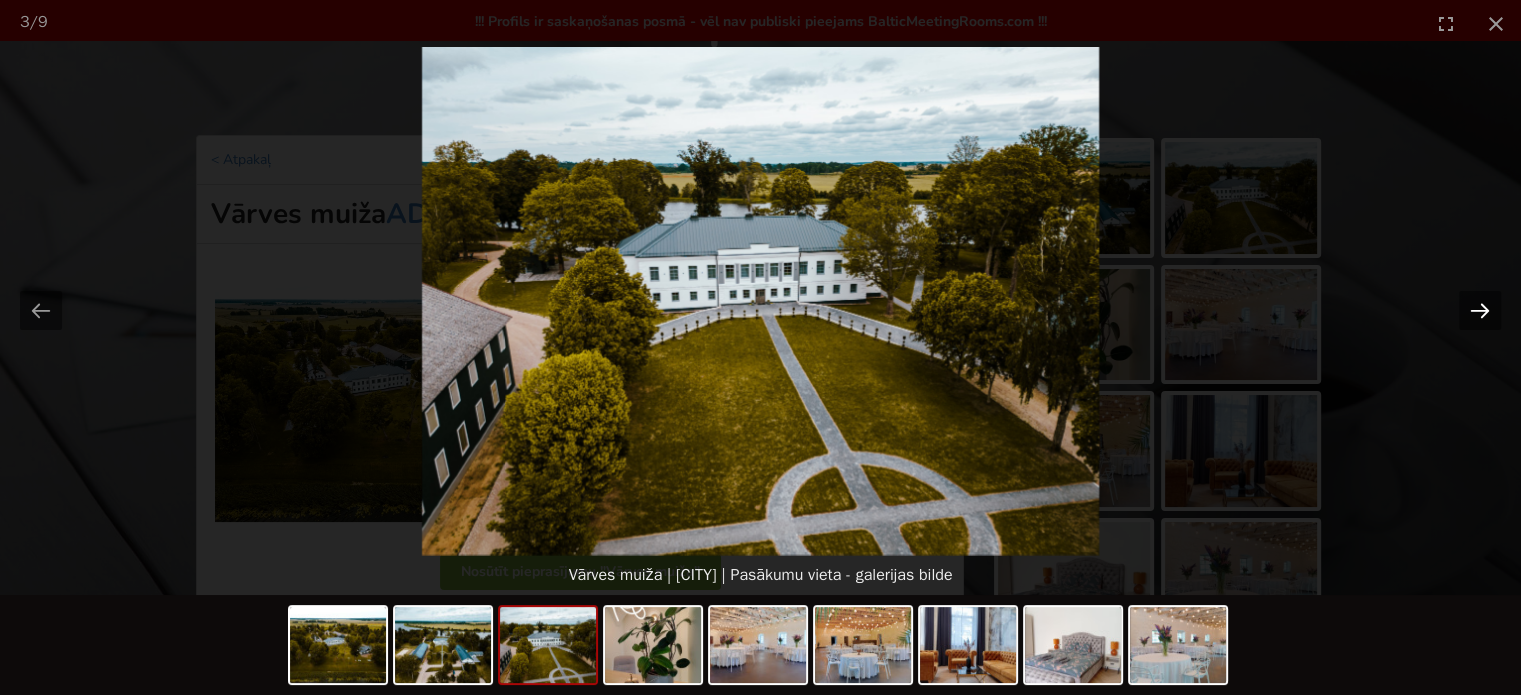 click at bounding box center (1480, 310) 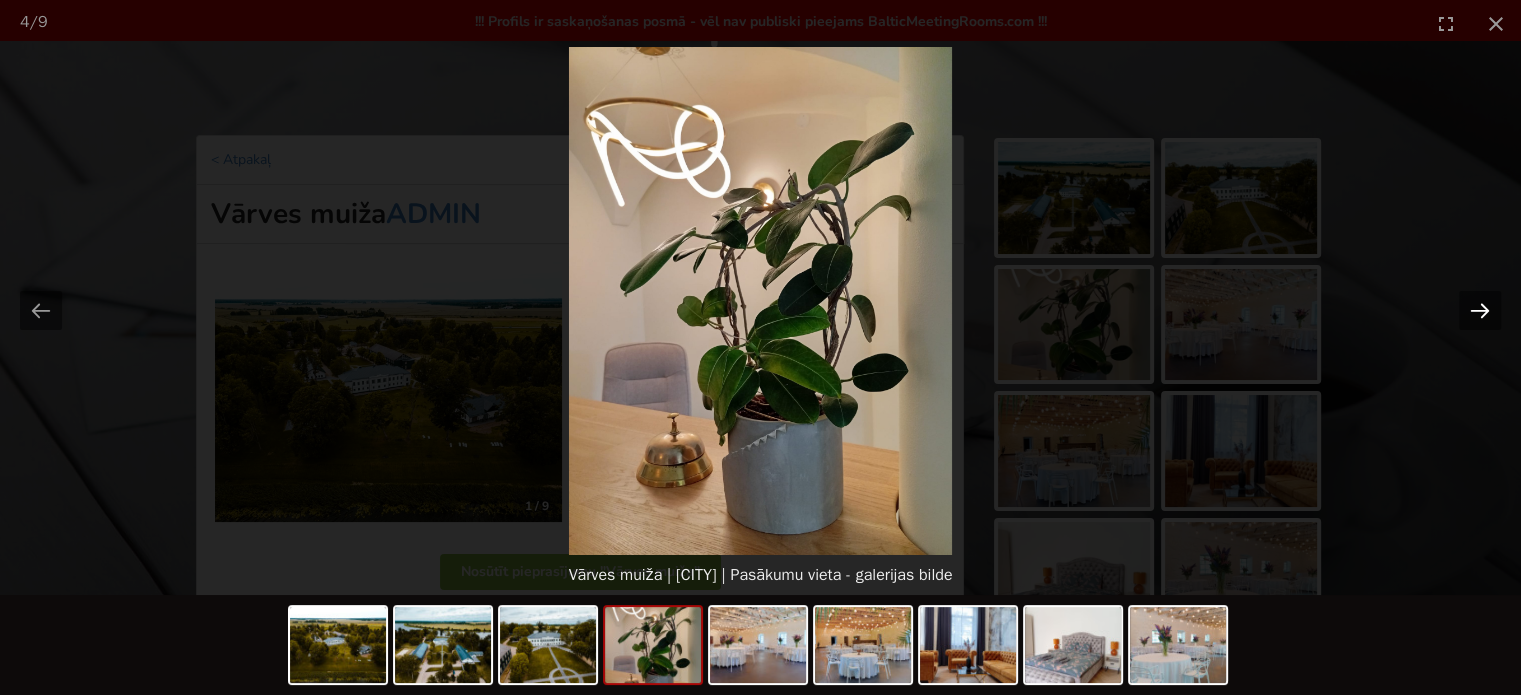 click at bounding box center (1480, 310) 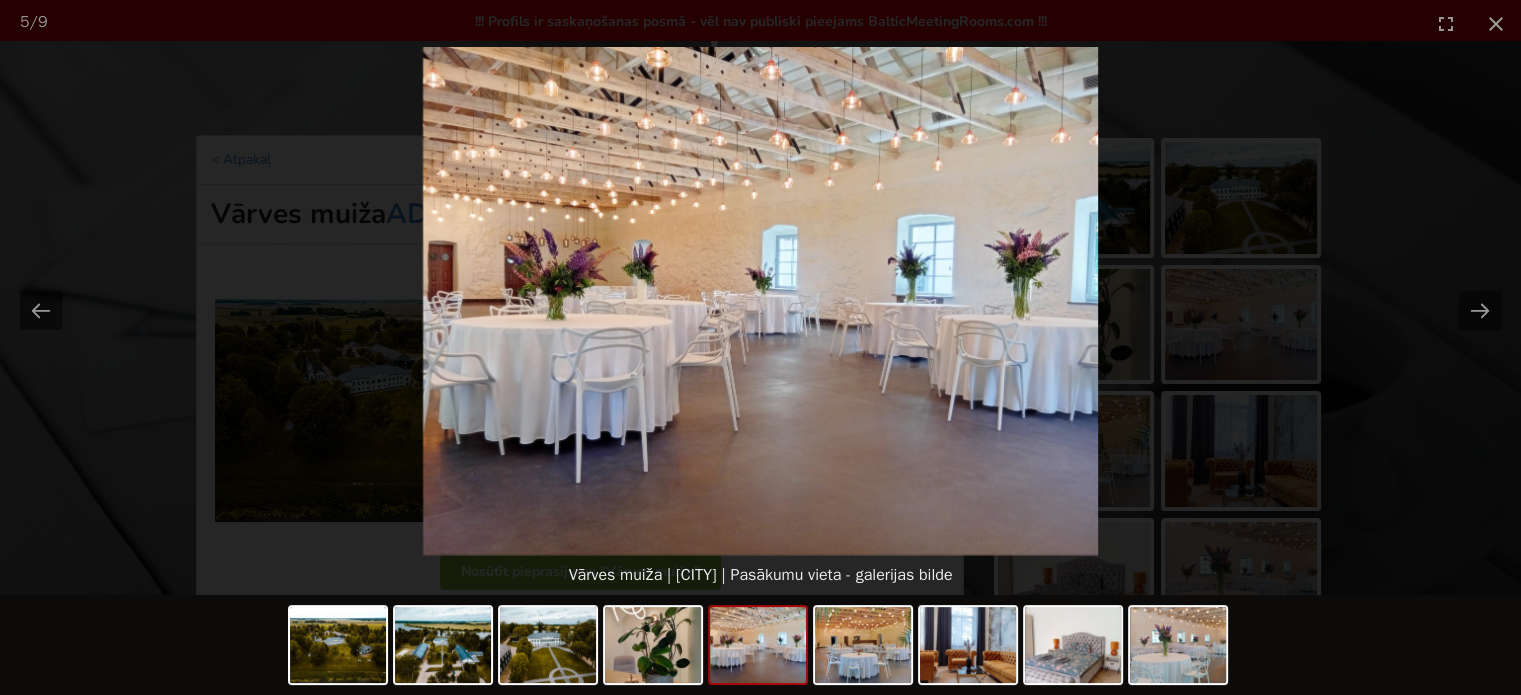 scroll, scrollTop: 0, scrollLeft: 0, axis: both 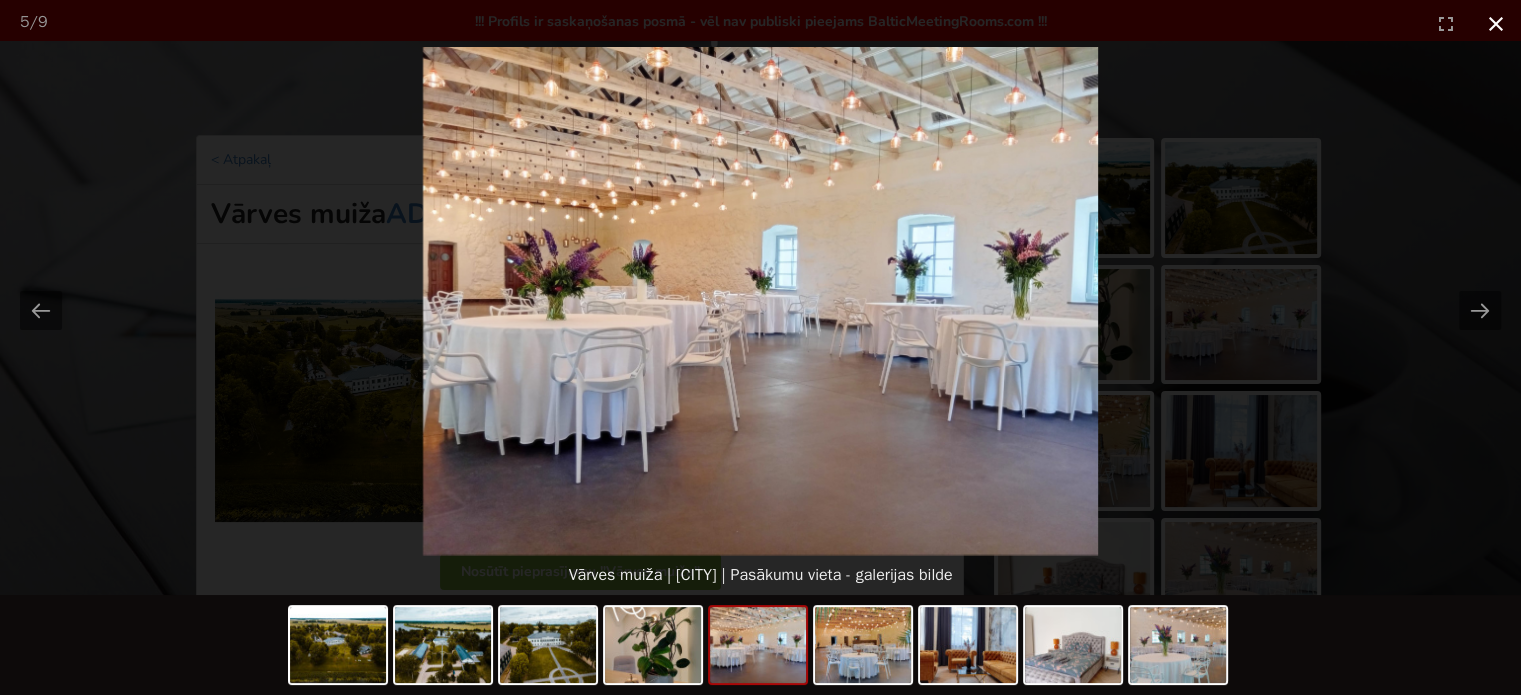 click at bounding box center (1496, 23) 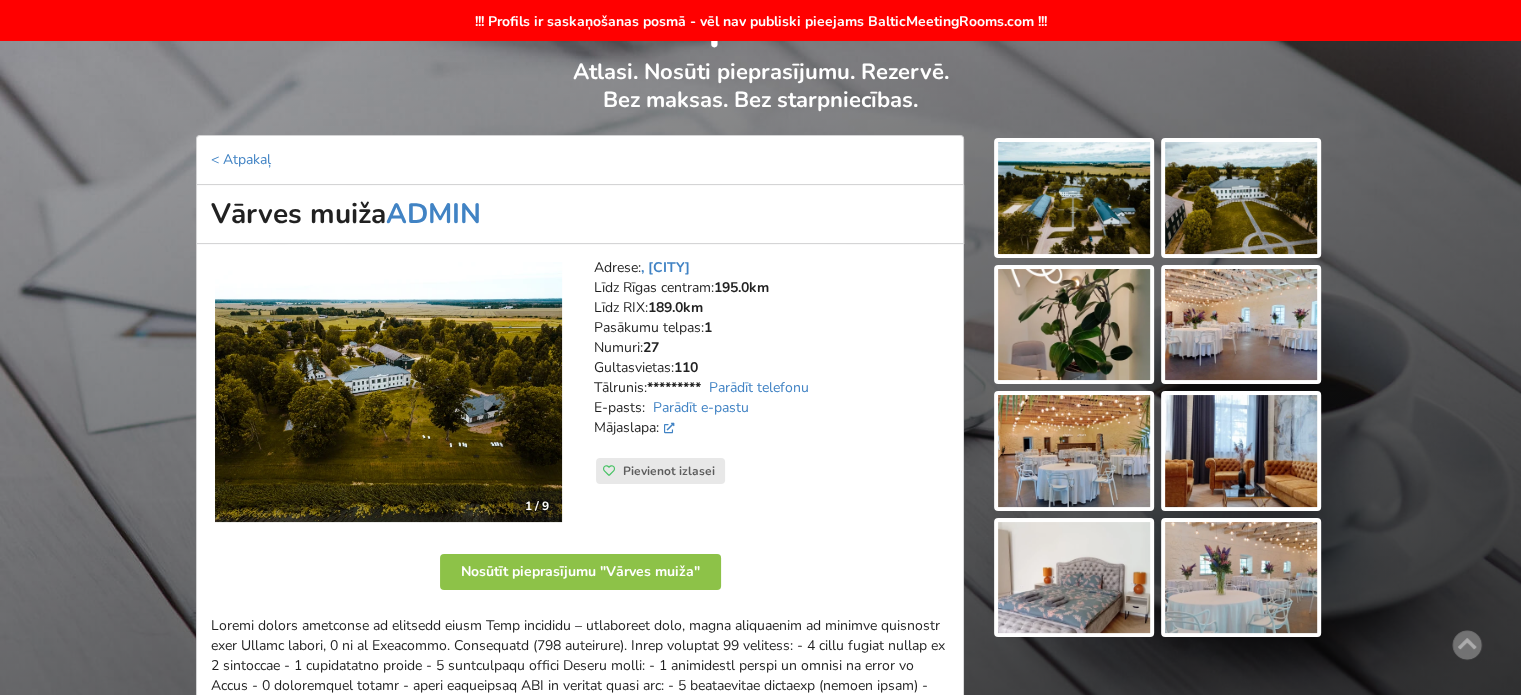 click at bounding box center (388, 392) 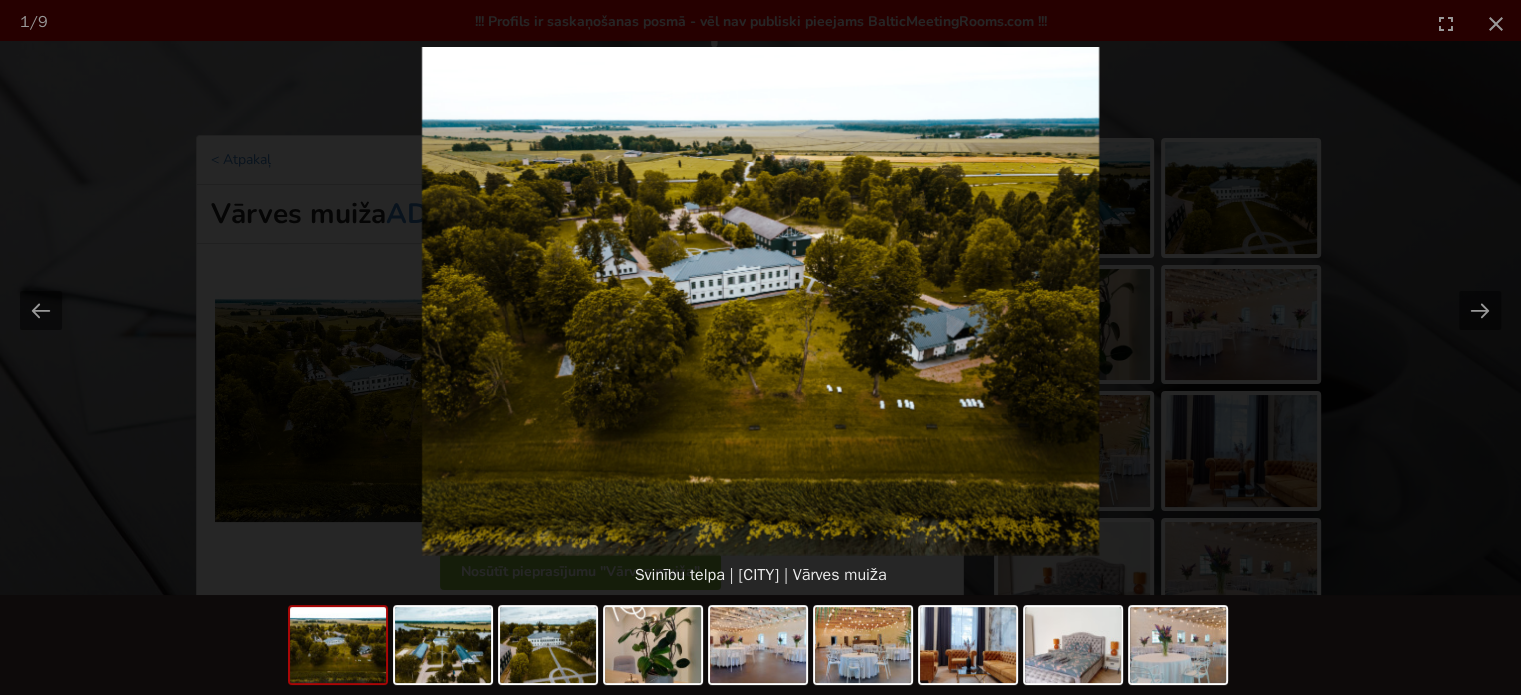 scroll, scrollTop: 0, scrollLeft: 0, axis: both 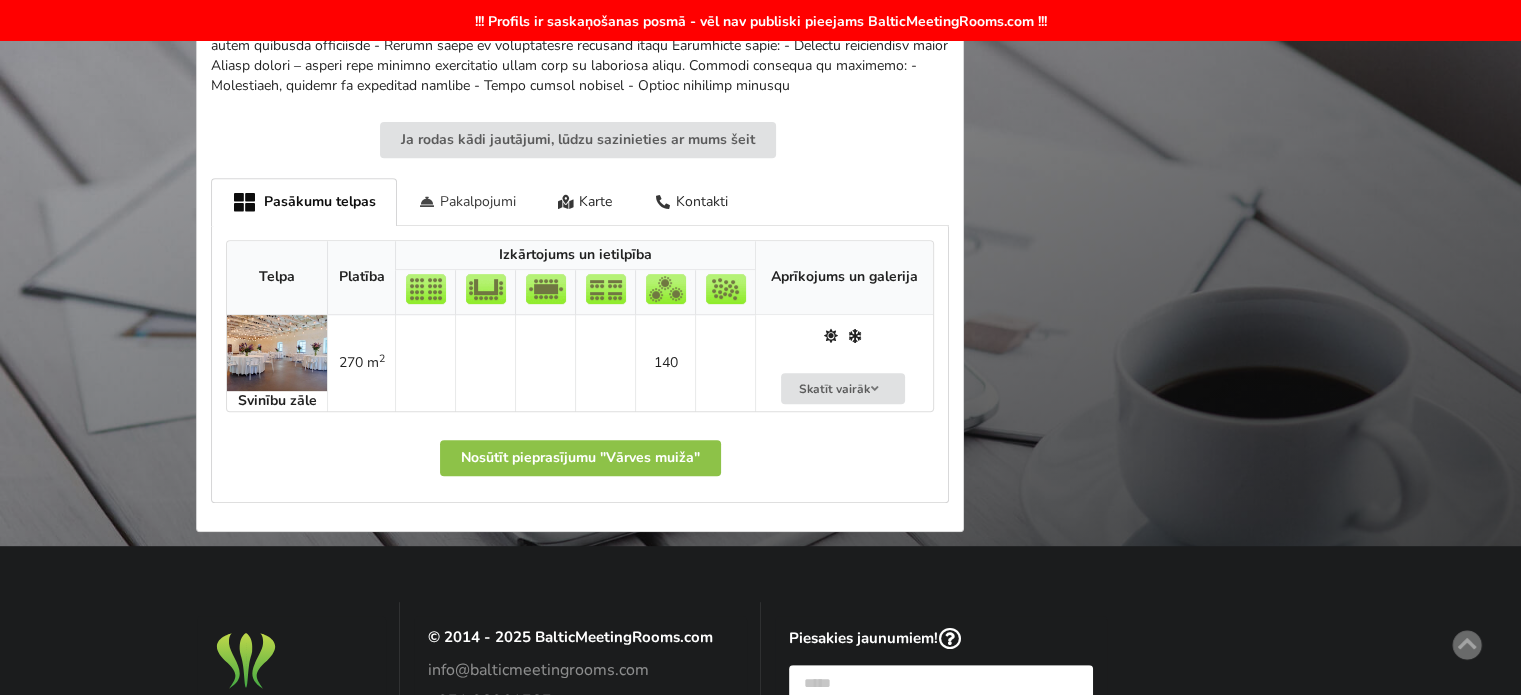 click on "Pakalpojumi" at bounding box center [467, 201] 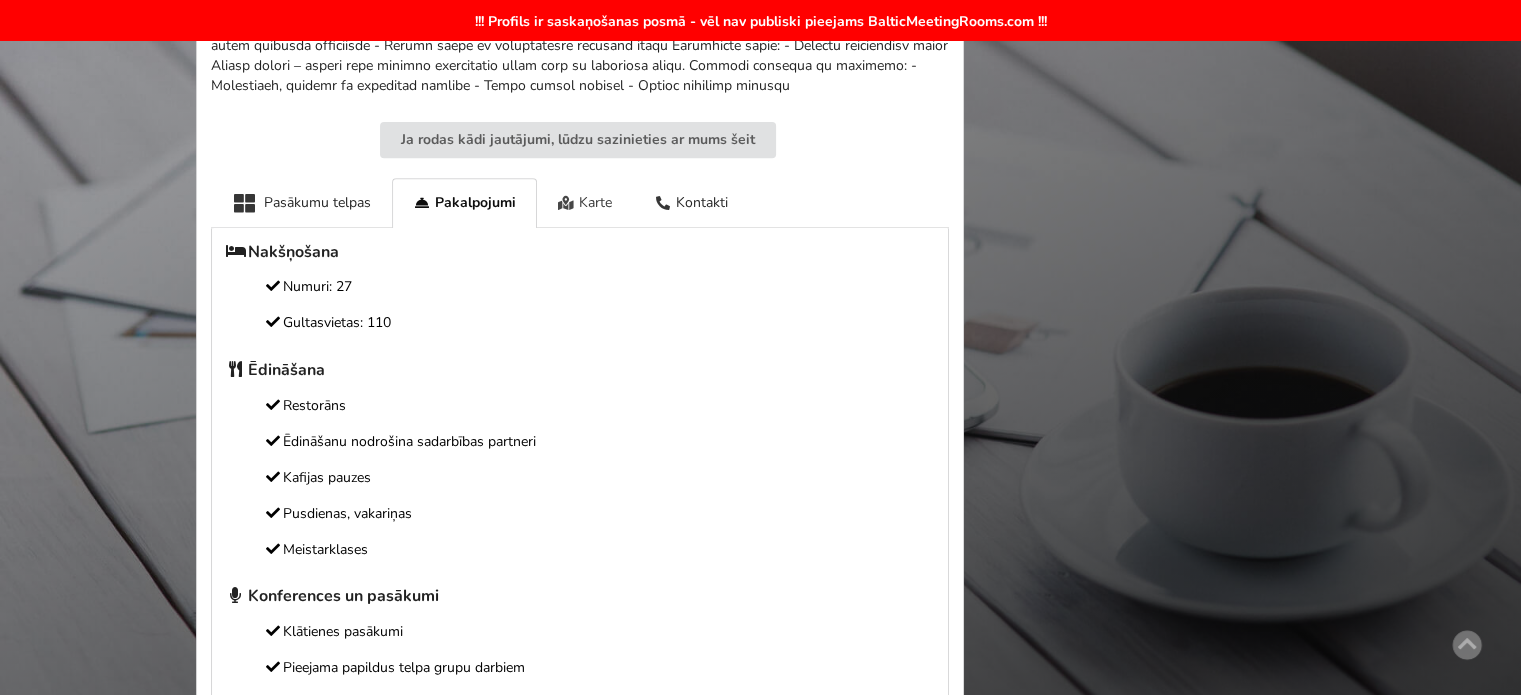 click on "Karte" at bounding box center [585, 202] 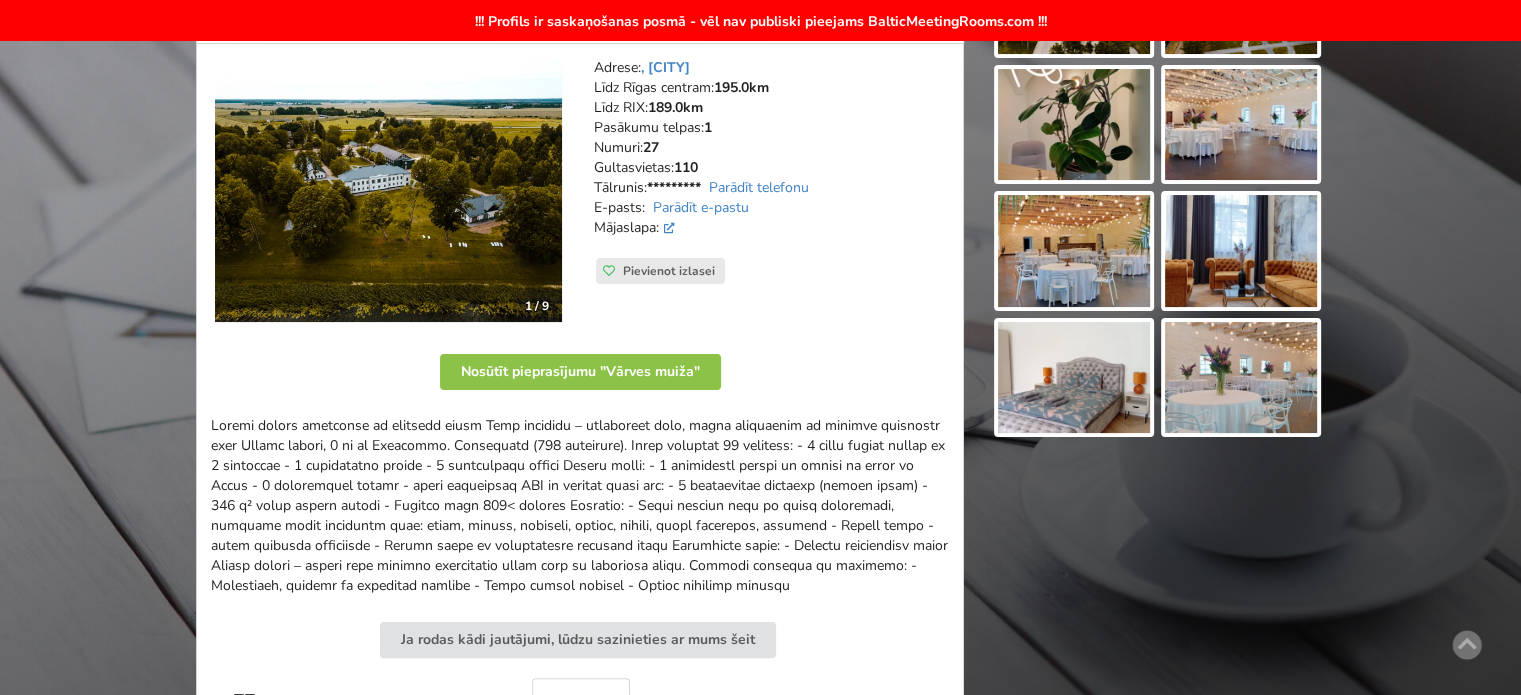 scroll, scrollTop: 0, scrollLeft: 0, axis: both 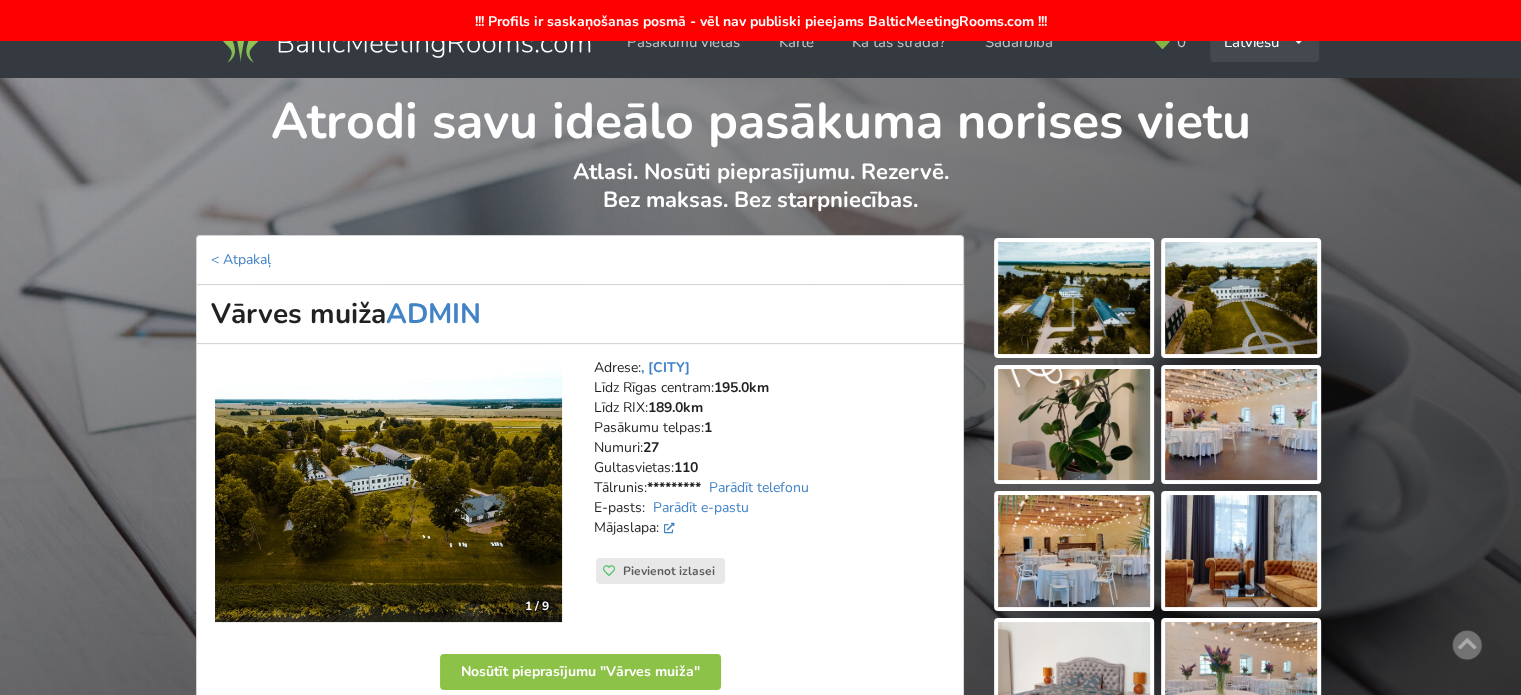 click on "Latviešu
English
Русский" at bounding box center (1264, 42) 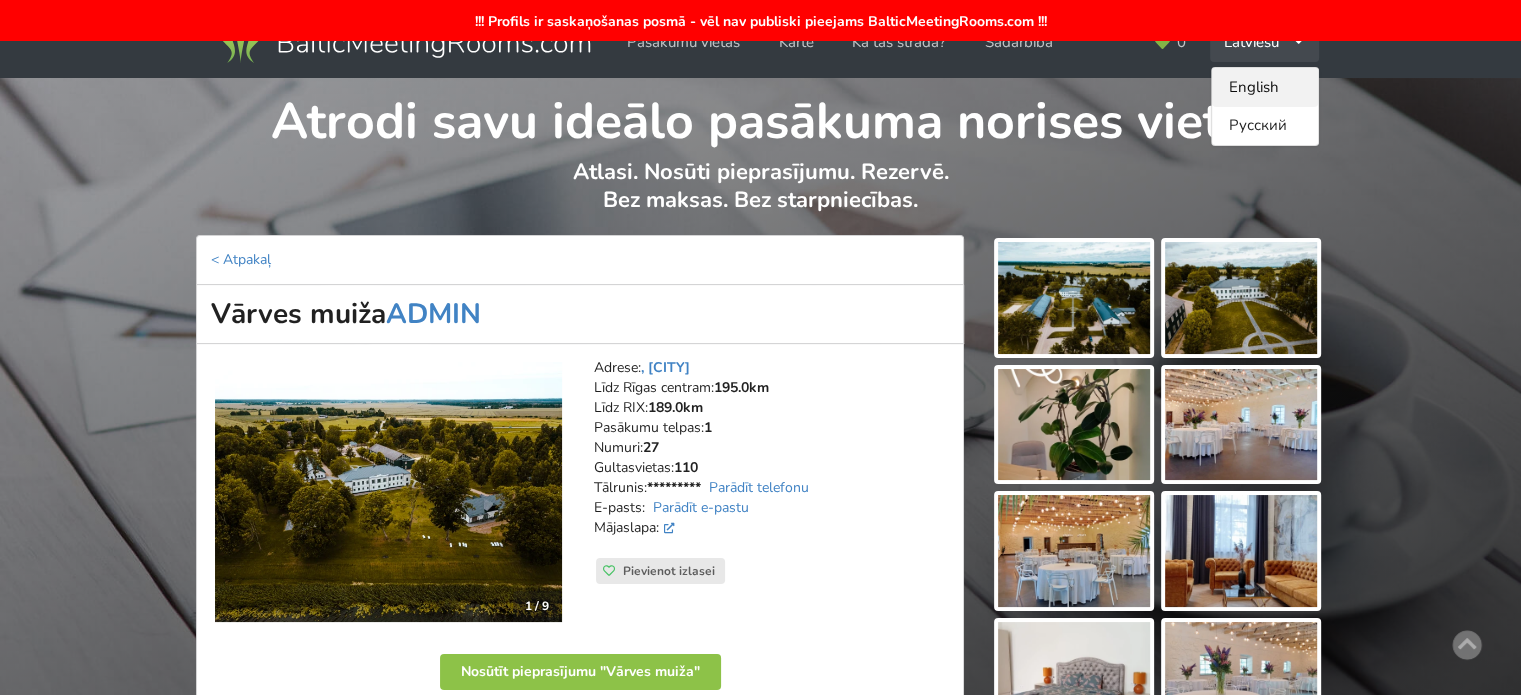 click on "English" at bounding box center (1265, 87) 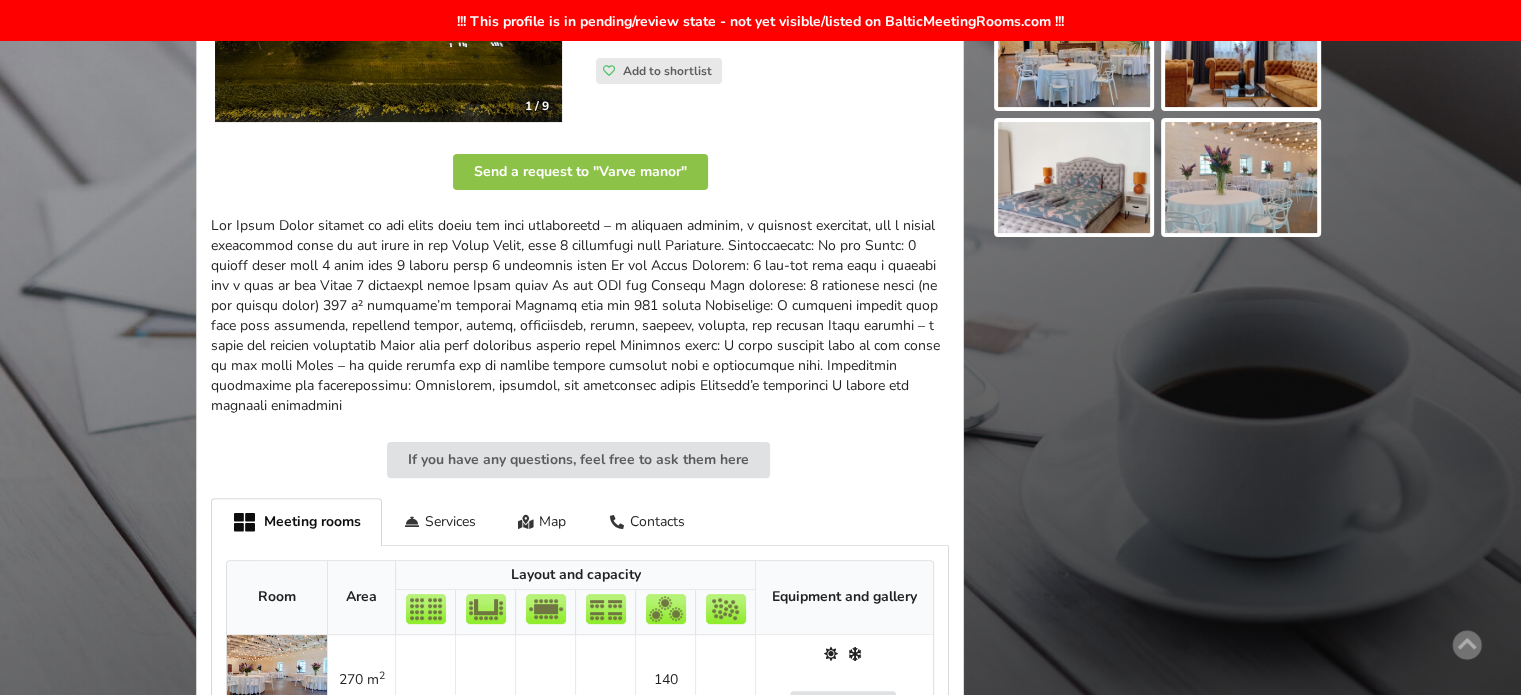 scroll, scrollTop: 600, scrollLeft: 0, axis: vertical 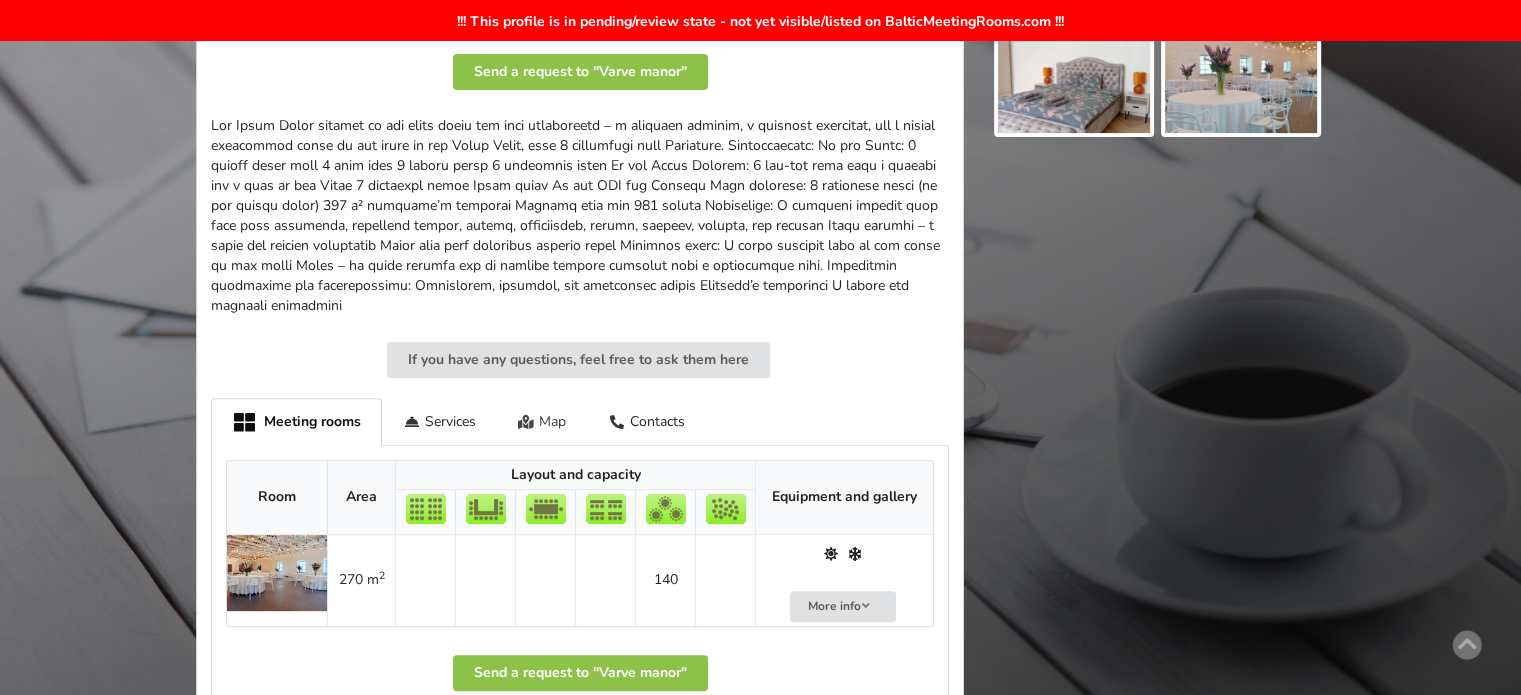 click on "Map" at bounding box center [542, 421] 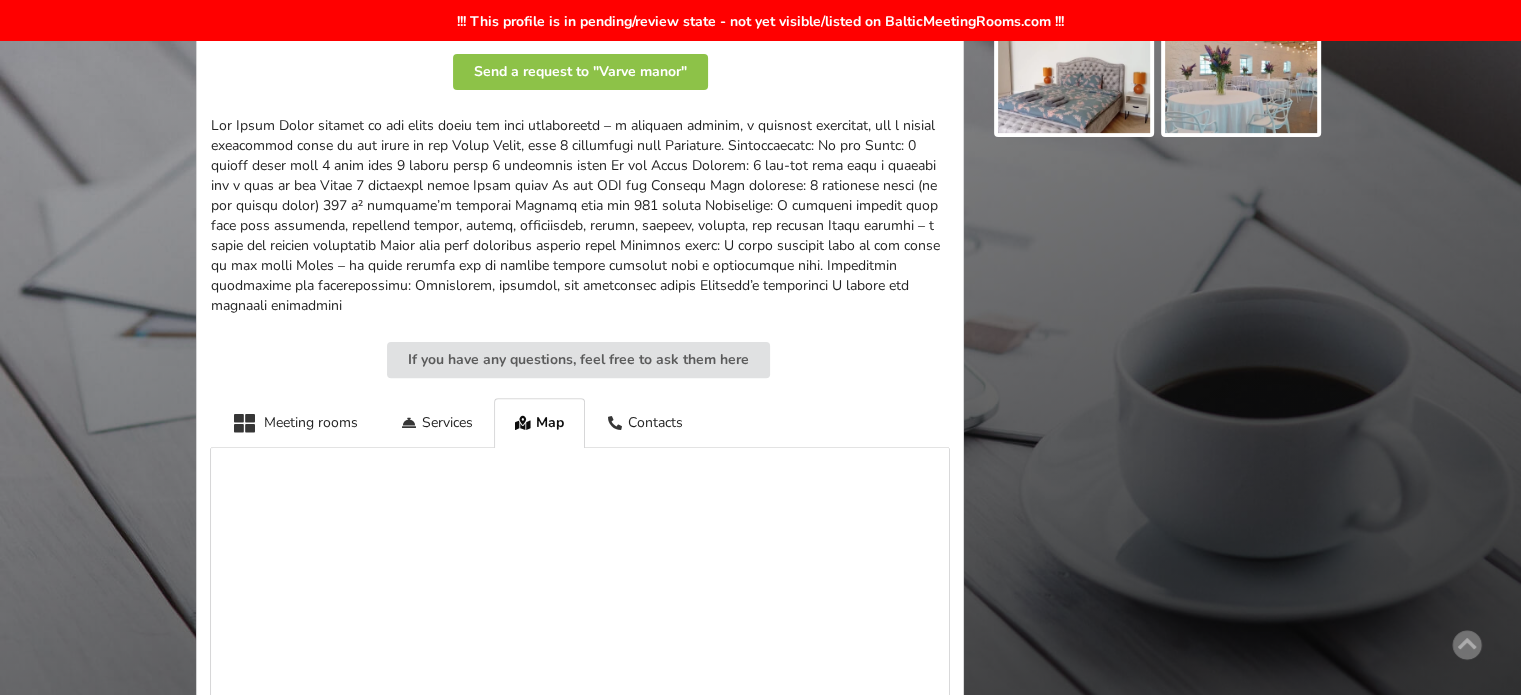 scroll, scrollTop: 0, scrollLeft: 0, axis: both 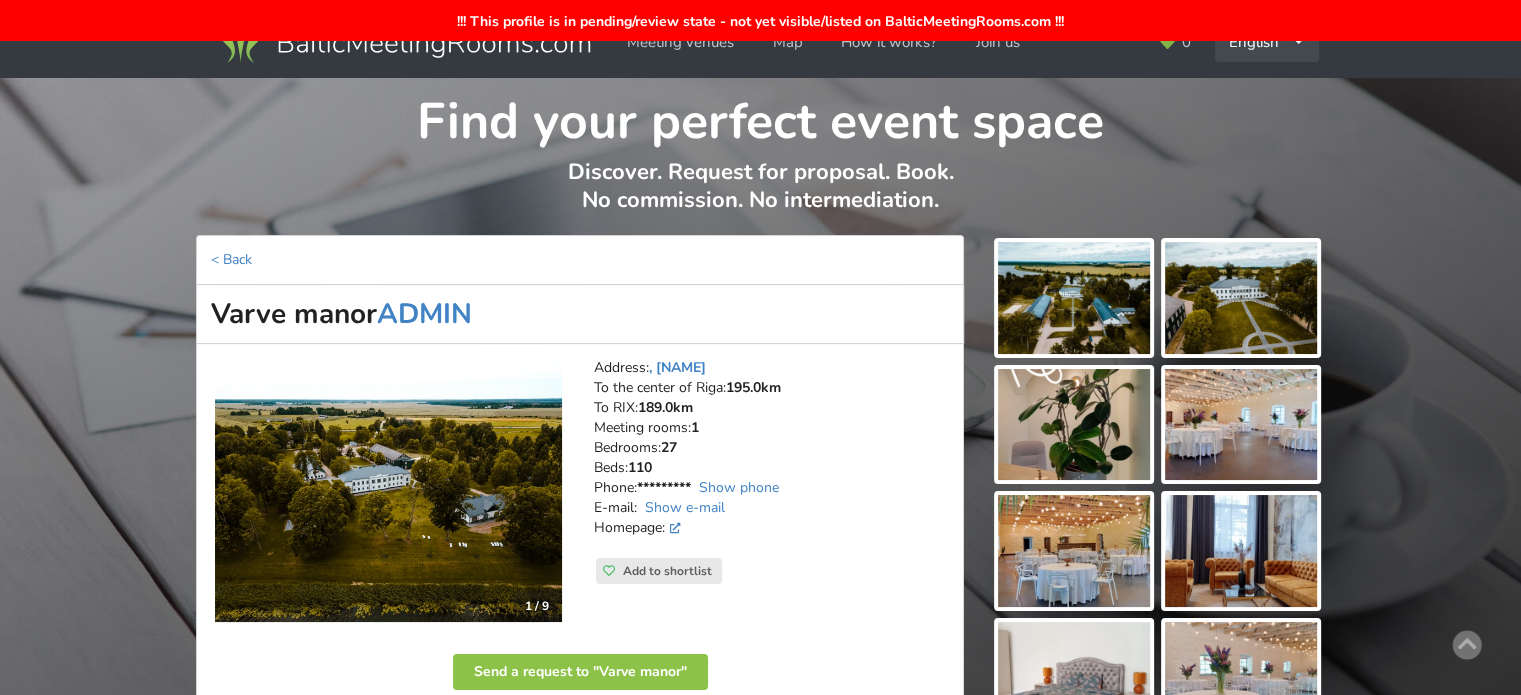 click on "English
Русский
Latviešu" at bounding box center [1267, 42] 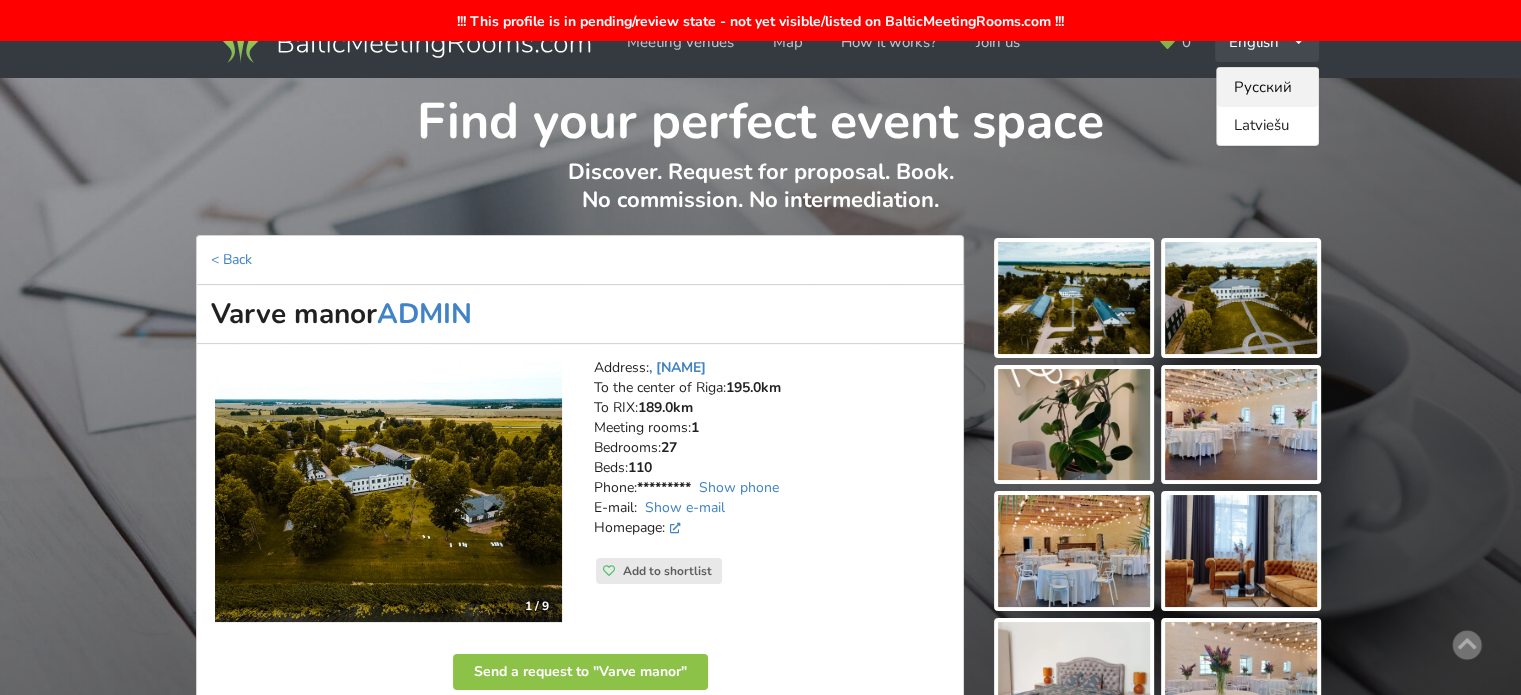 click on "Русский" at bounding box center [1267, 87] 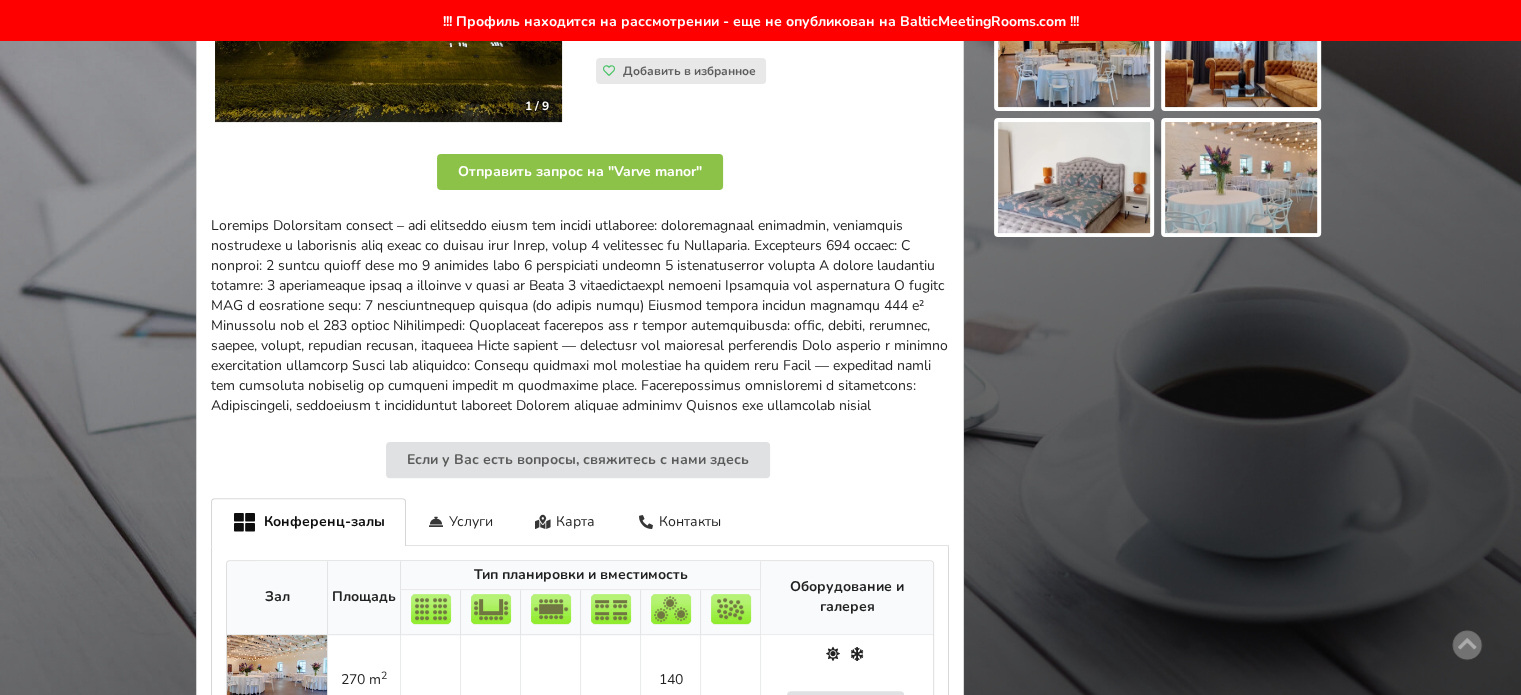 scroll, scrollTop: 800, scrollLeft: 0, axis: vertical 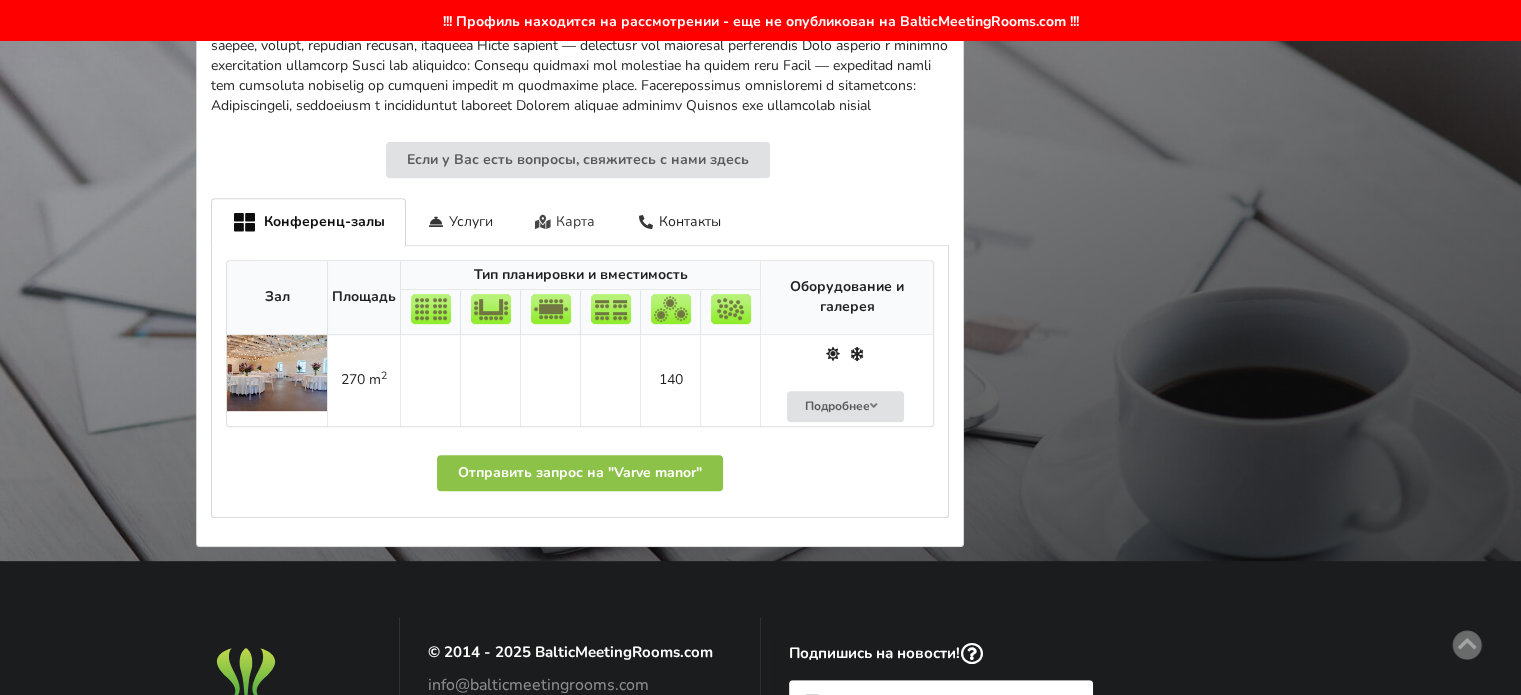 click on "Карта" at bounding box center (565, 221) 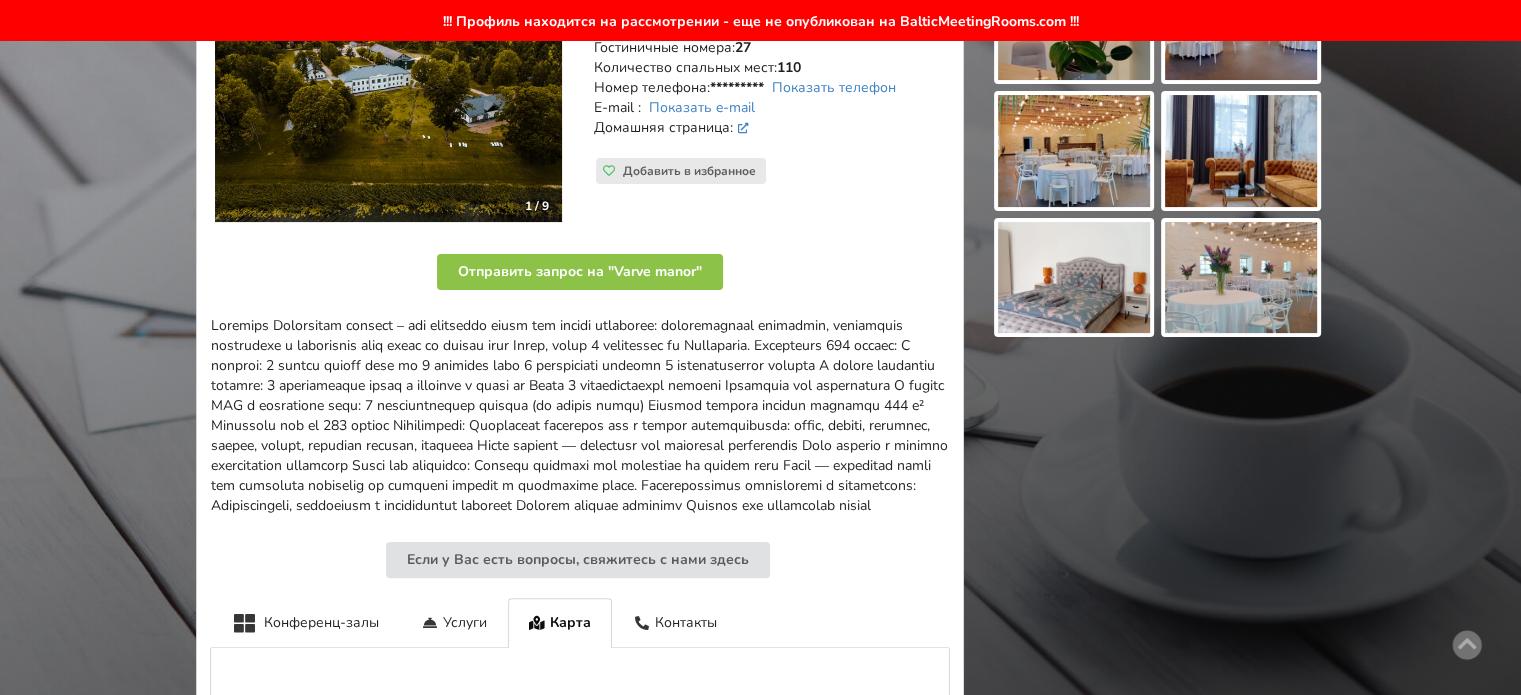 scroll, scrollTop: 0, scrollLeft: 0, axis: both 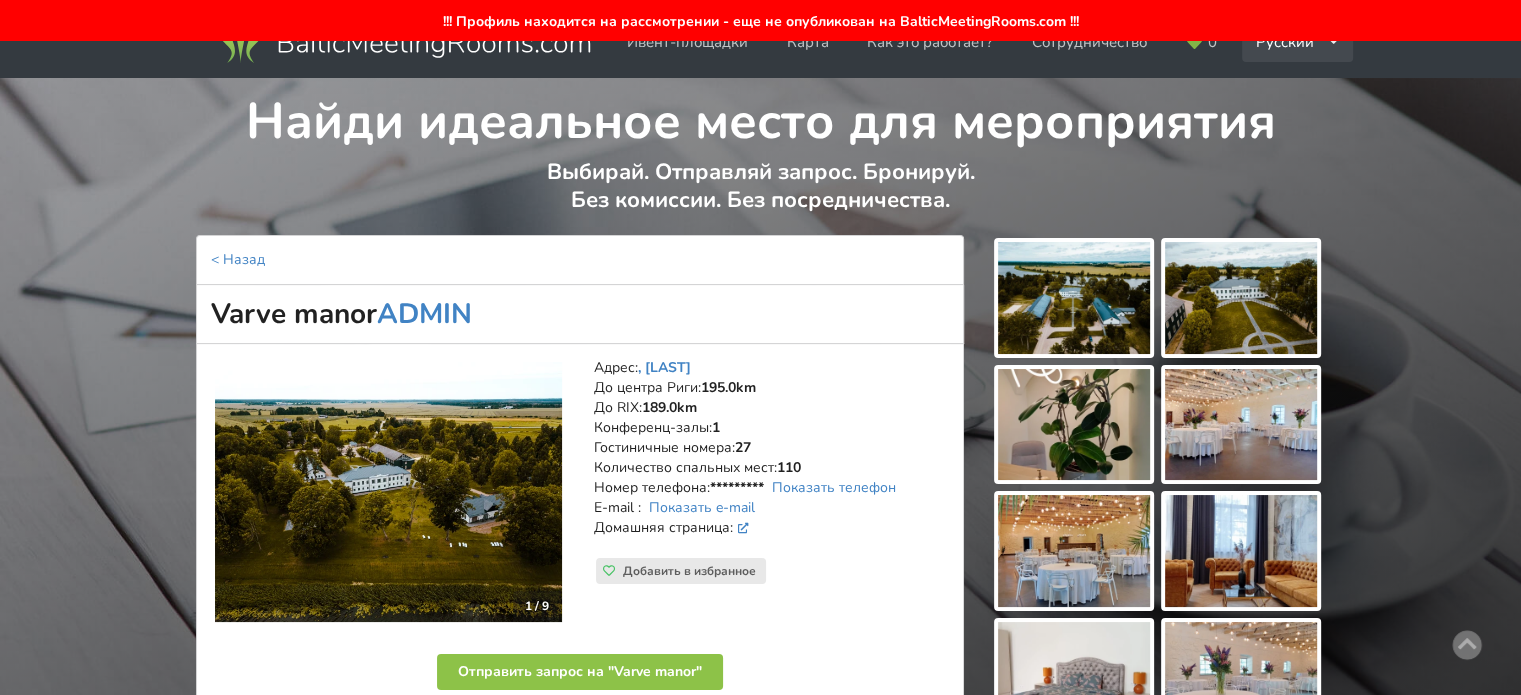 click on "Русский
English
Latviešu" at bounding box center [1298, 42] 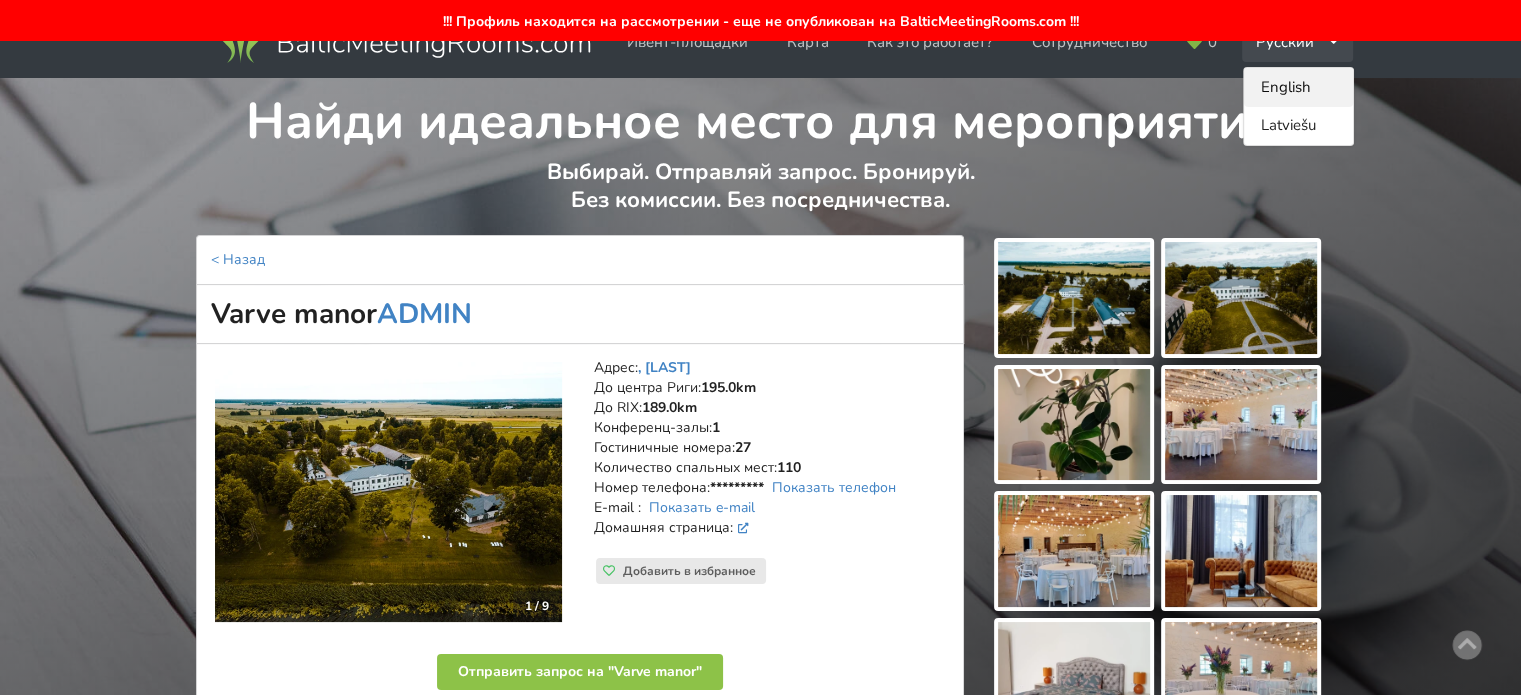 click on "English" at bounding box center (1298, 87) 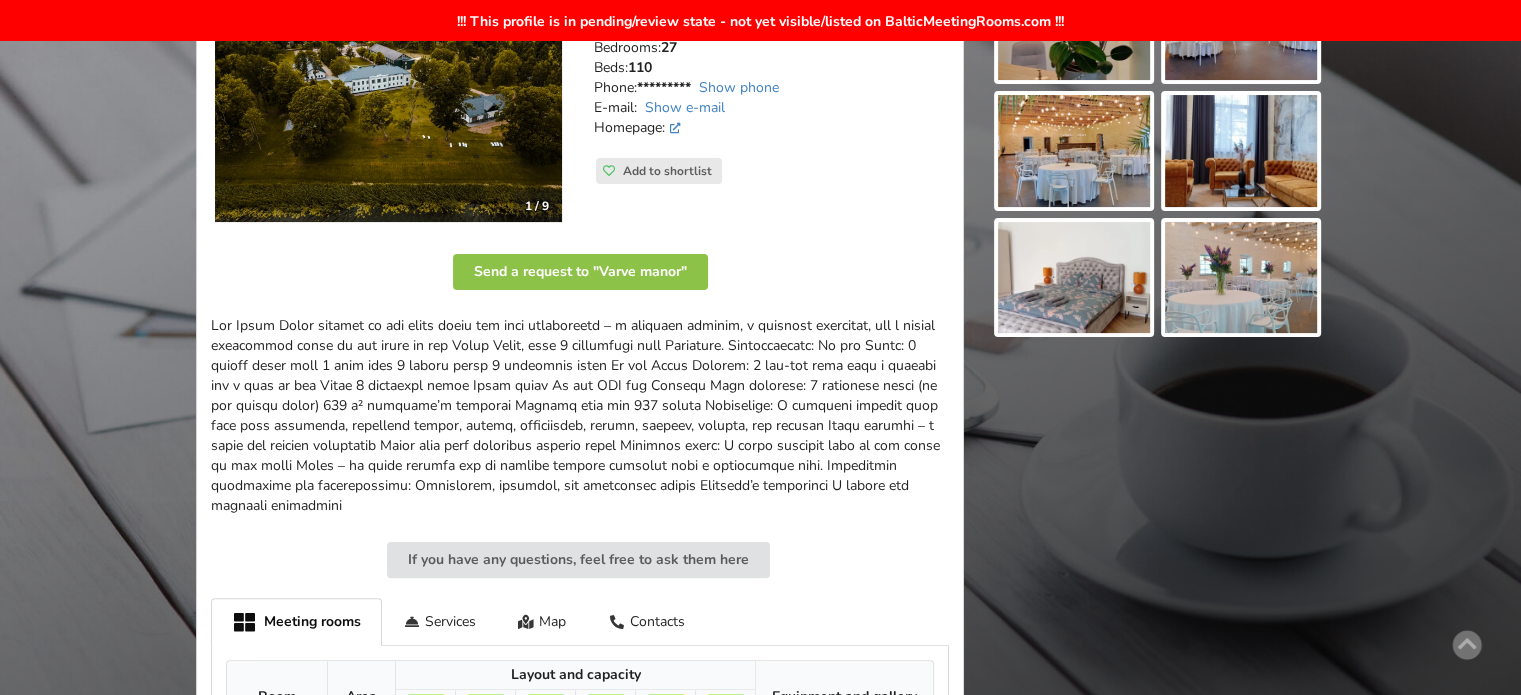 scroll, scrollTop: 500, scrollLeft: 0, axis: vertical 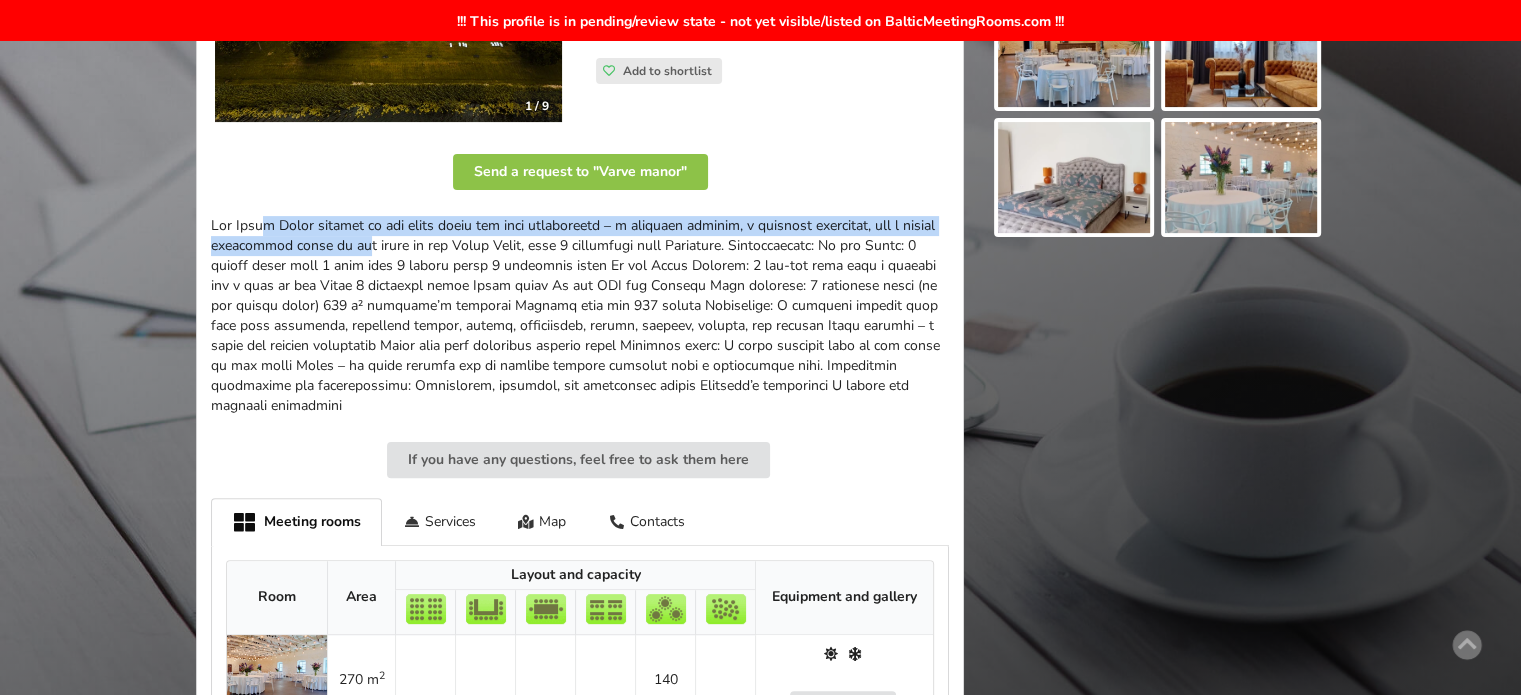 drag, startPoint x: 302, startPoint y: 227, endPoint x: 452, endPoint y: 260, distance: 153.58711 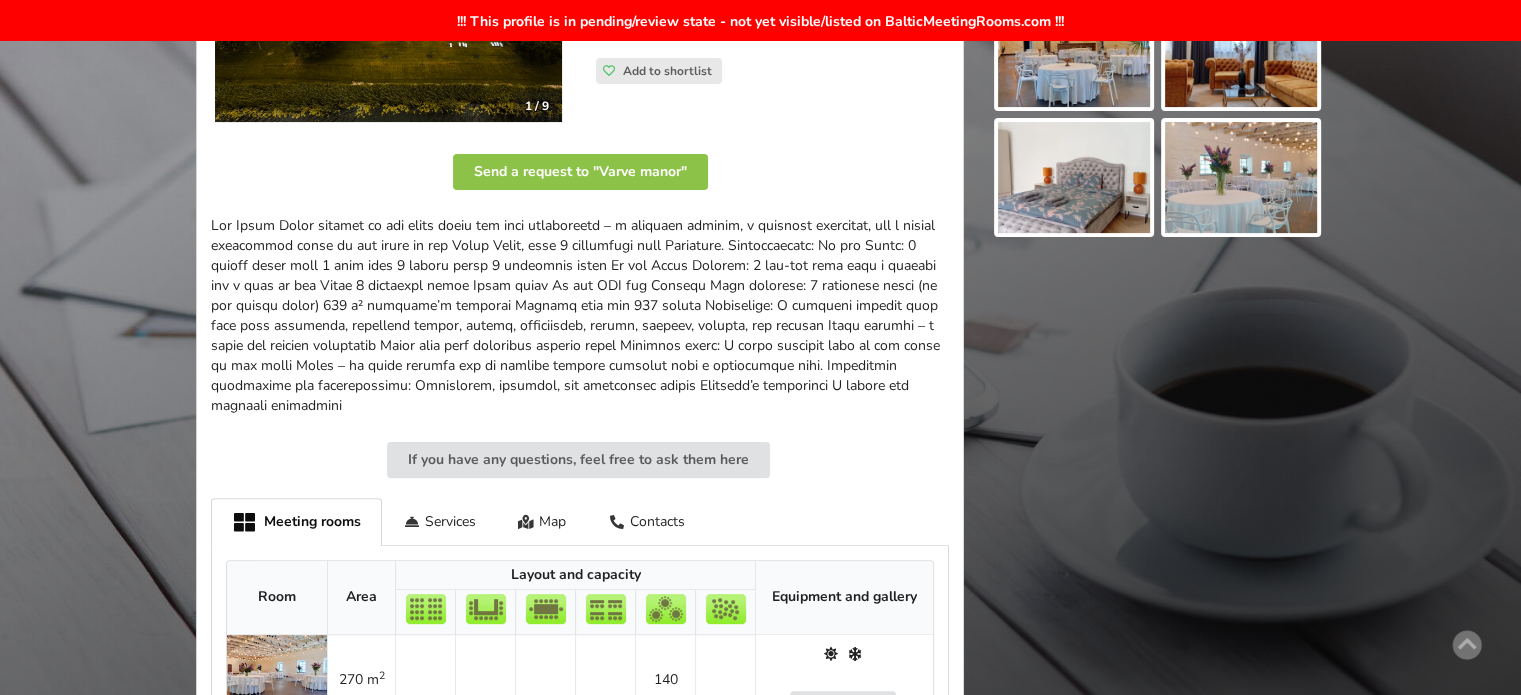 click at bounding box center [580, 316] 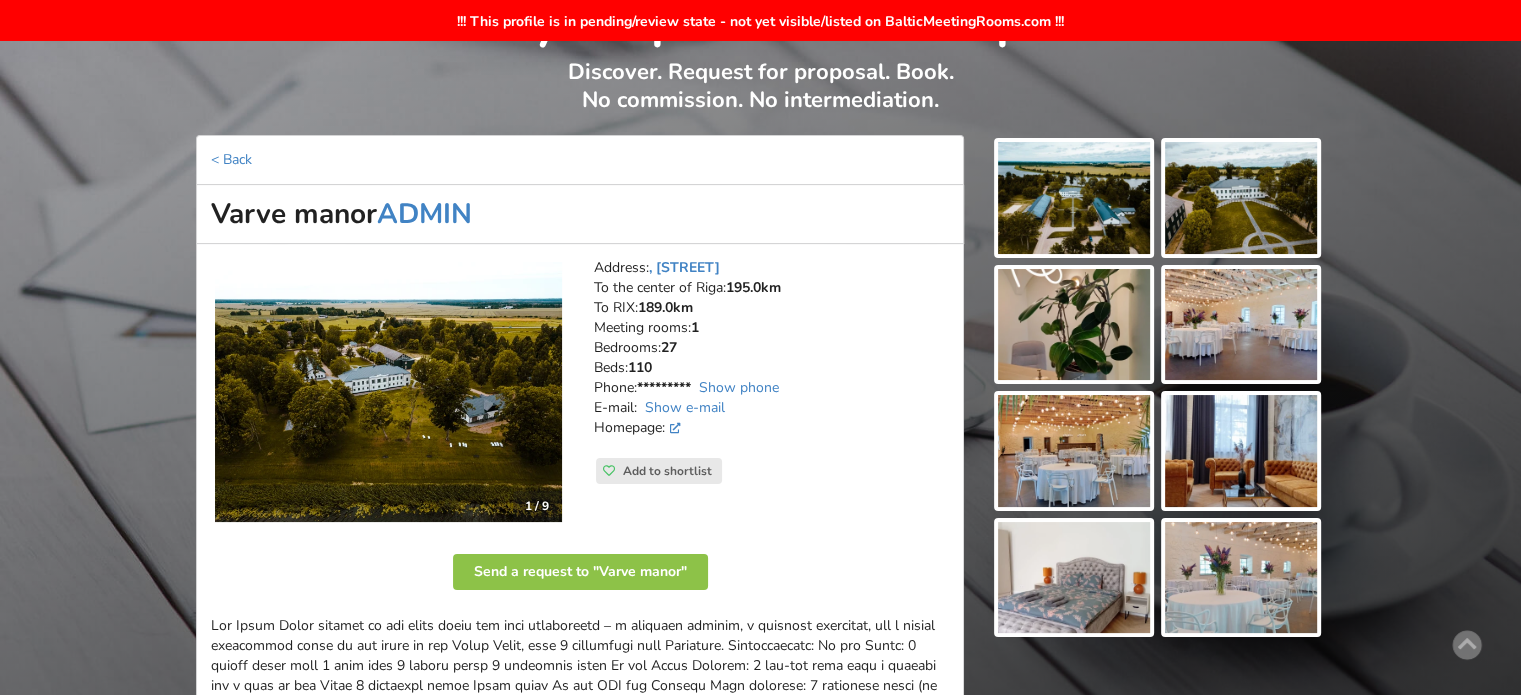 scroll, scrollTop: 0, scrollLeft: 0, axis: both 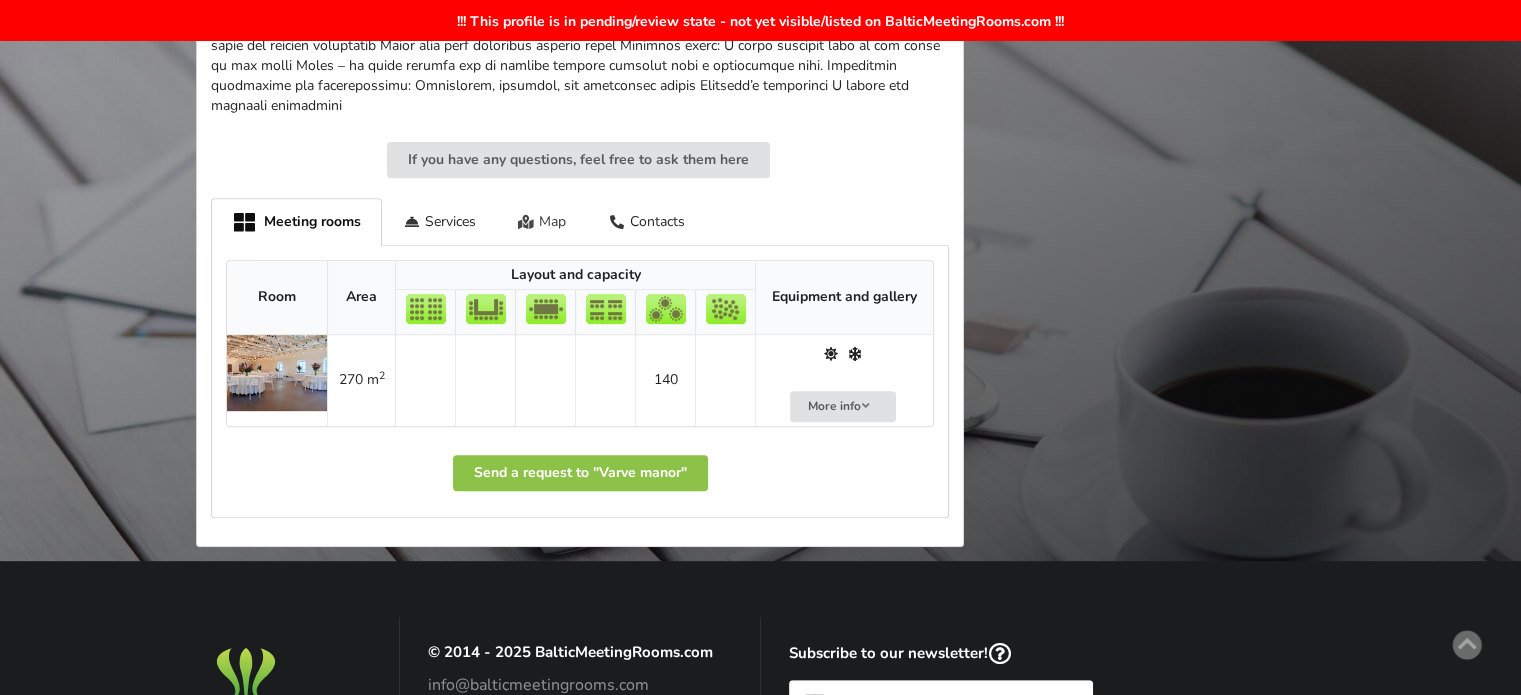 click on "Map" at bounding box center [542, 221] 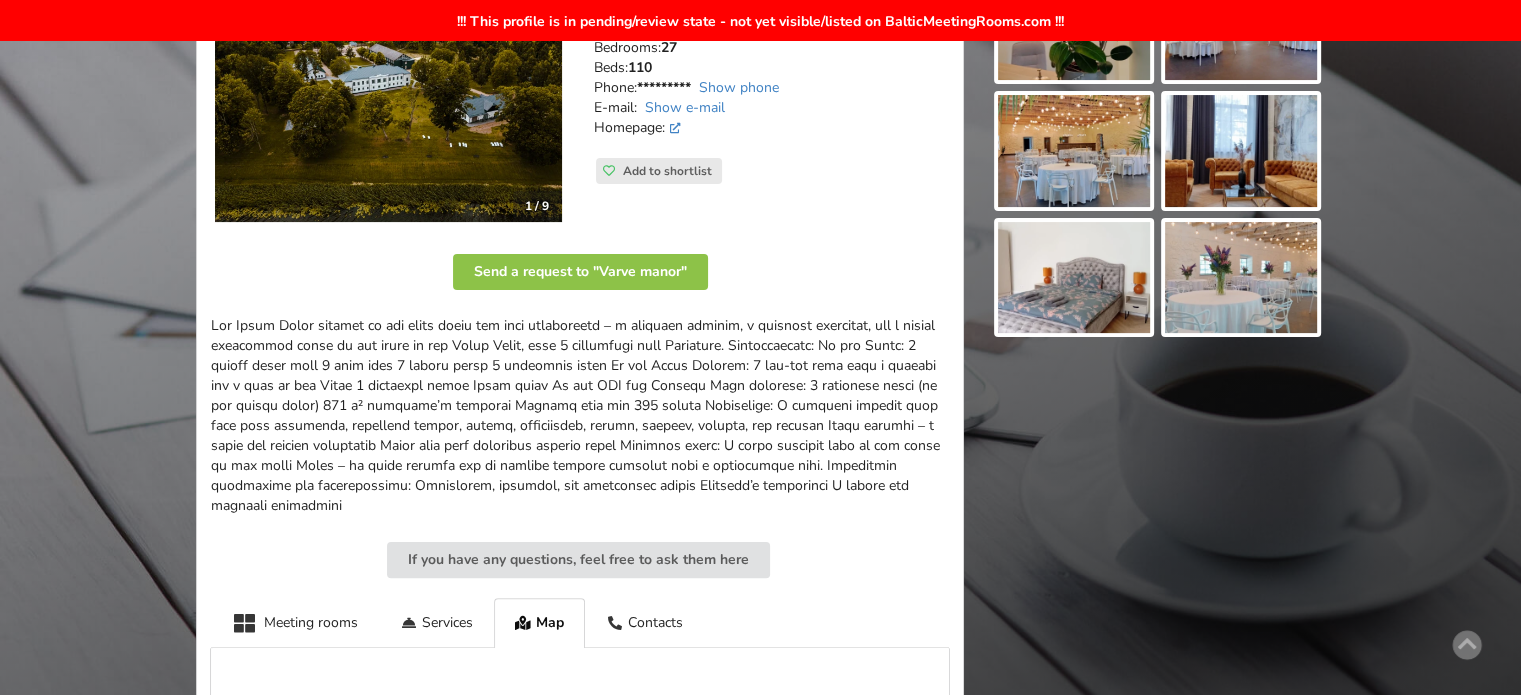 scroll, scrollTop: 0, scrollLeft: 0, axis: both 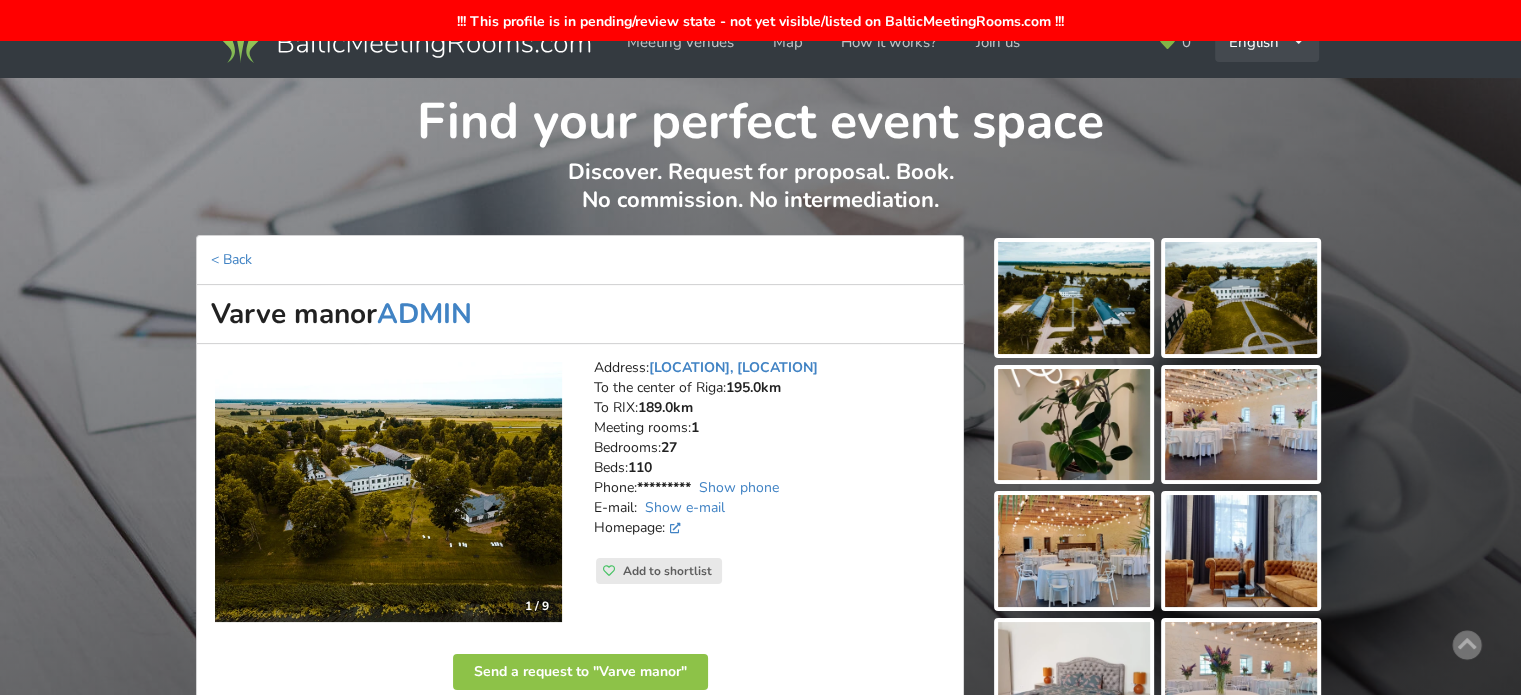 click on "English
Русский
Latviešu" at bounding box center [1267, 42] 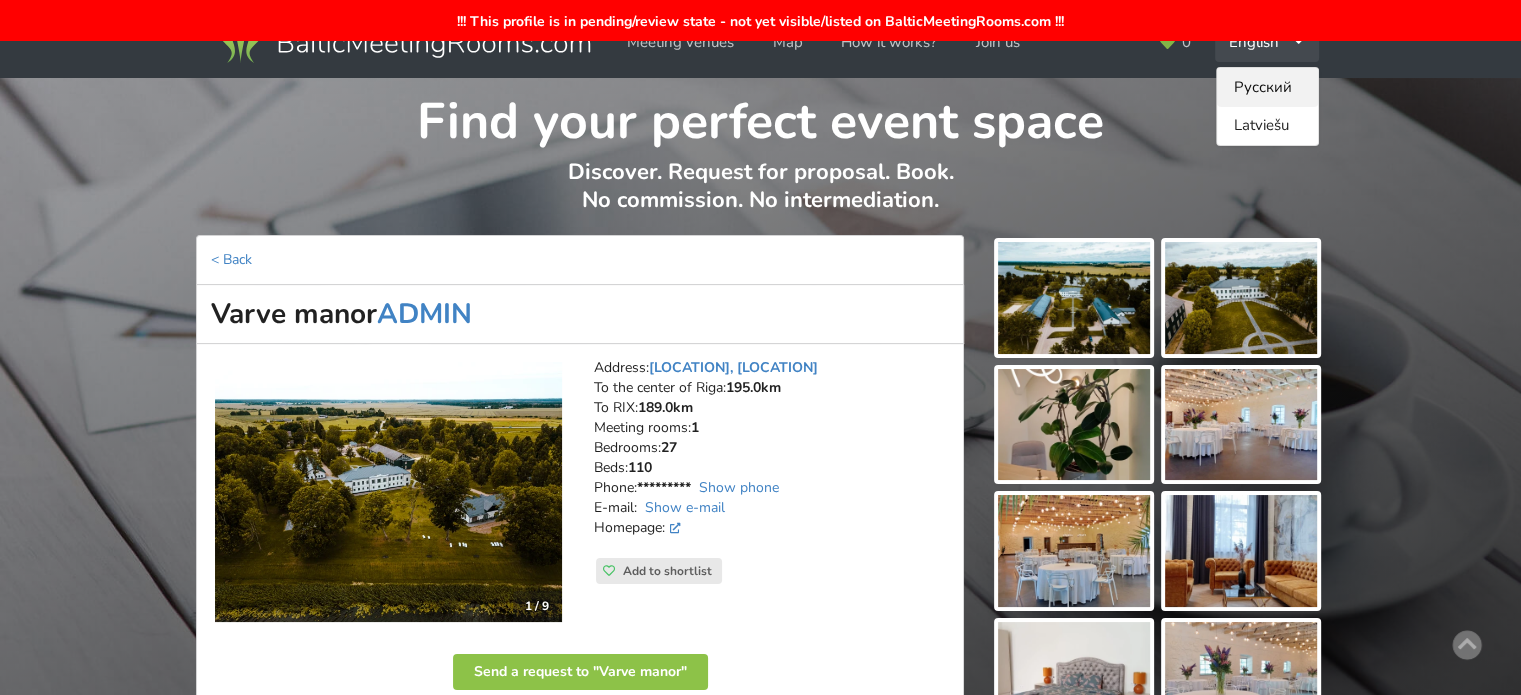 click on "Русский" at bounding box center (1267, 87) 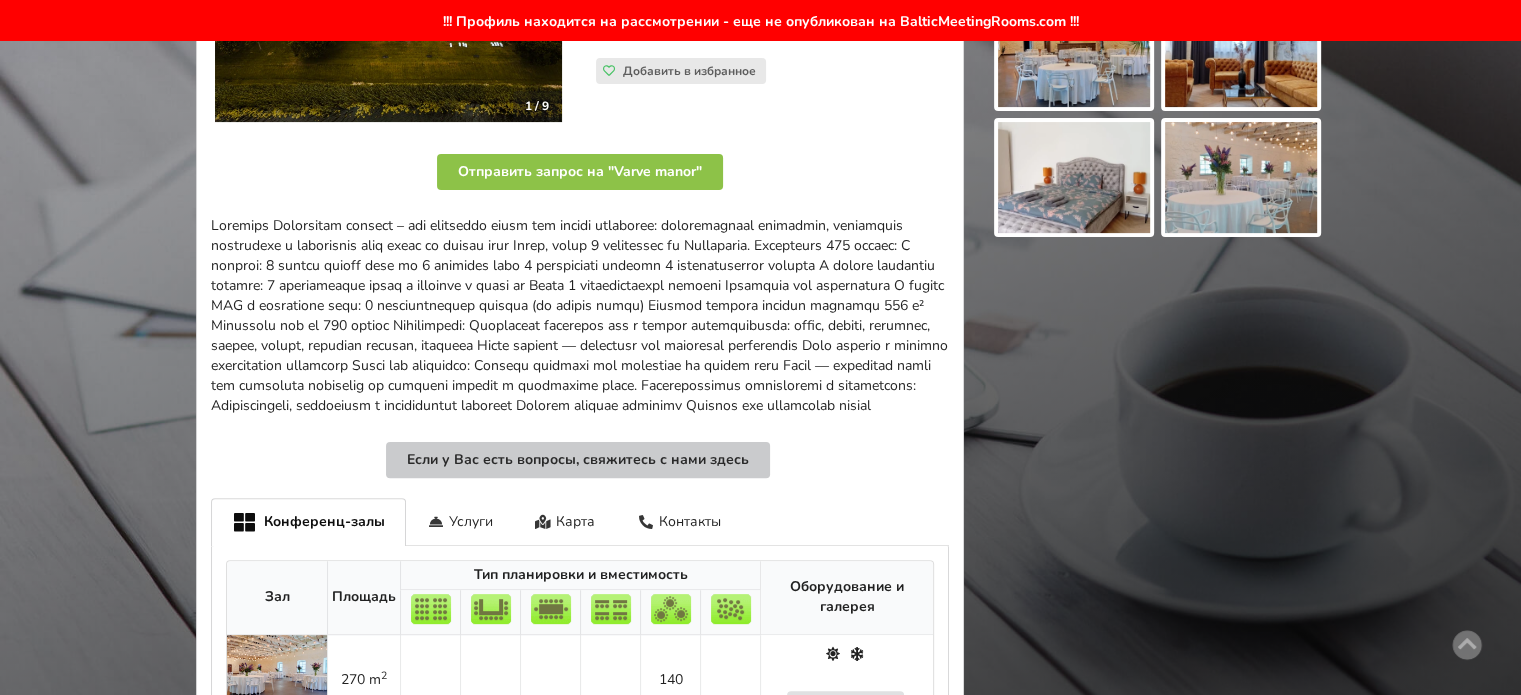 scroll, scrollTop: 600, scrollLeft: 0, axis: vertical 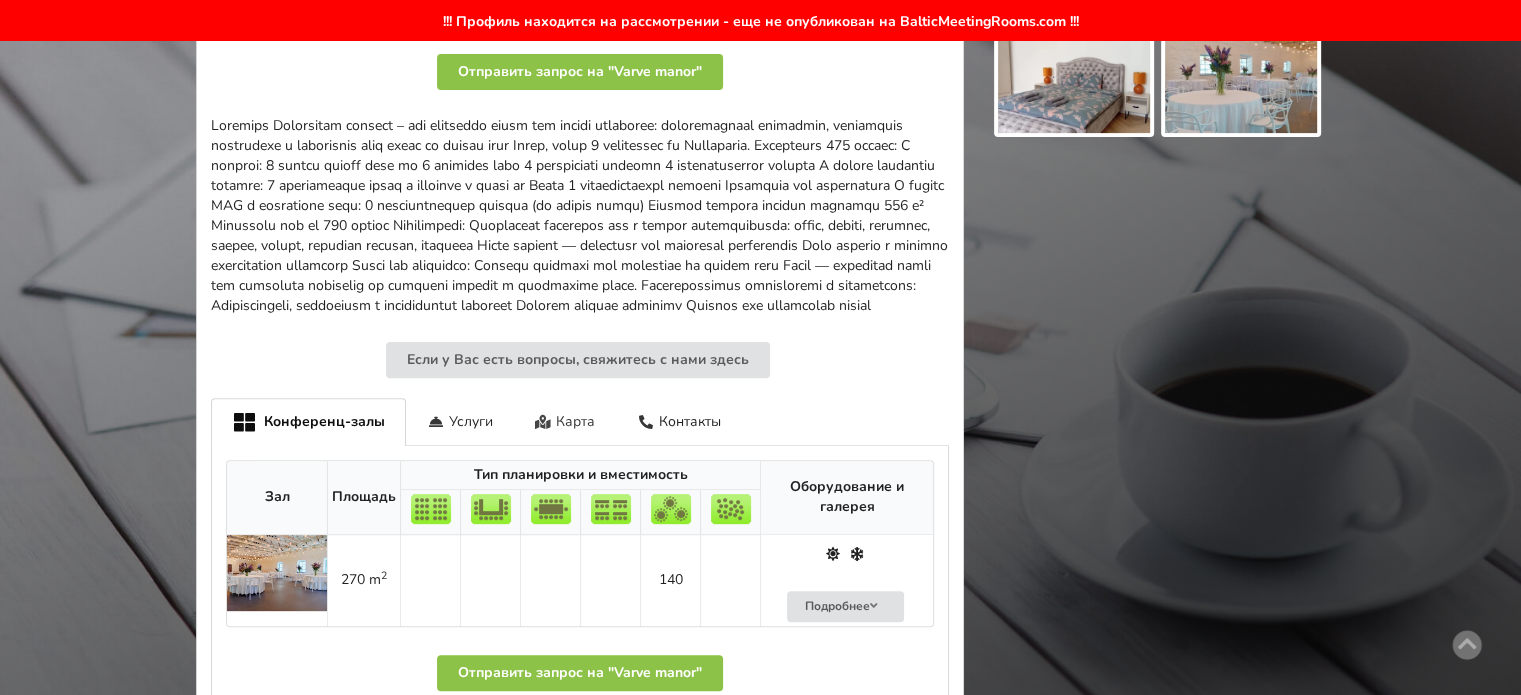 click on "Карта" at bounding box center [565, 421] 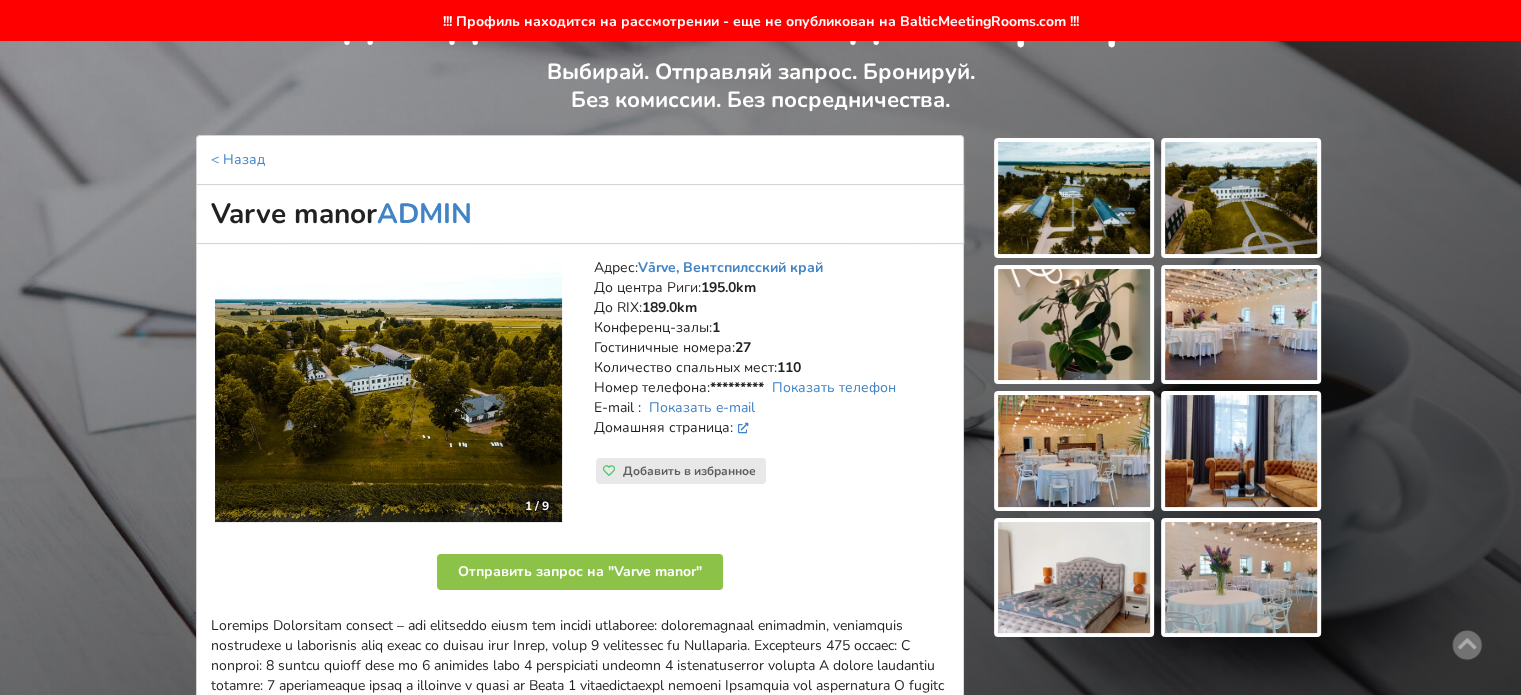 scroll, scrollTop: 0, scrollLeft: 0, axis: both 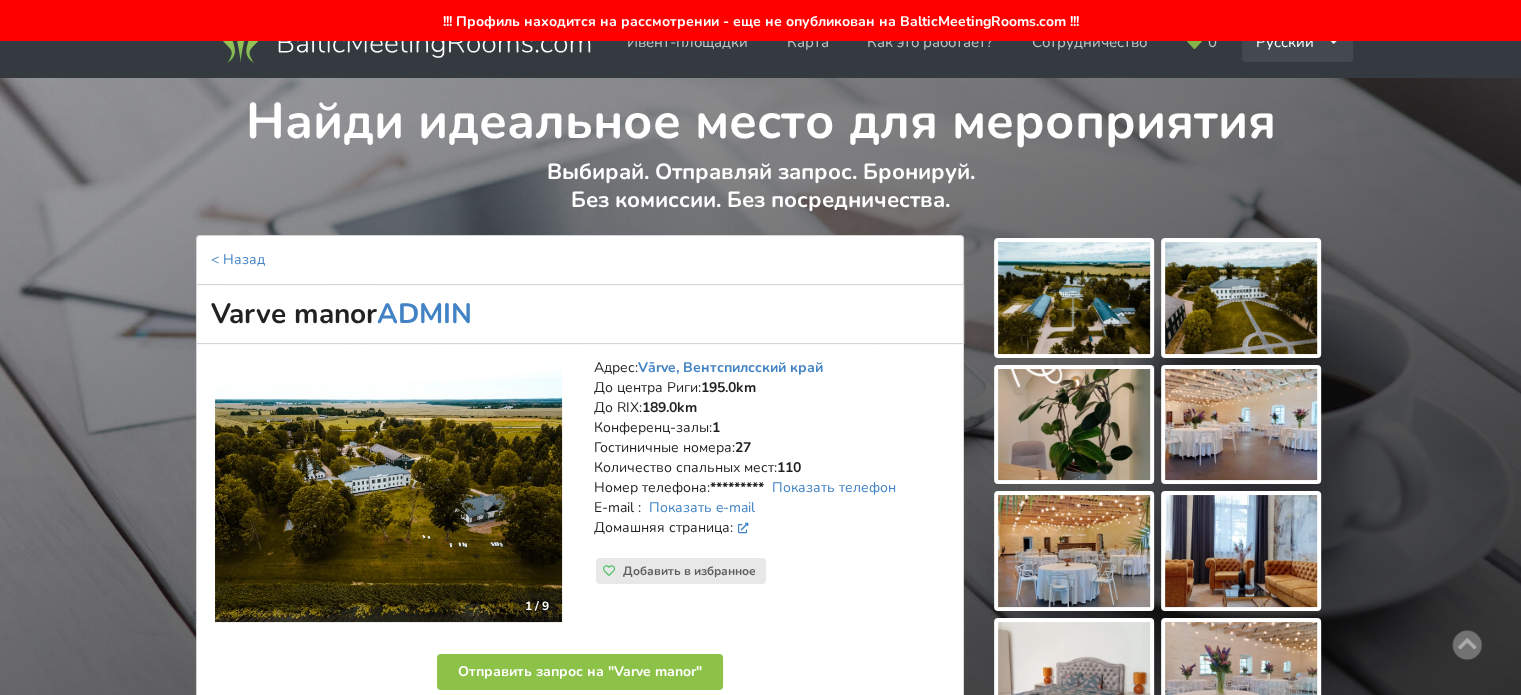 click on "Русский
English
Latviešu" at bounding box center [1298, 42] 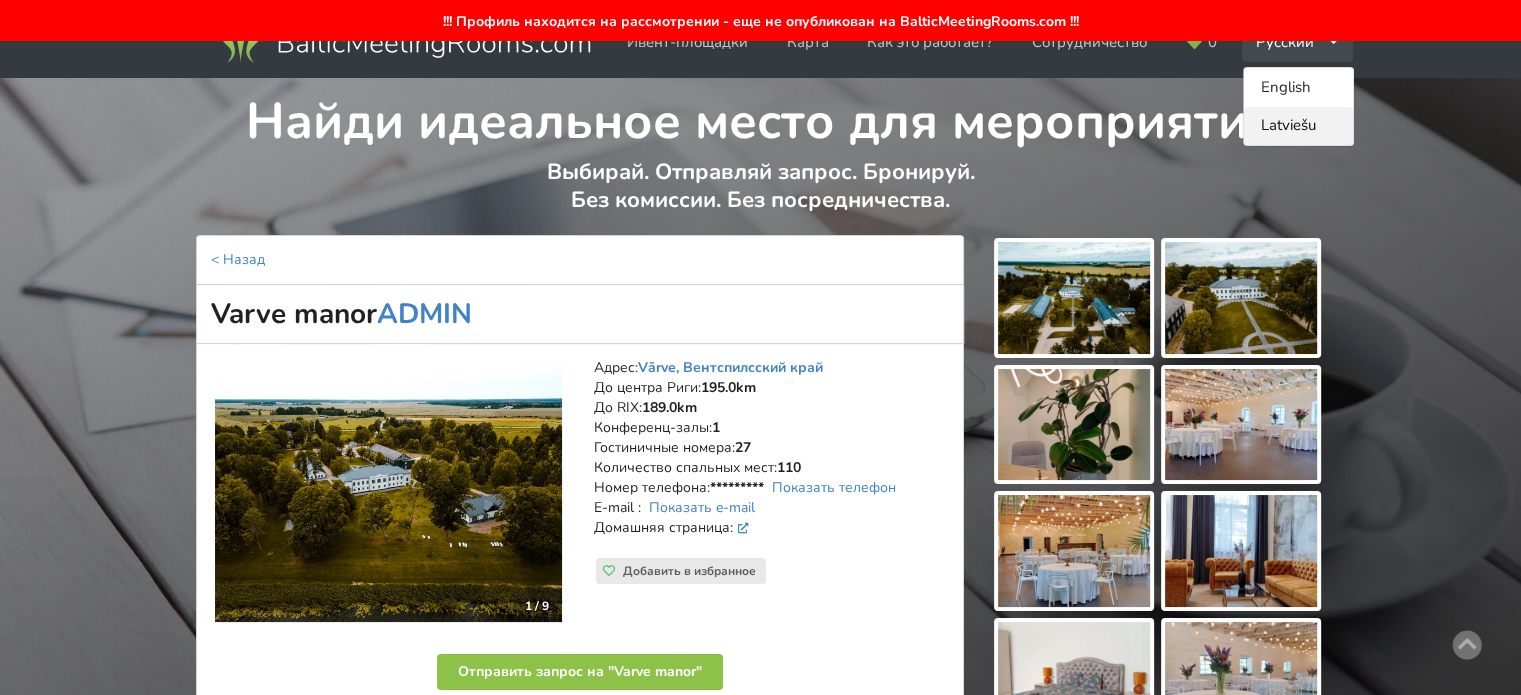 click on "Latviešu" at bounding box center (1298, 126) 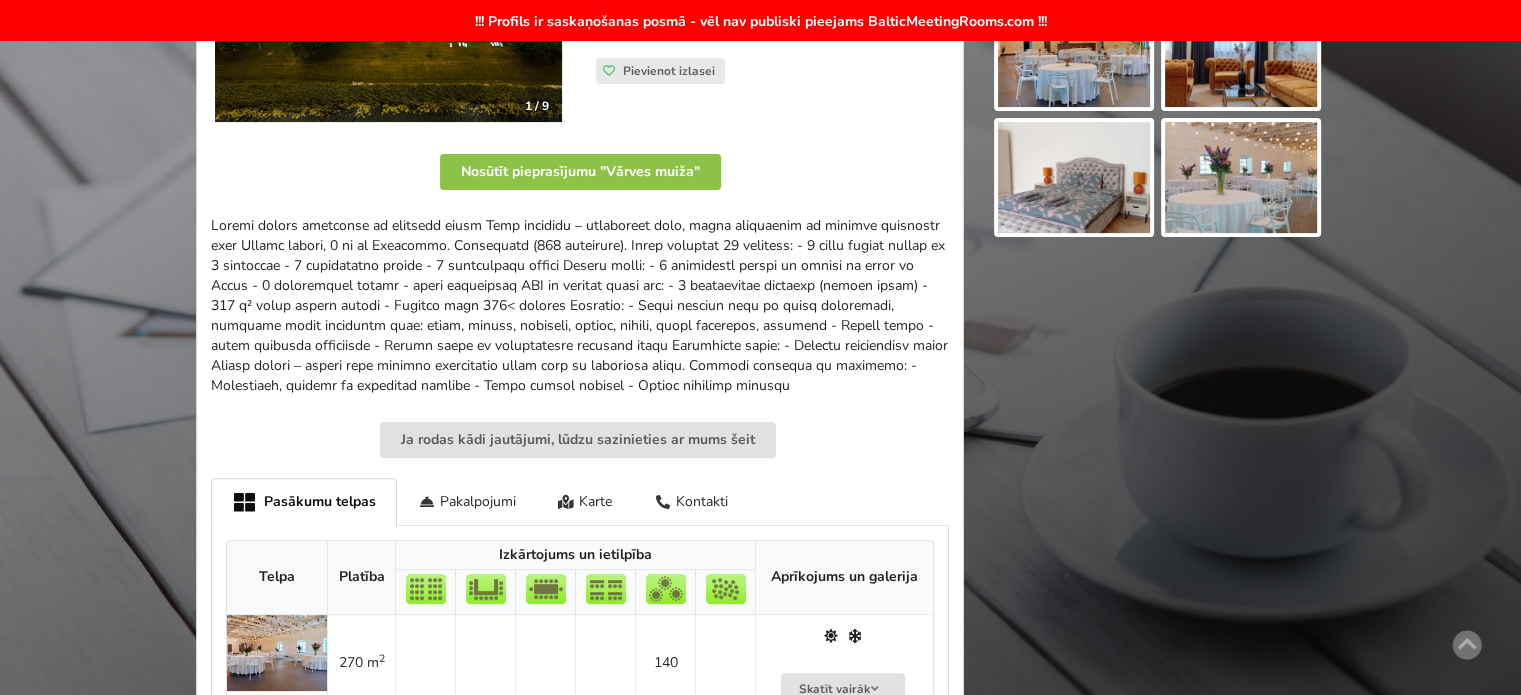 scroll, scrollTop: 600, scrollLeft: 0, axis: vertical 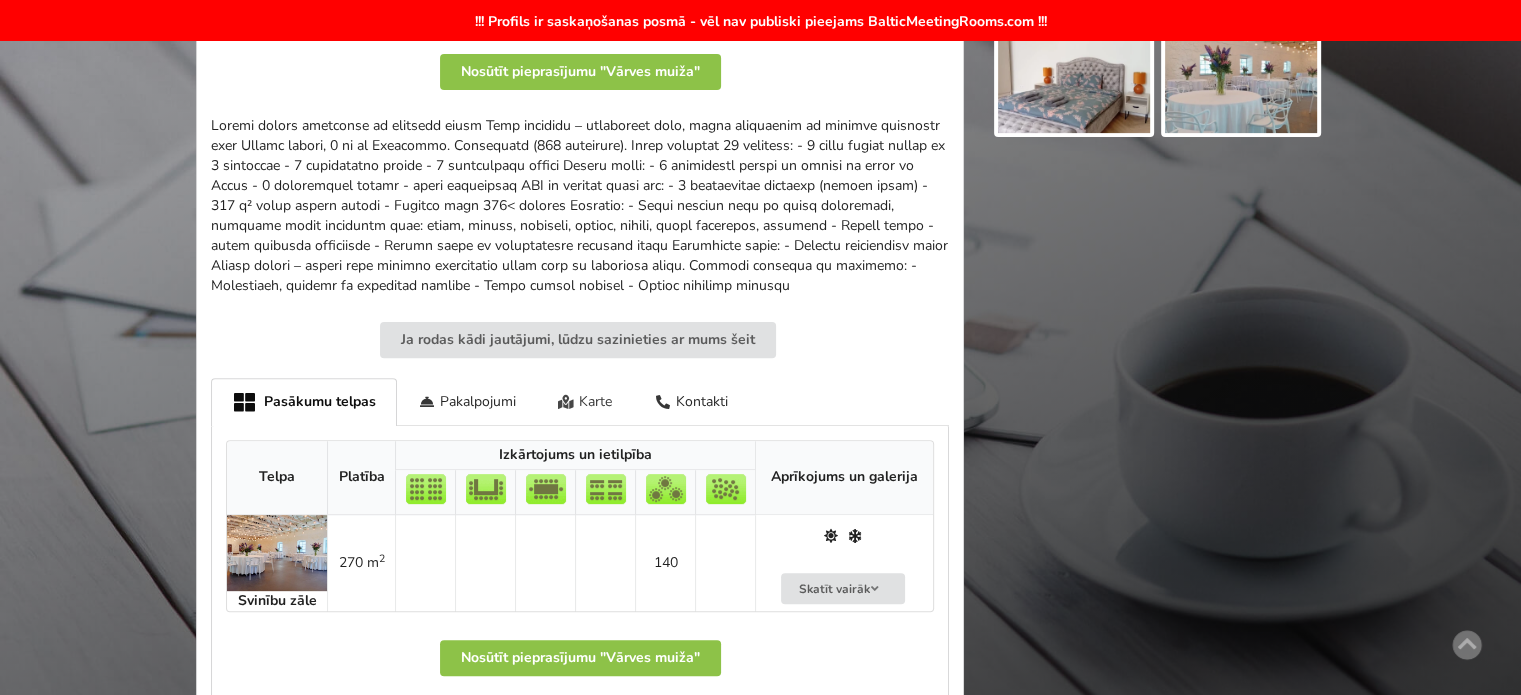 click on "Karte" at bounding box center (585, 401) 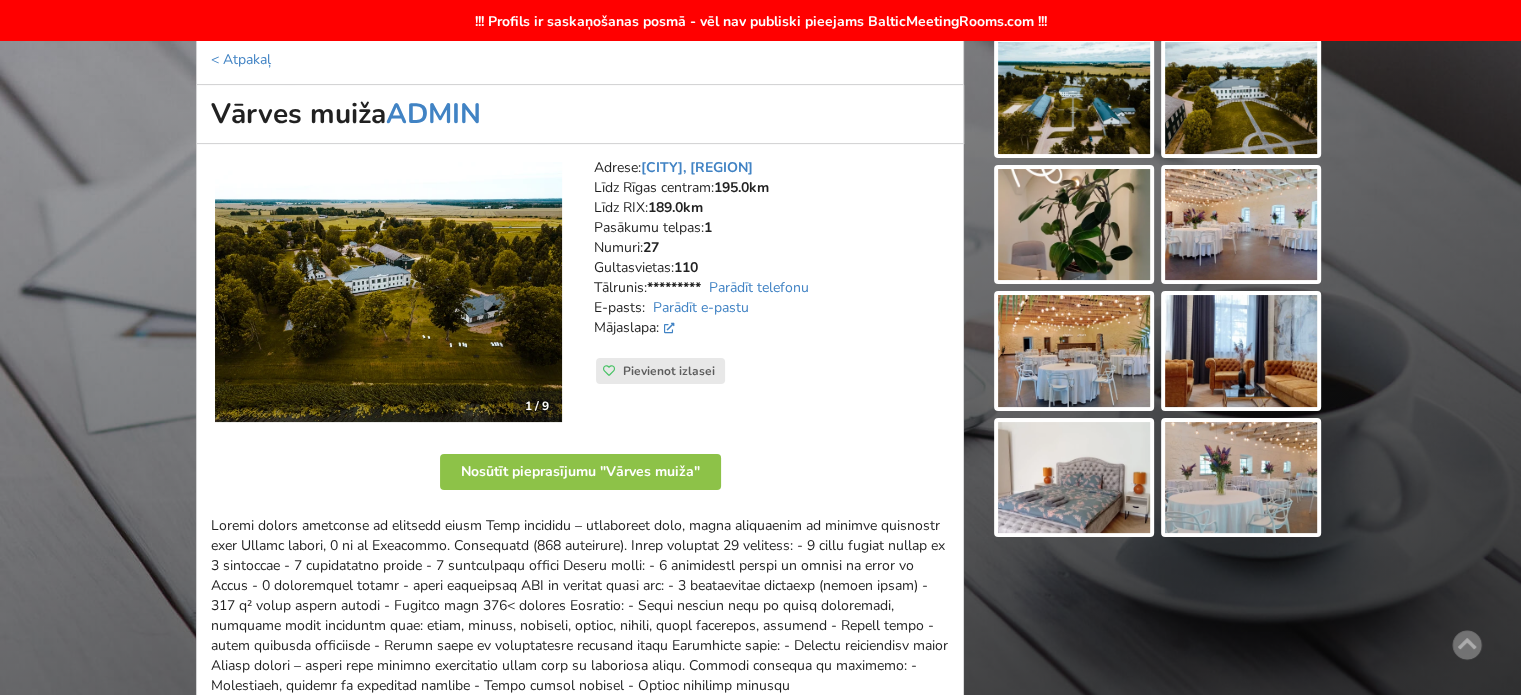 scroll, scrollTop: 0, scrollLeft: 0, axis: both 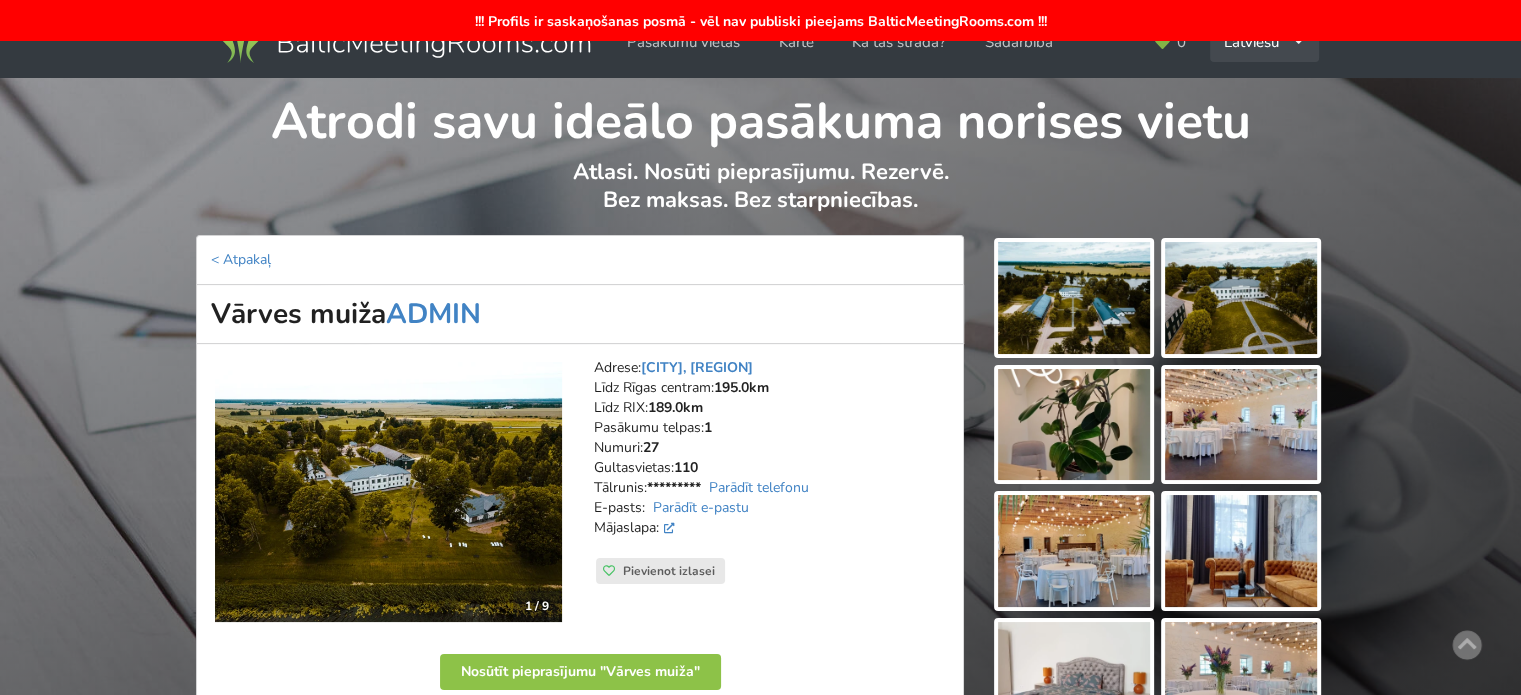 click on "Latviešu
English
Русский" at bounding box center (1264, 42) 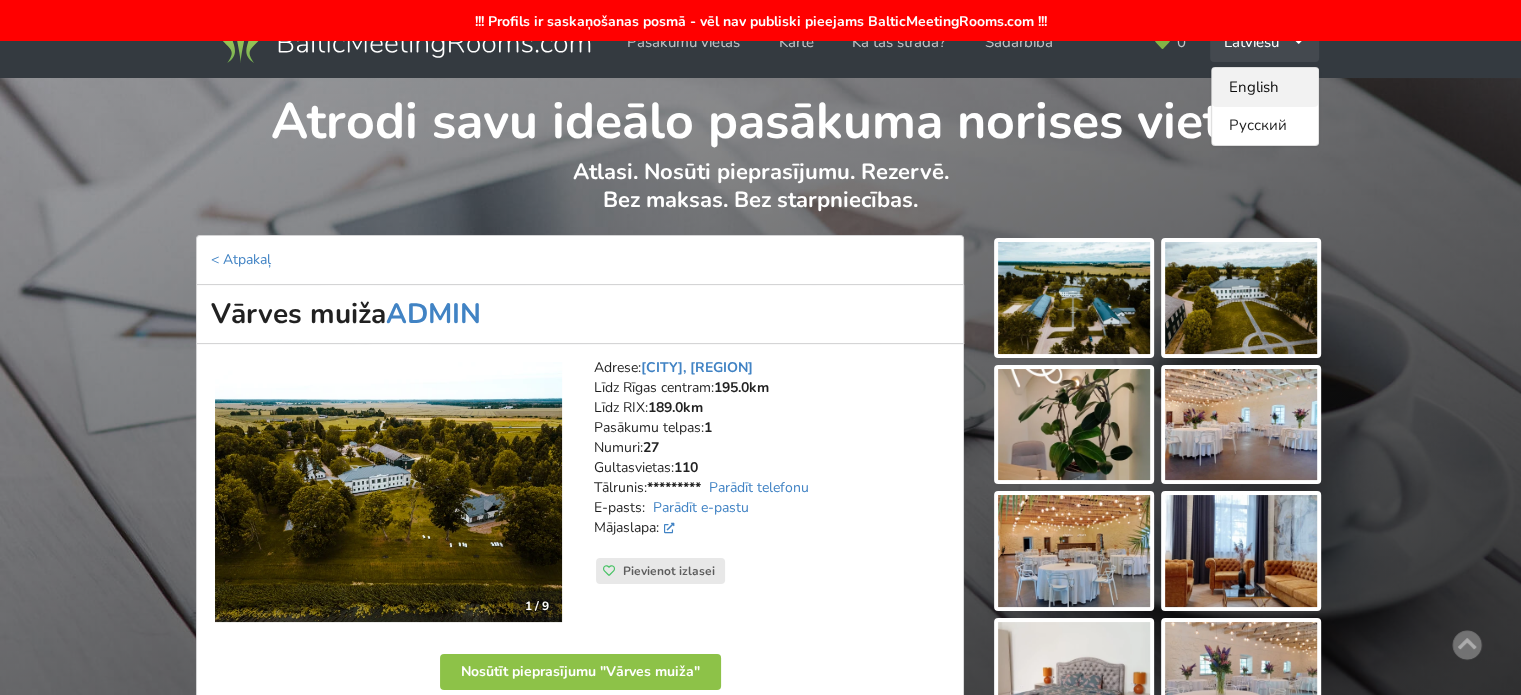 click on "English" at bounding box center [1265, 87] 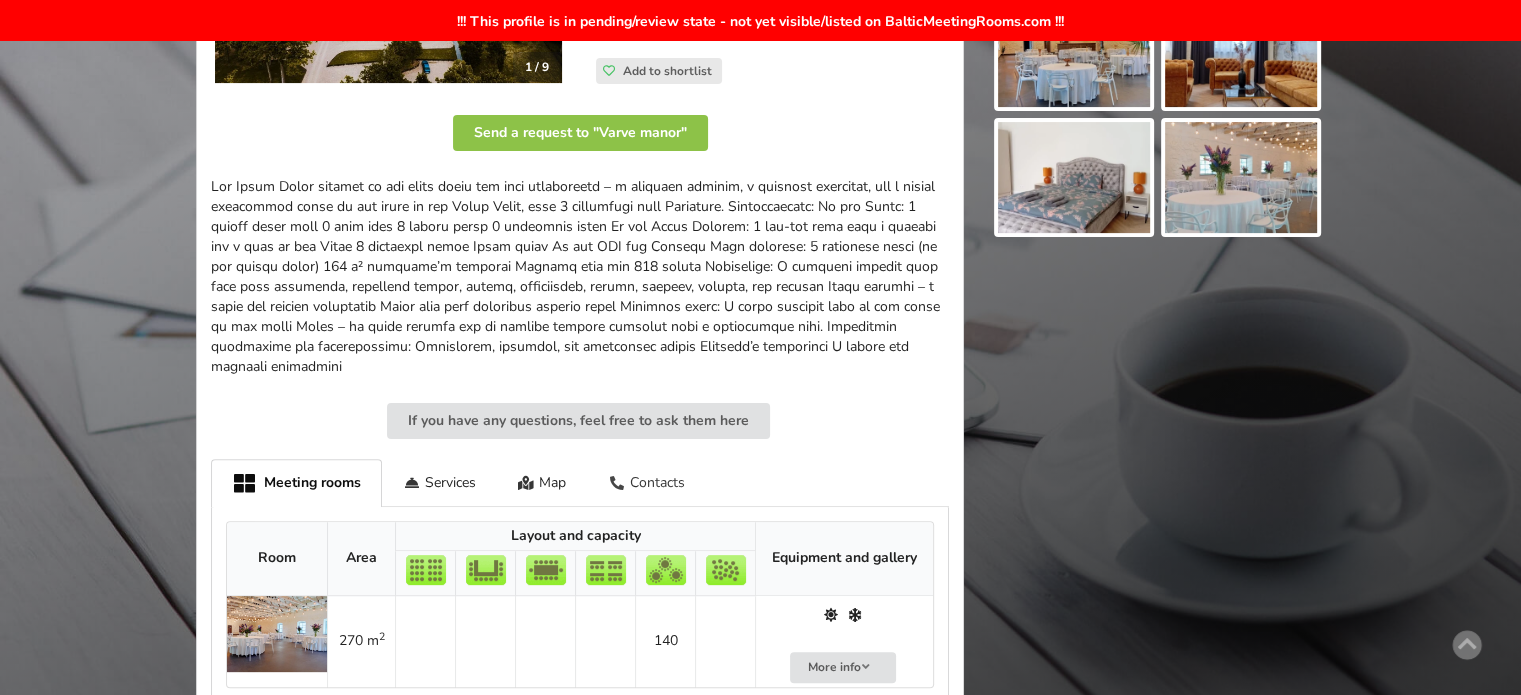 scroll, scrollTop: 600, scrollLeft: 0, axis: vertical 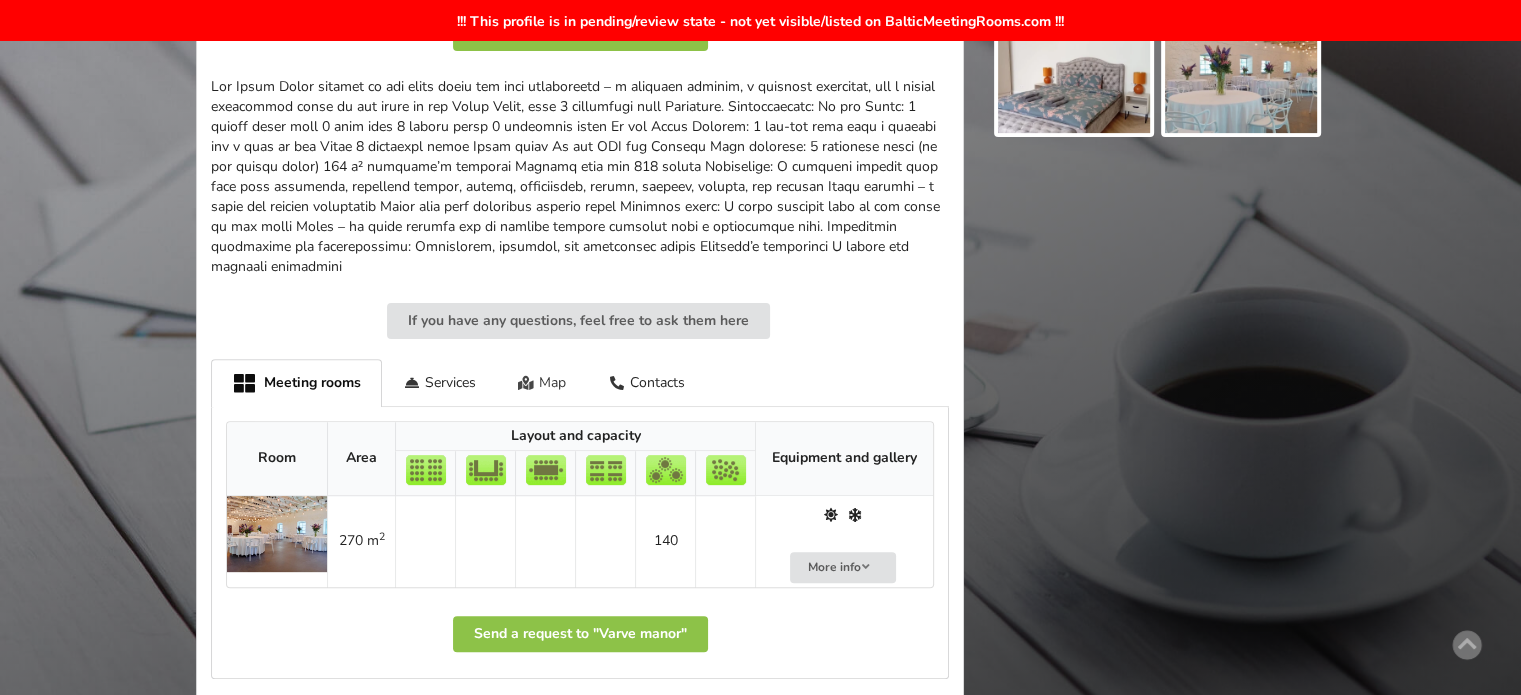 click on "Map" at bounding box center (542, 382) 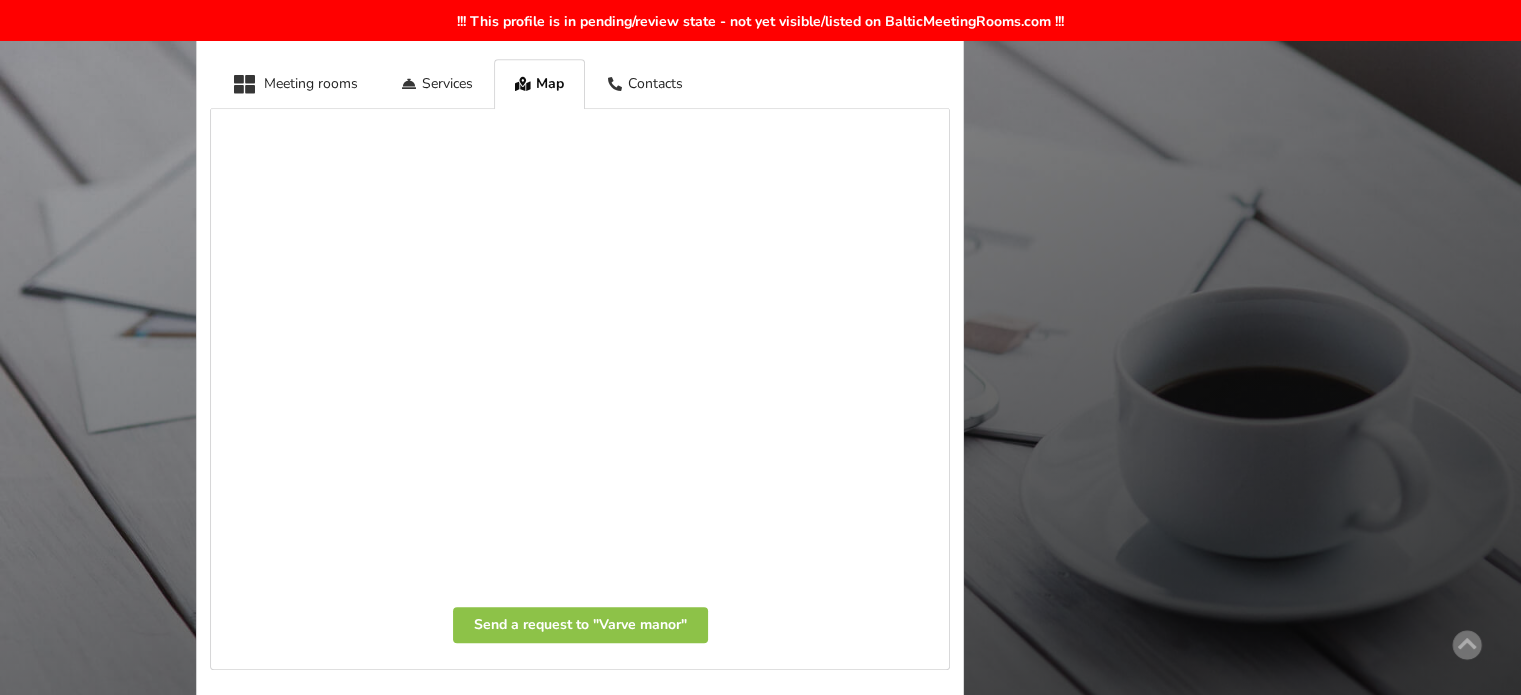 scroll, scrollTop: 800, scrollLeft: 0, axis: vertical 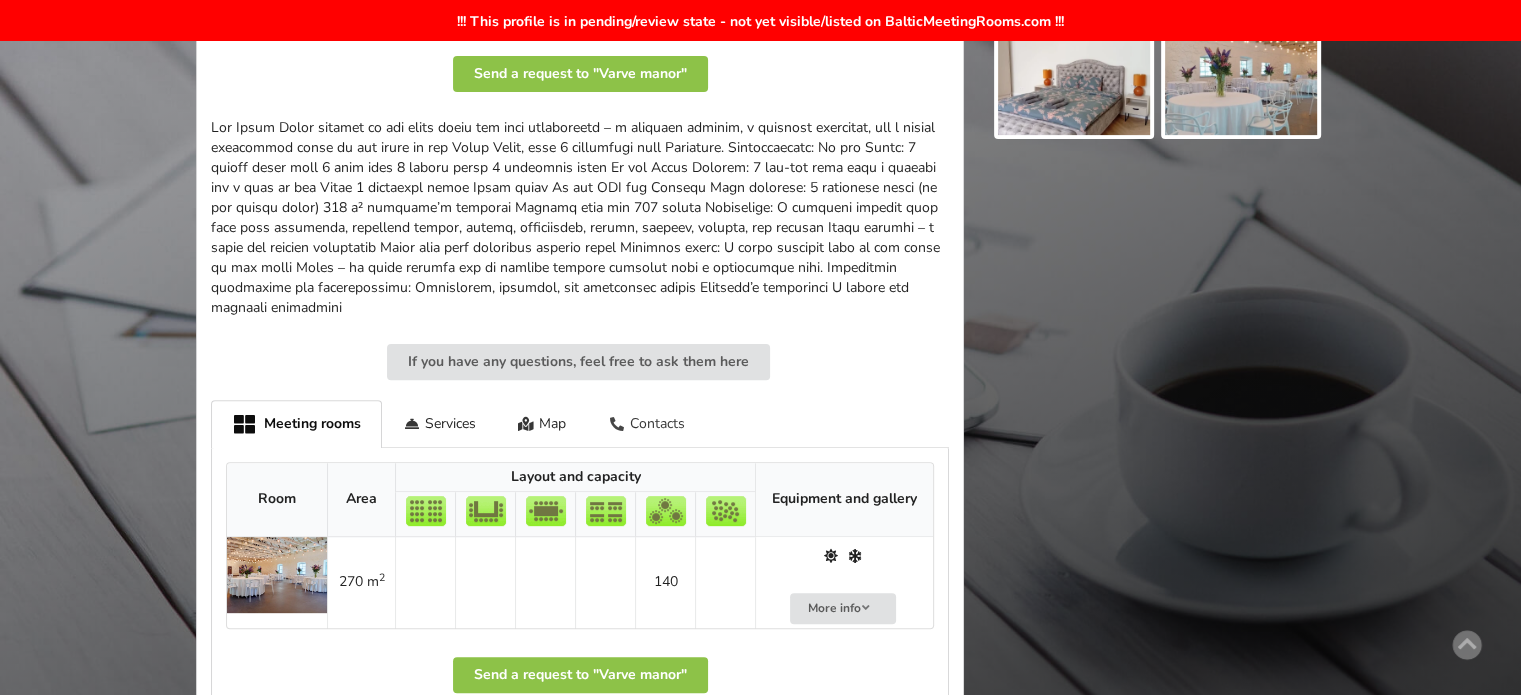drag, startPoint x: 550, startPoint y: 405, endPoint x: 591, endPoint y: 411, distance: 41.4367 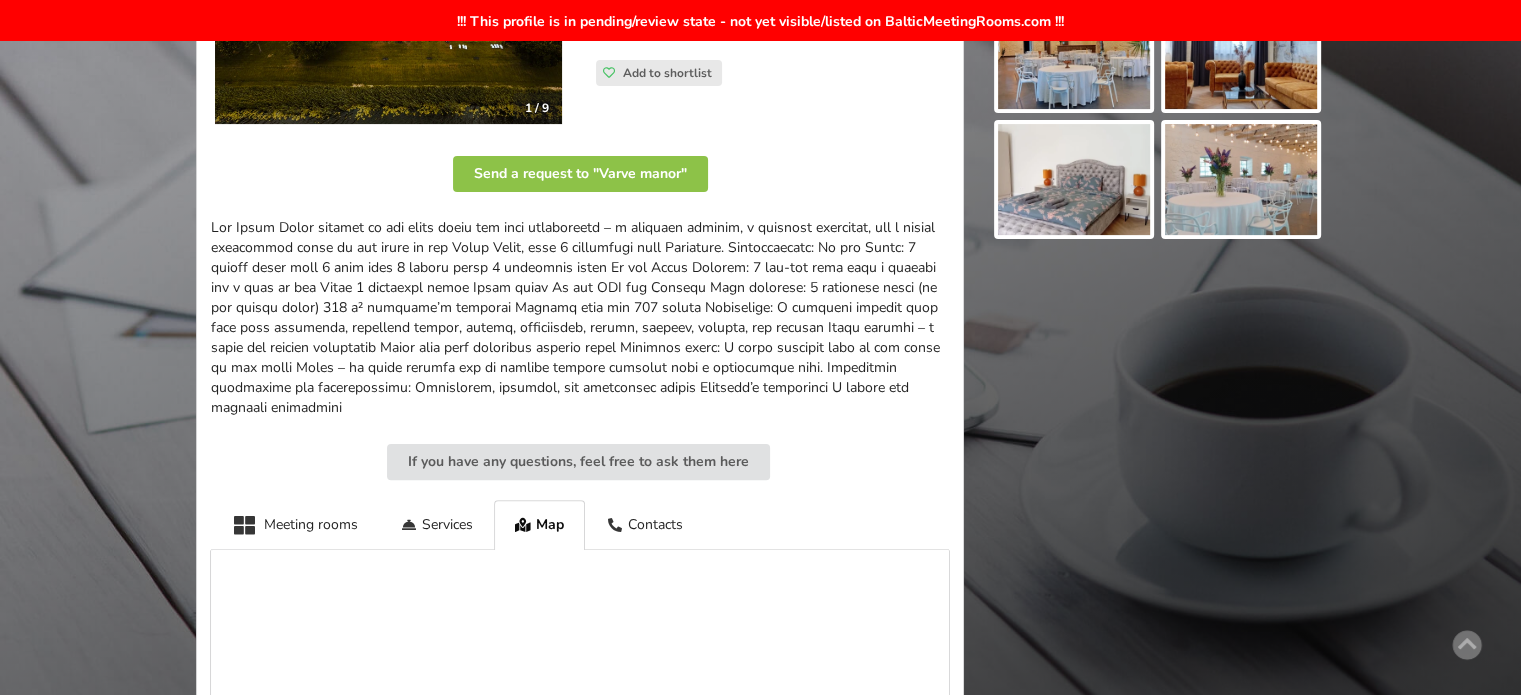 scroll, scrollTop: 0, scrollLeft: 0, axis: both 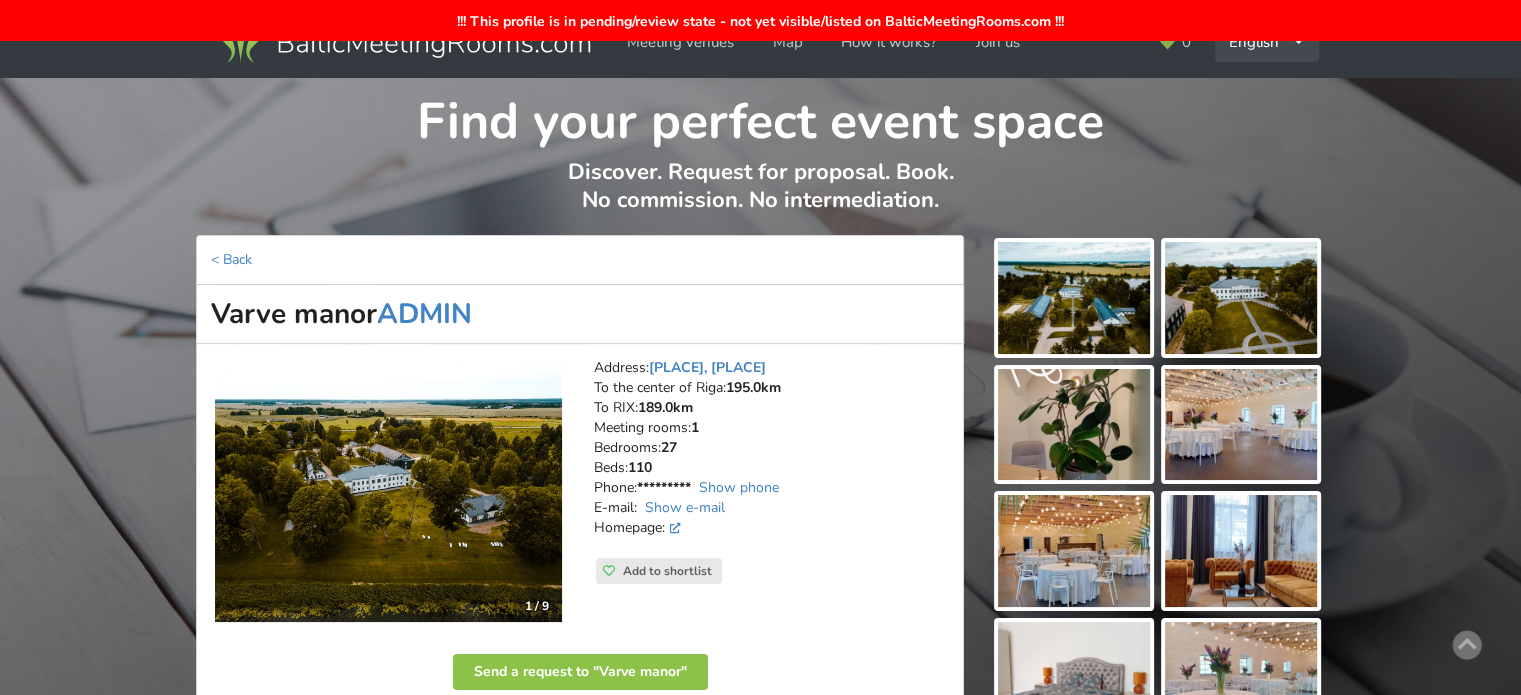 click on "English
Русский
Latviešu" at bounding box center [1267, 42] 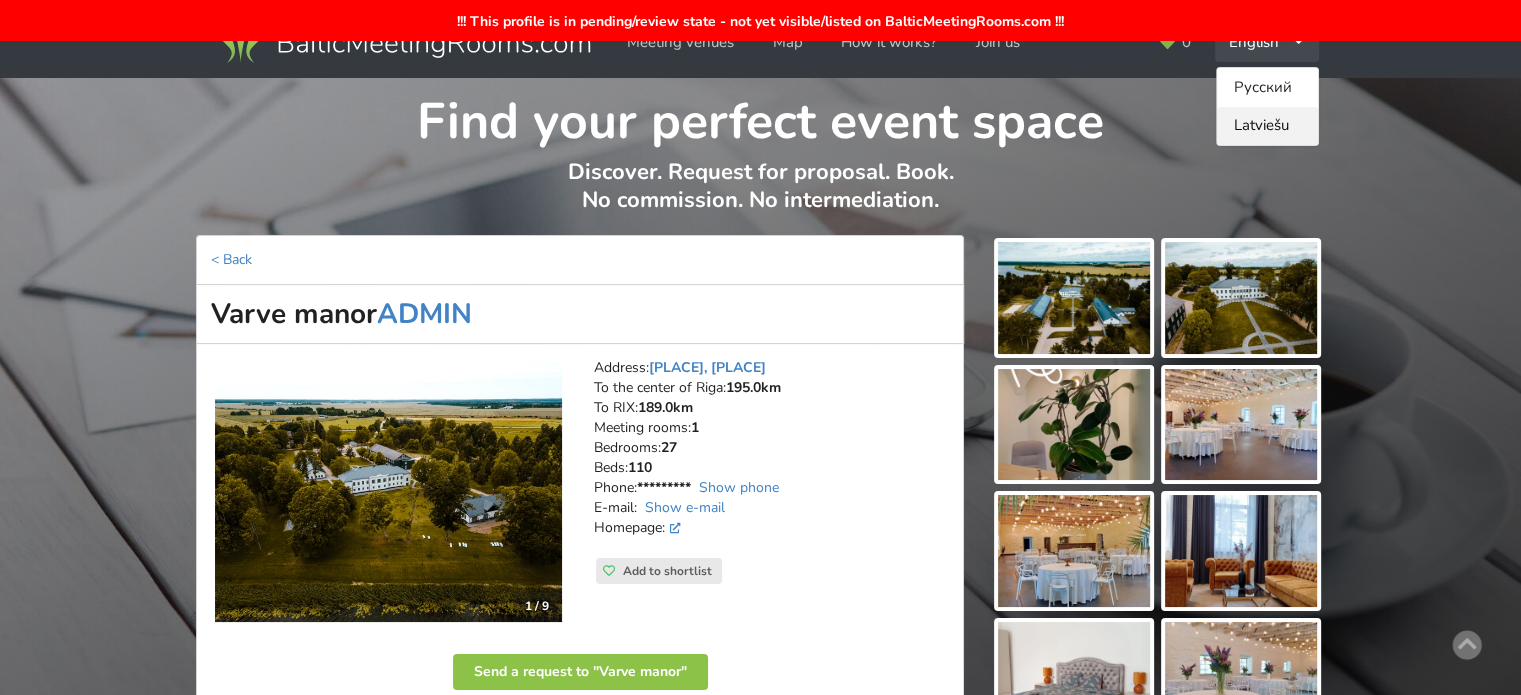 click on "Latviešu" at bounding box center (1267, 126) 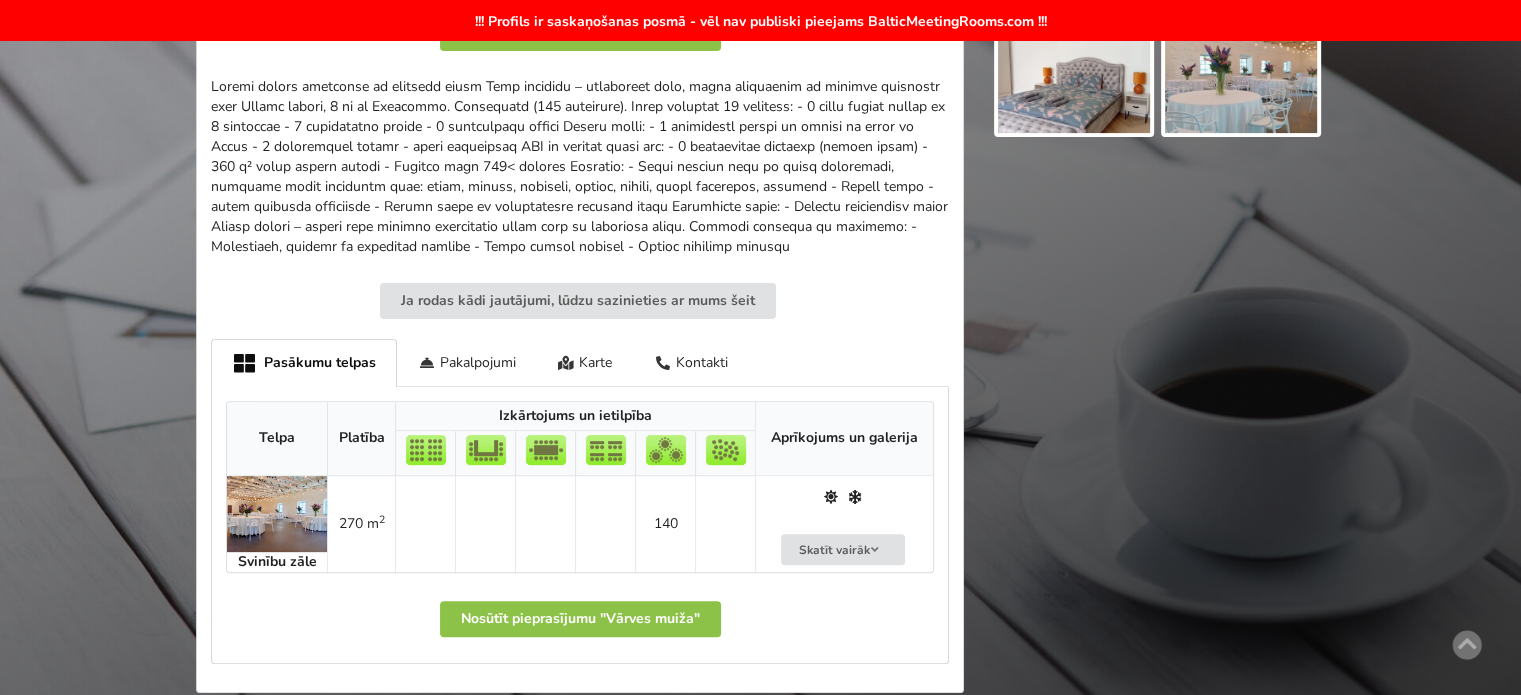 scroll, scrollTop: 800, scrollLeft: 0, axis: vertical 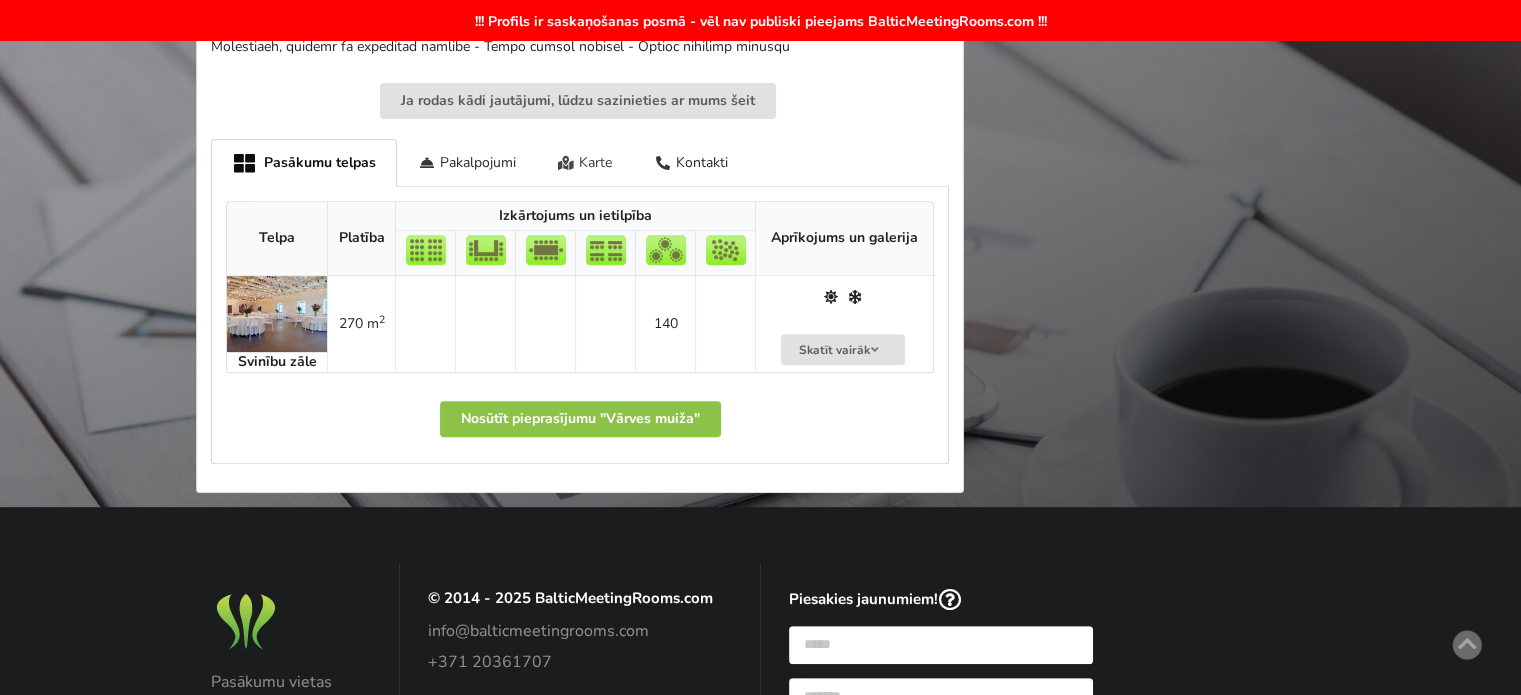 click on "Karte" at bounding box center (585, 162) 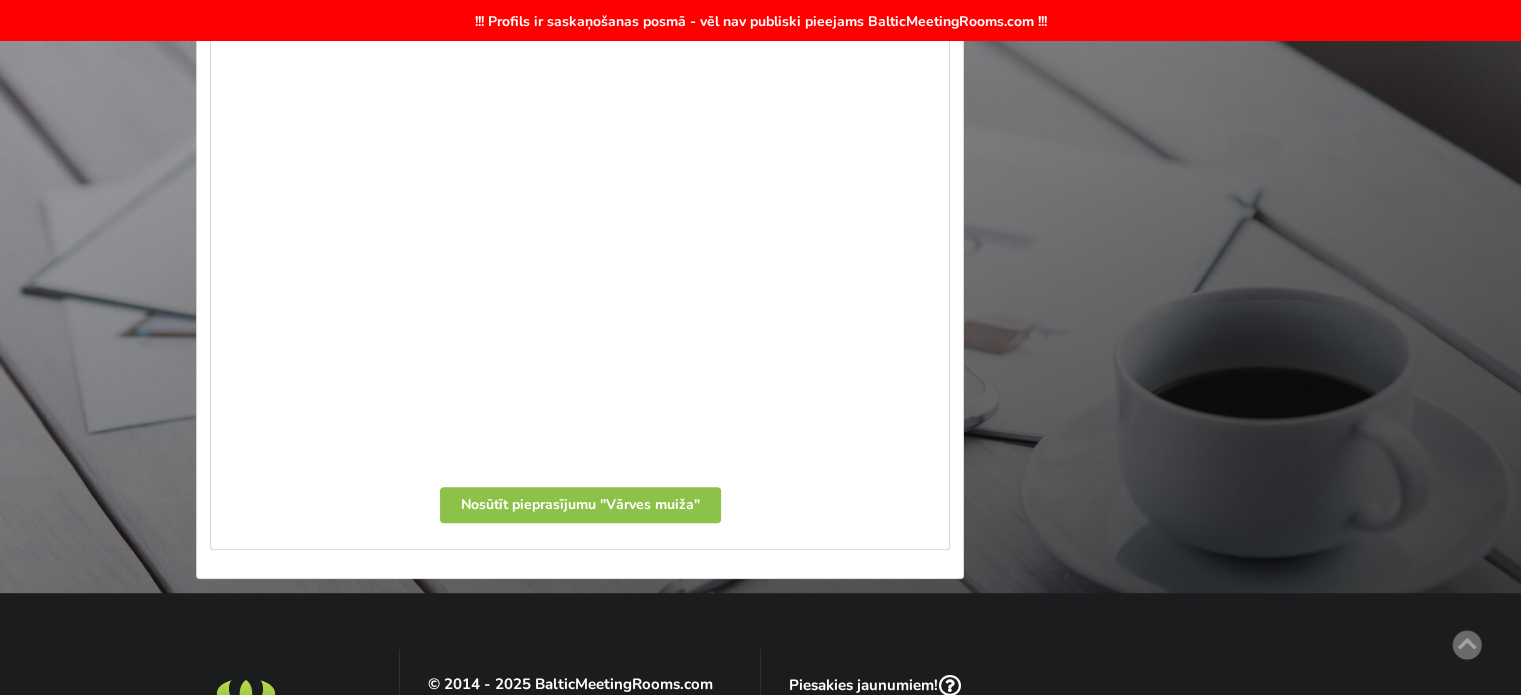 scroll, scrollTop: 700, scrollLeft: 0, axis: vertical 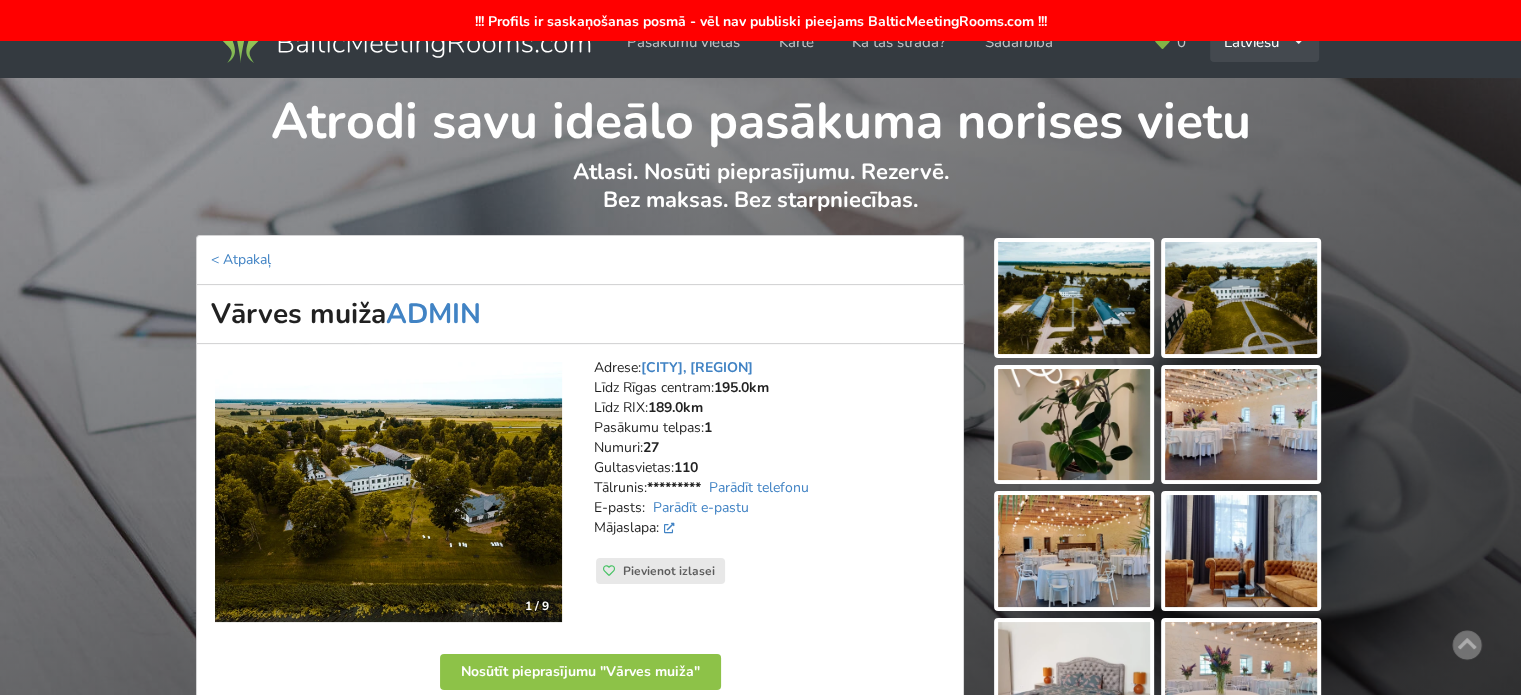 click on "Latviešu
English
Русский" at bounding box center [1264, 42] 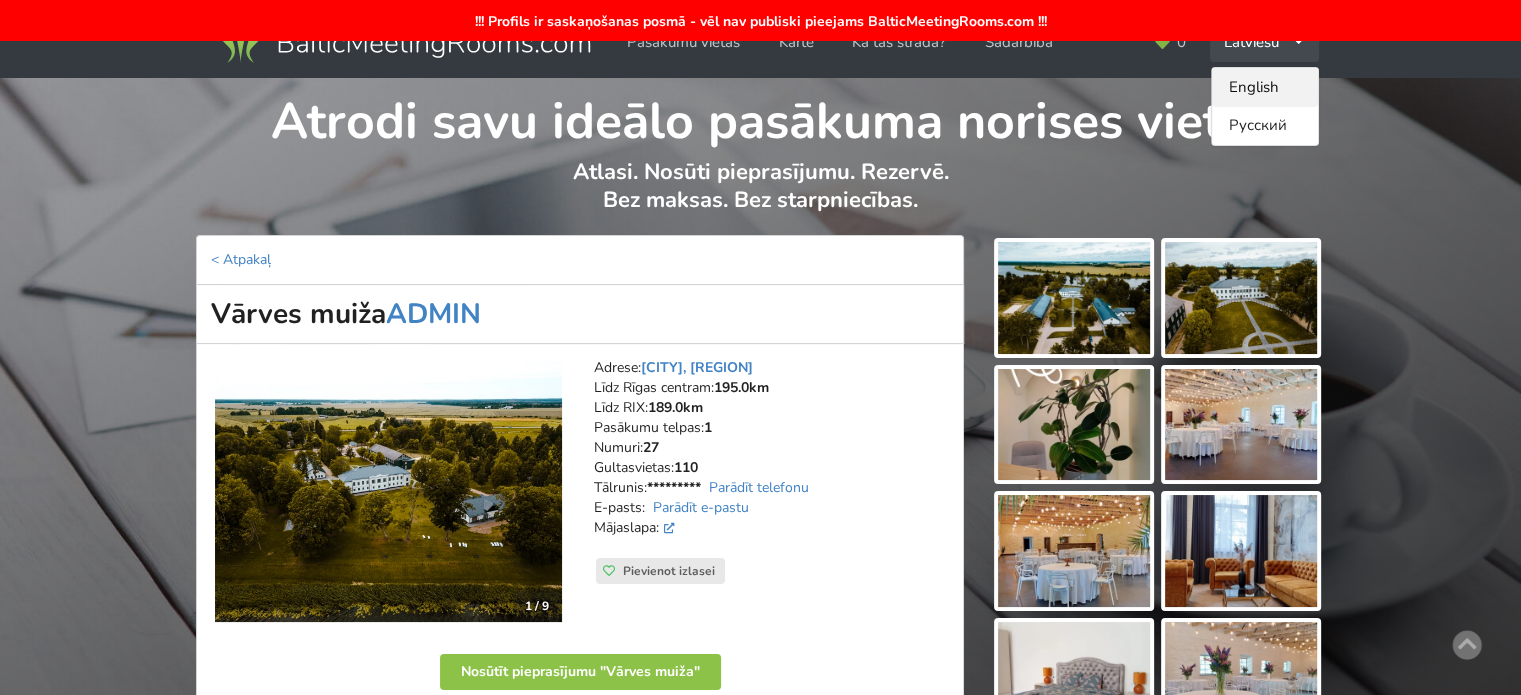 click on "English" at bounding box center (1265, 87) 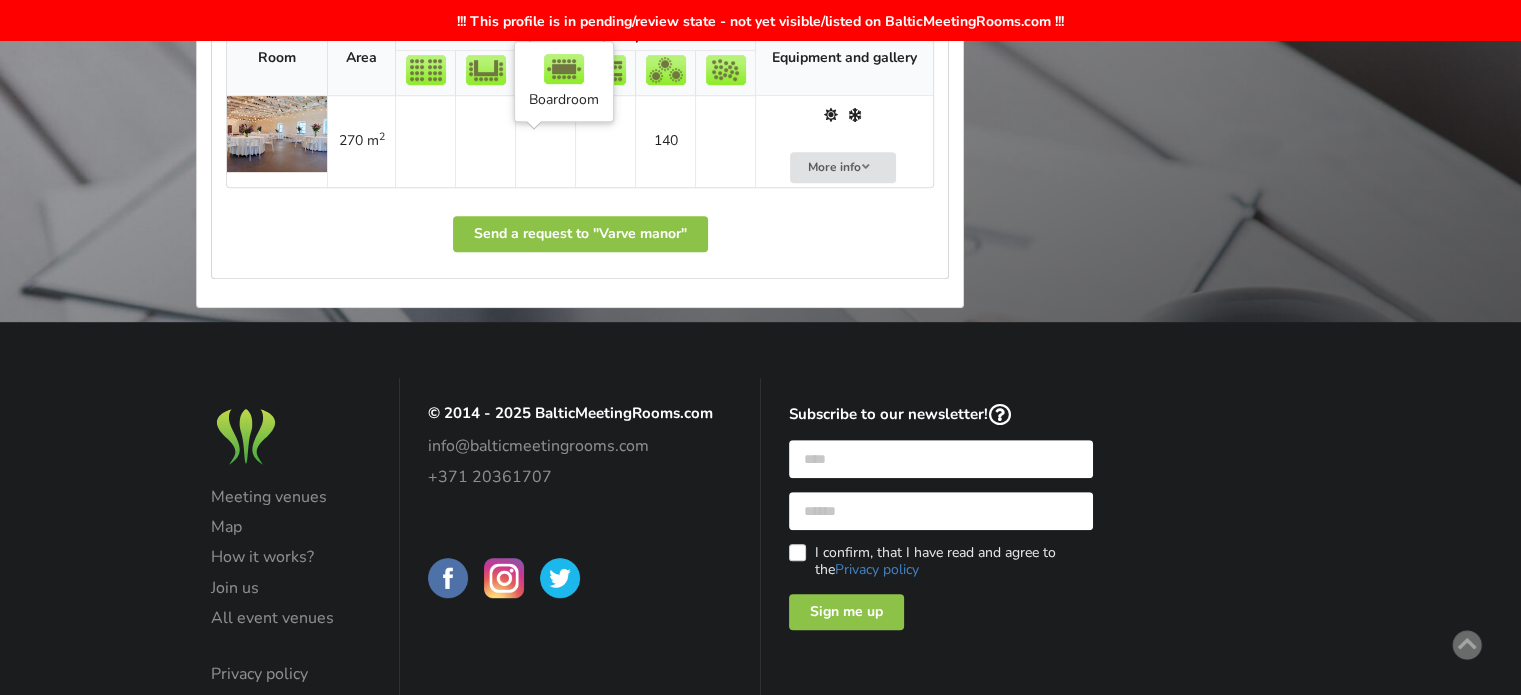 scroll, scrollTop: 600, scrollLeft: 0, axis: vertical 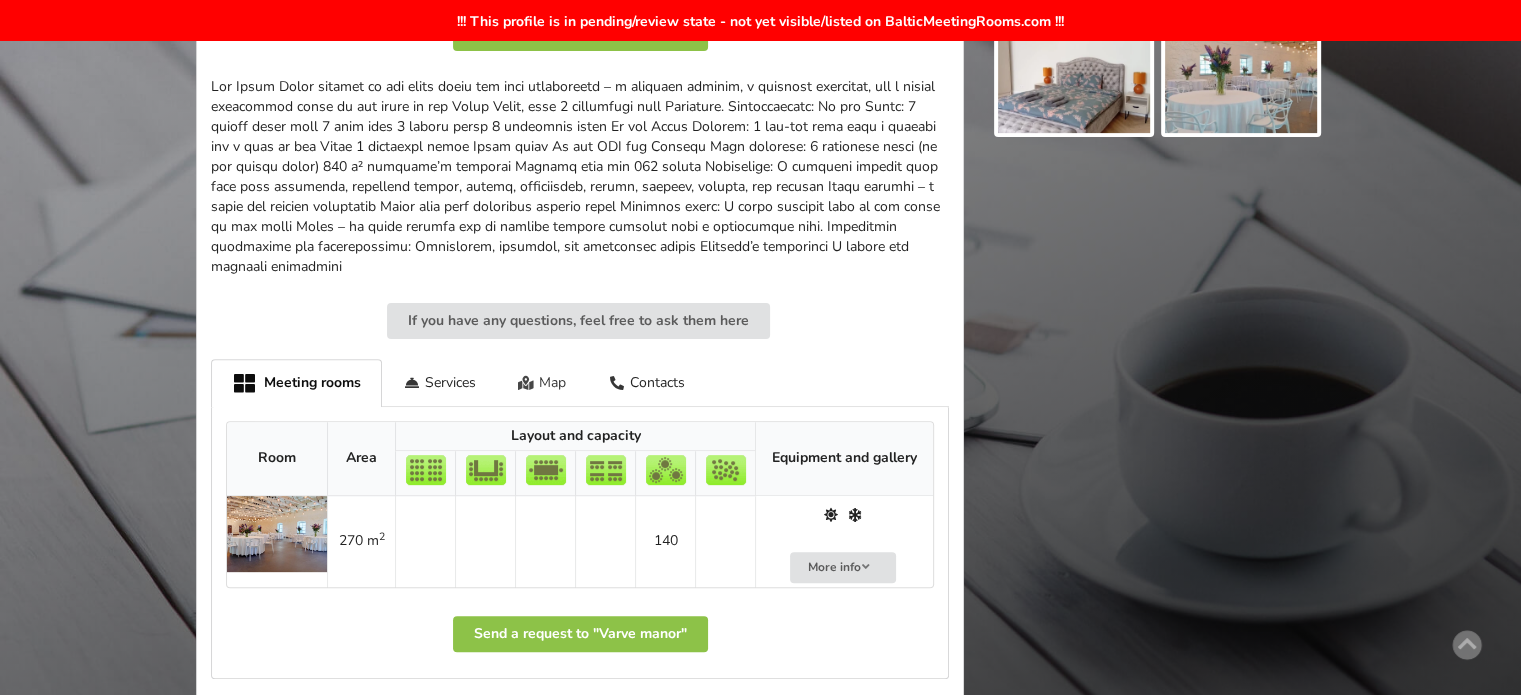 click on "Map" at bounding box center [542, 382] 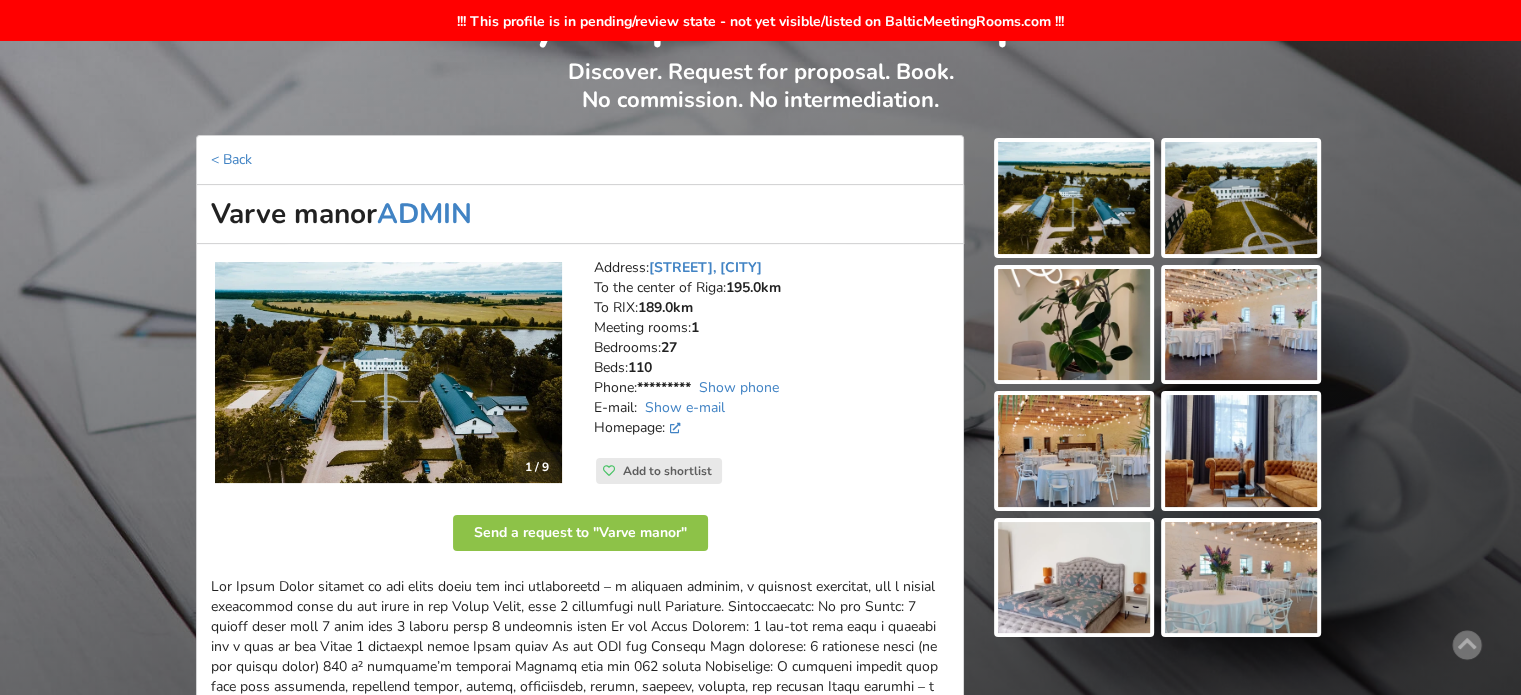 scroll, scrollTop: 0, scrollLeft: 0, axis: both 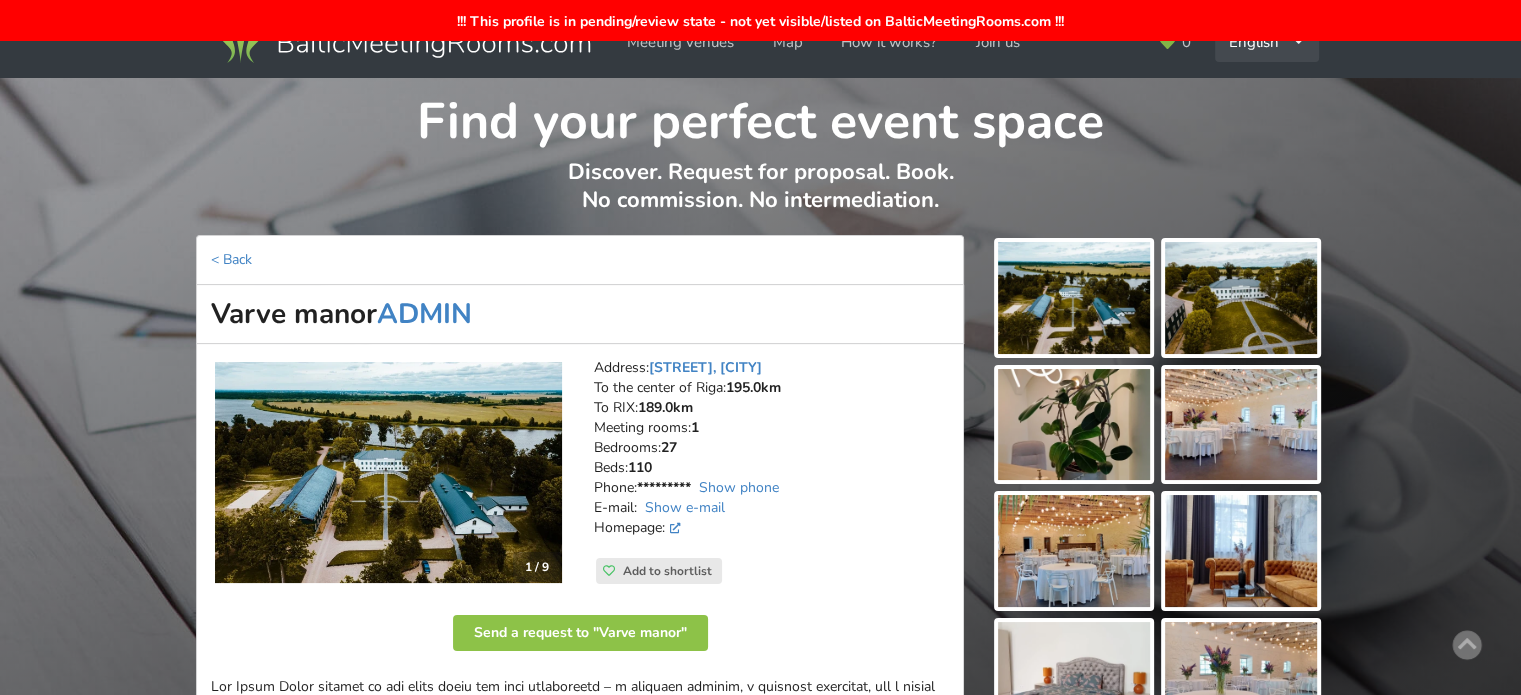 click on "English
Русский
Latviešu" at bounding box center (1267, 42) 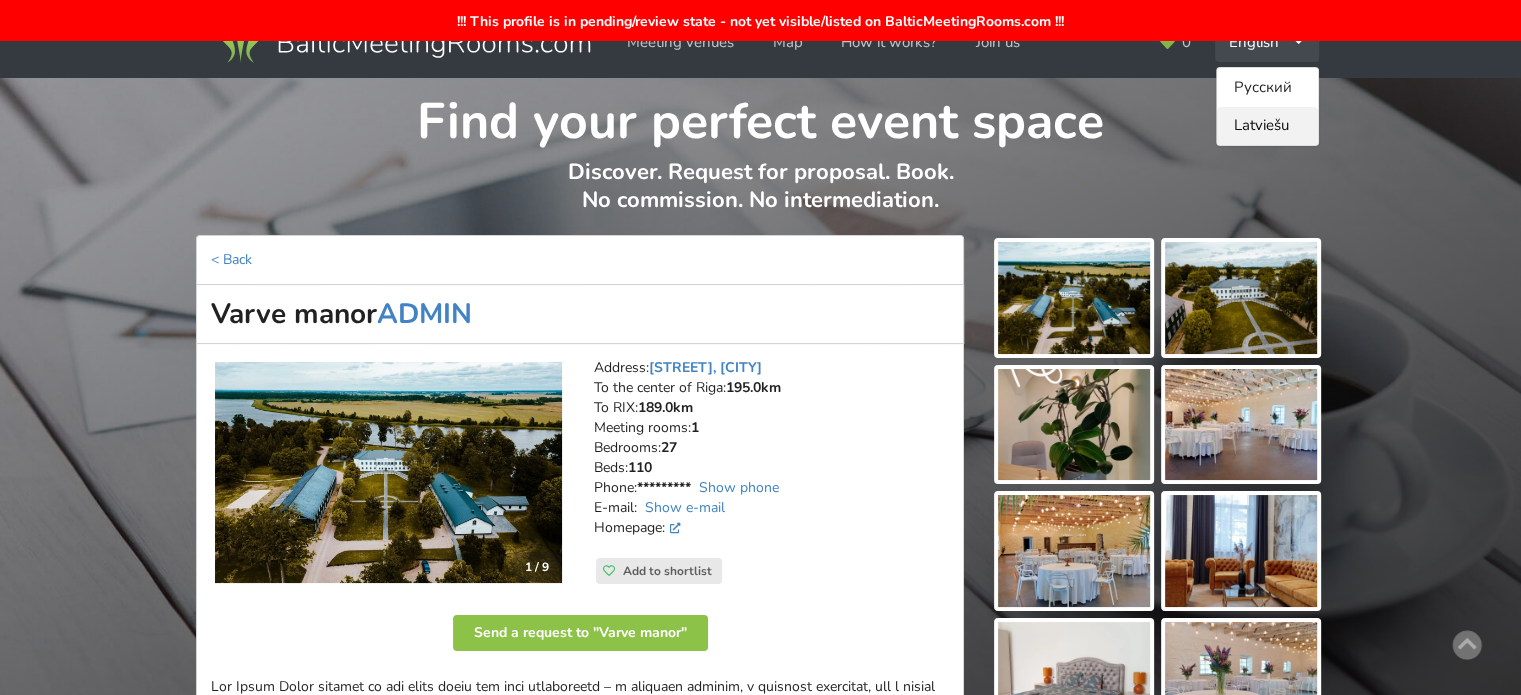 click on "Latviešu" at bounding box center [1267, 126] 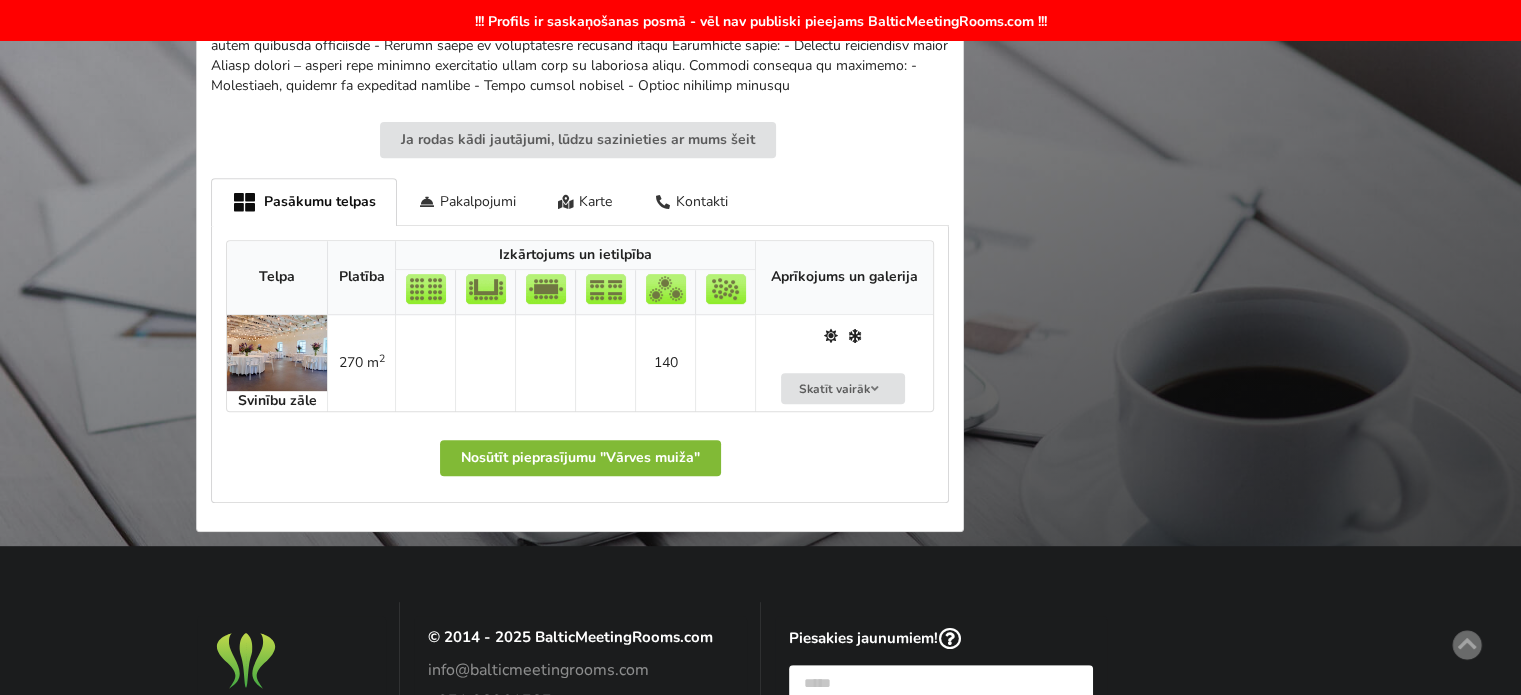 scroll, scrollTop: 900, scrollLeft: 0, axis: vertical 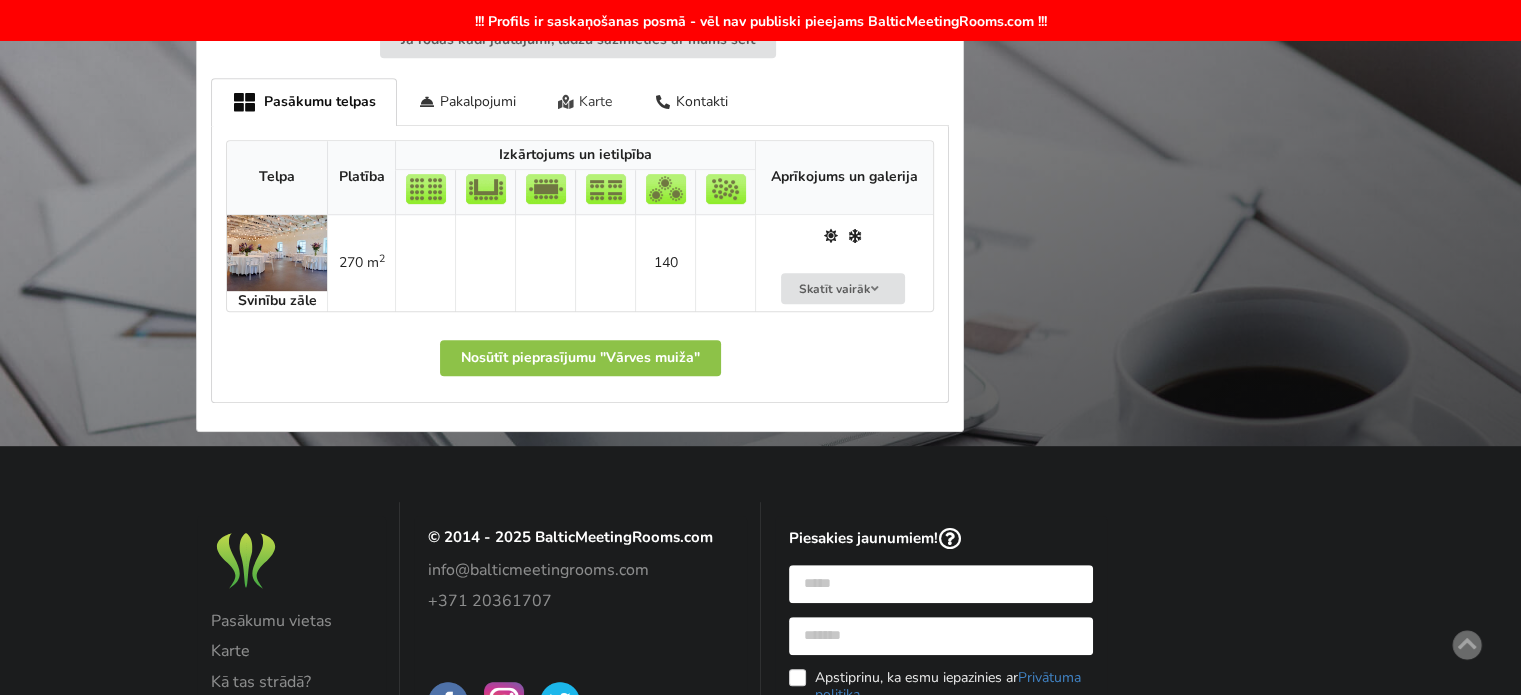 click on "Karte" at bounding box center [585, 101] 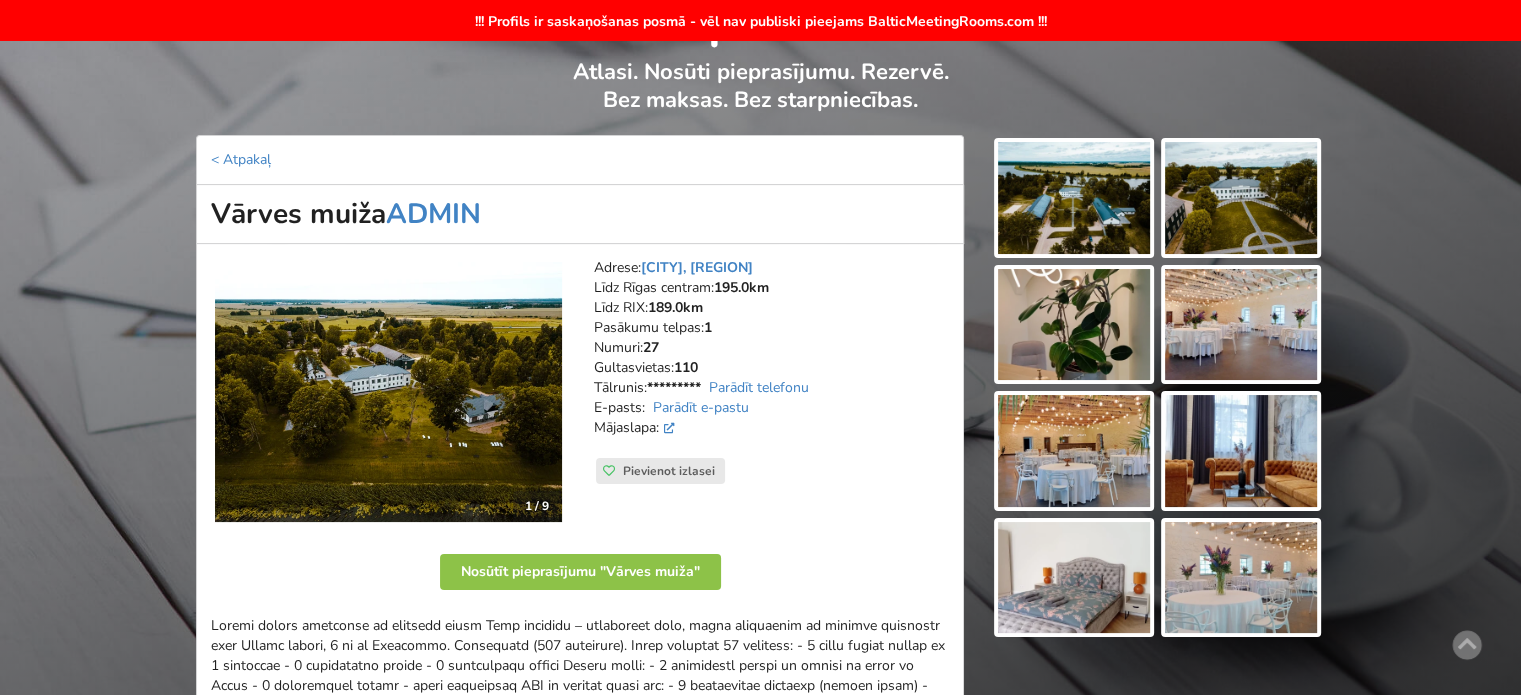 scroll, scrollTop: 0, scrollLeft: 0, axis: both 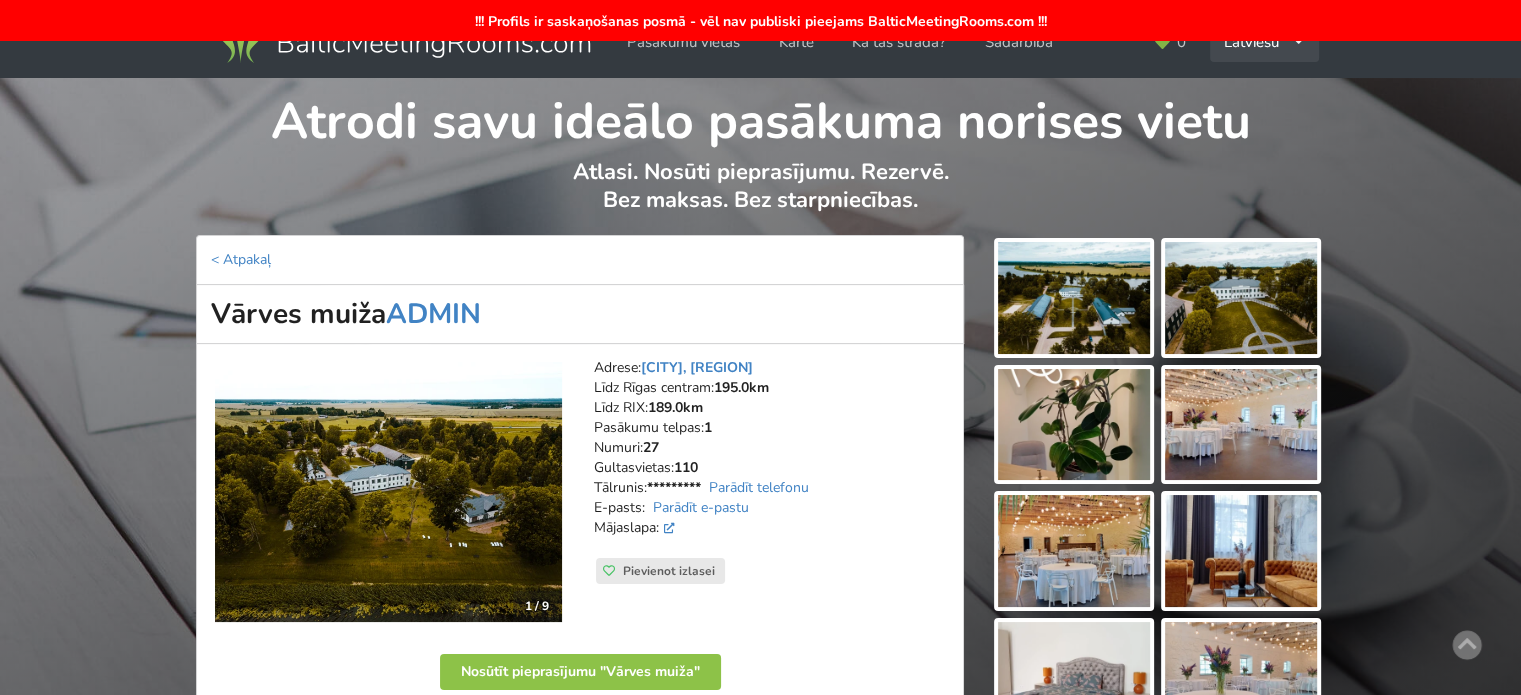 click on "Latviešu
English
Русский" at bounding box center [1264, 42] 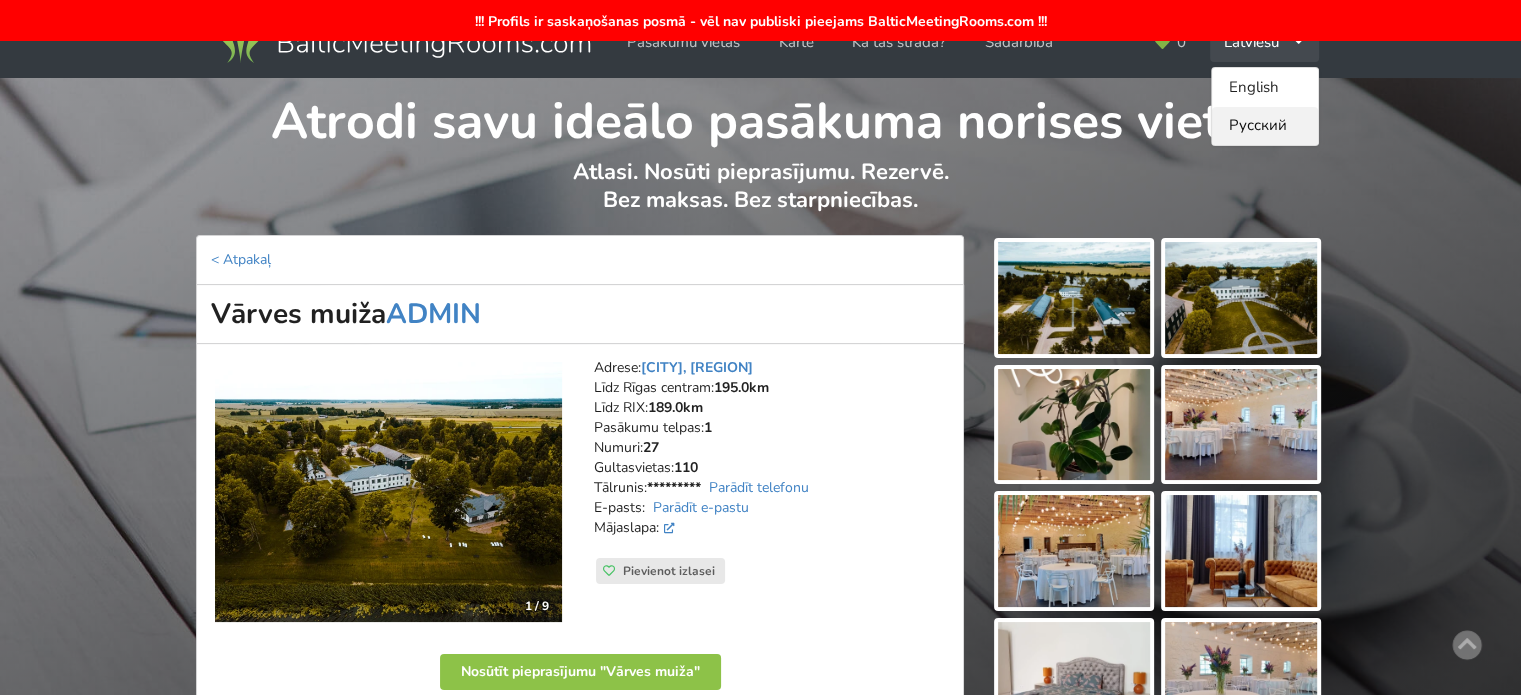 click on "Русский" at bounding box center [1265, 126] 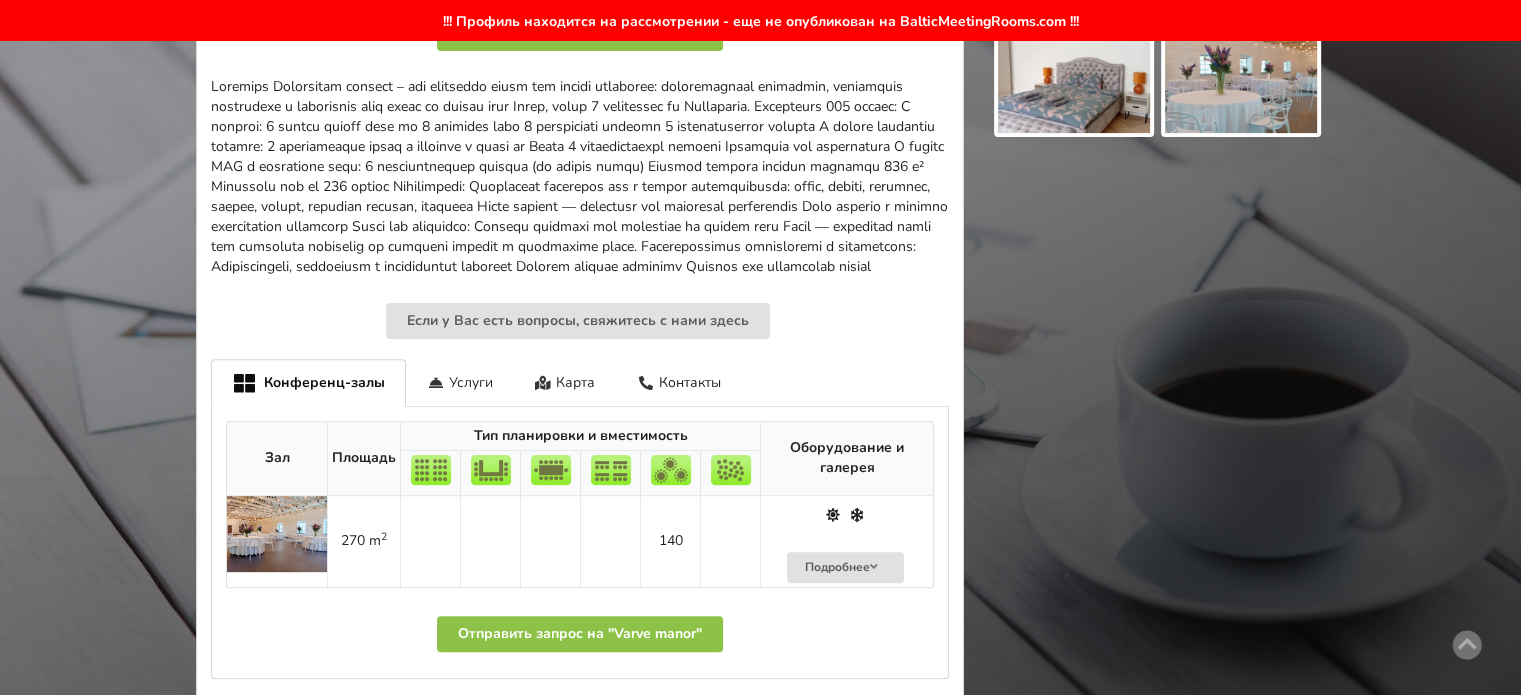 scroll, scrollTop: 800, scrollLeft: 0, axis: vertical 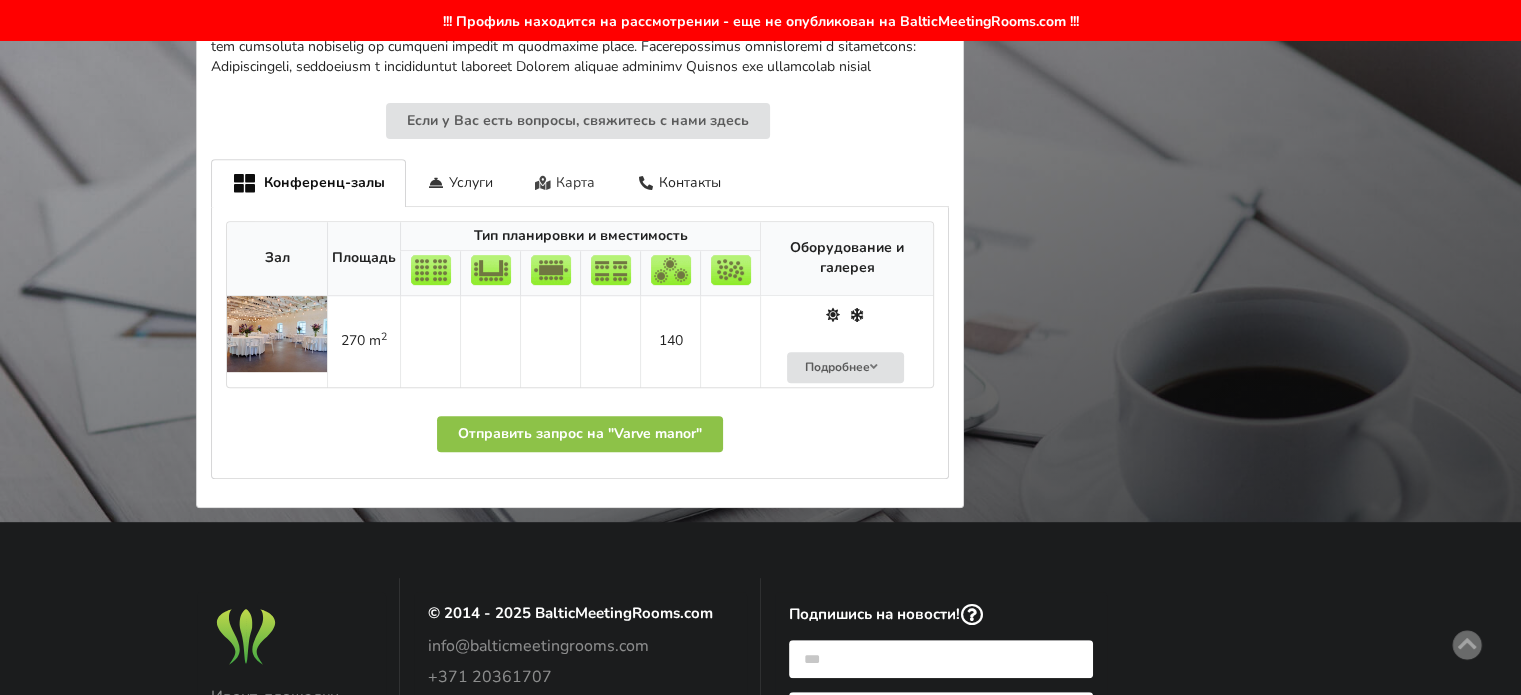 click on "Карта" at bounding box center (565, 182) 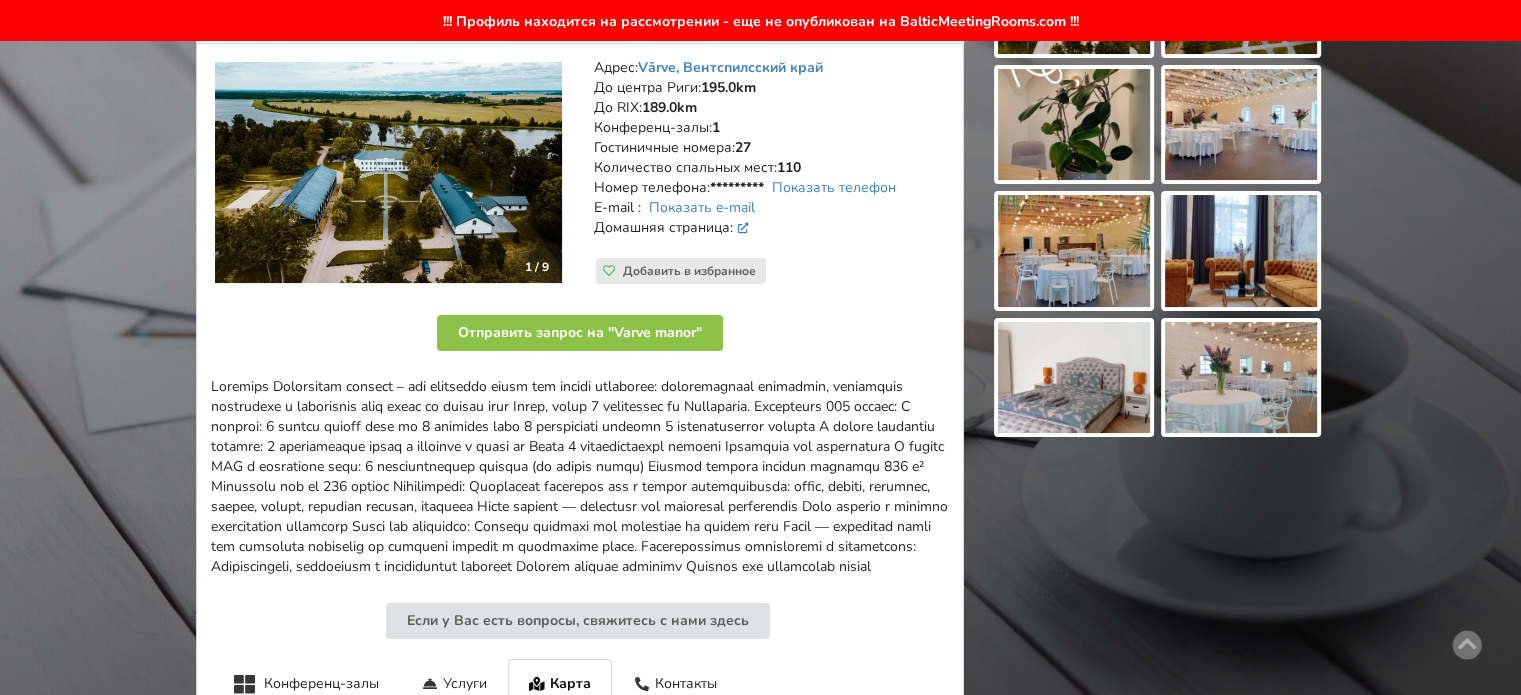 scroll, scrollTop: 0, scrollLeft: 0, axis: both 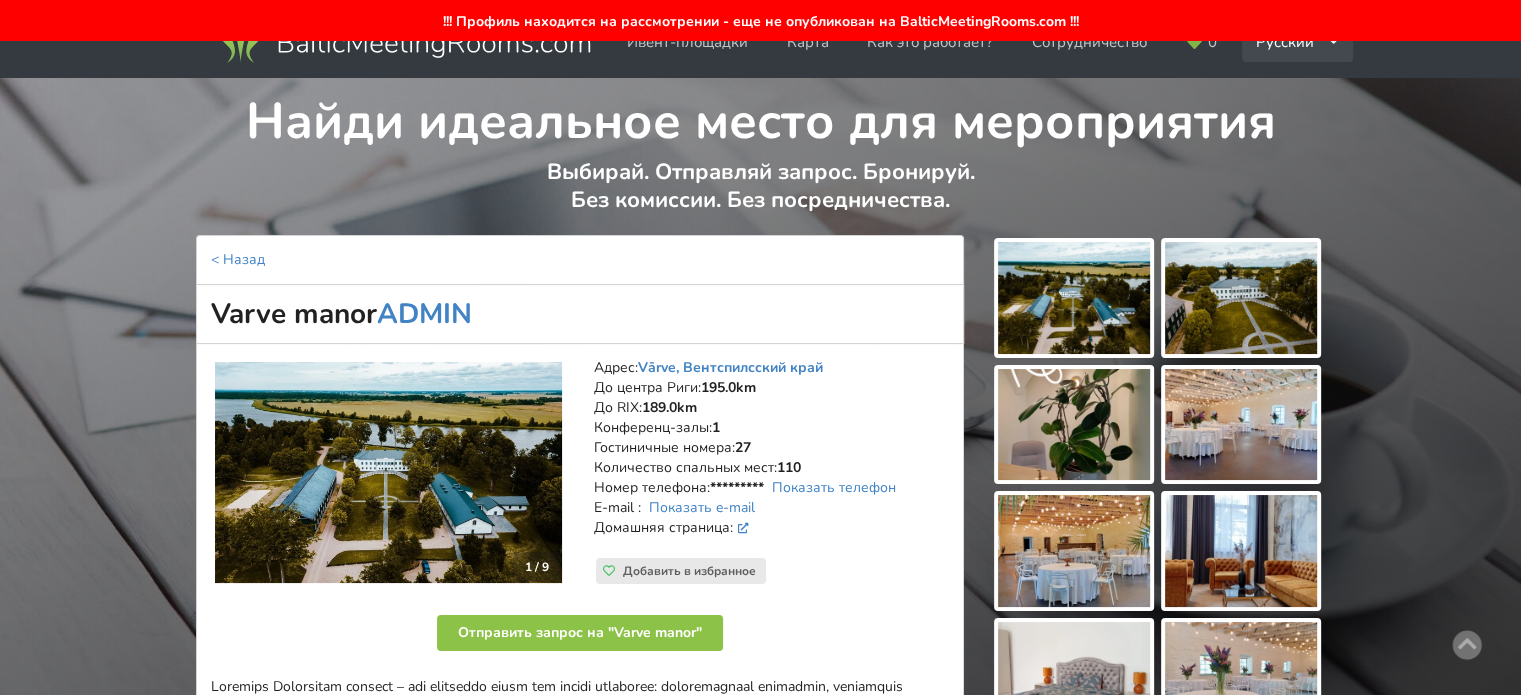 click on "Русский
English
Latviešu" at bounding box center [1298, 42] 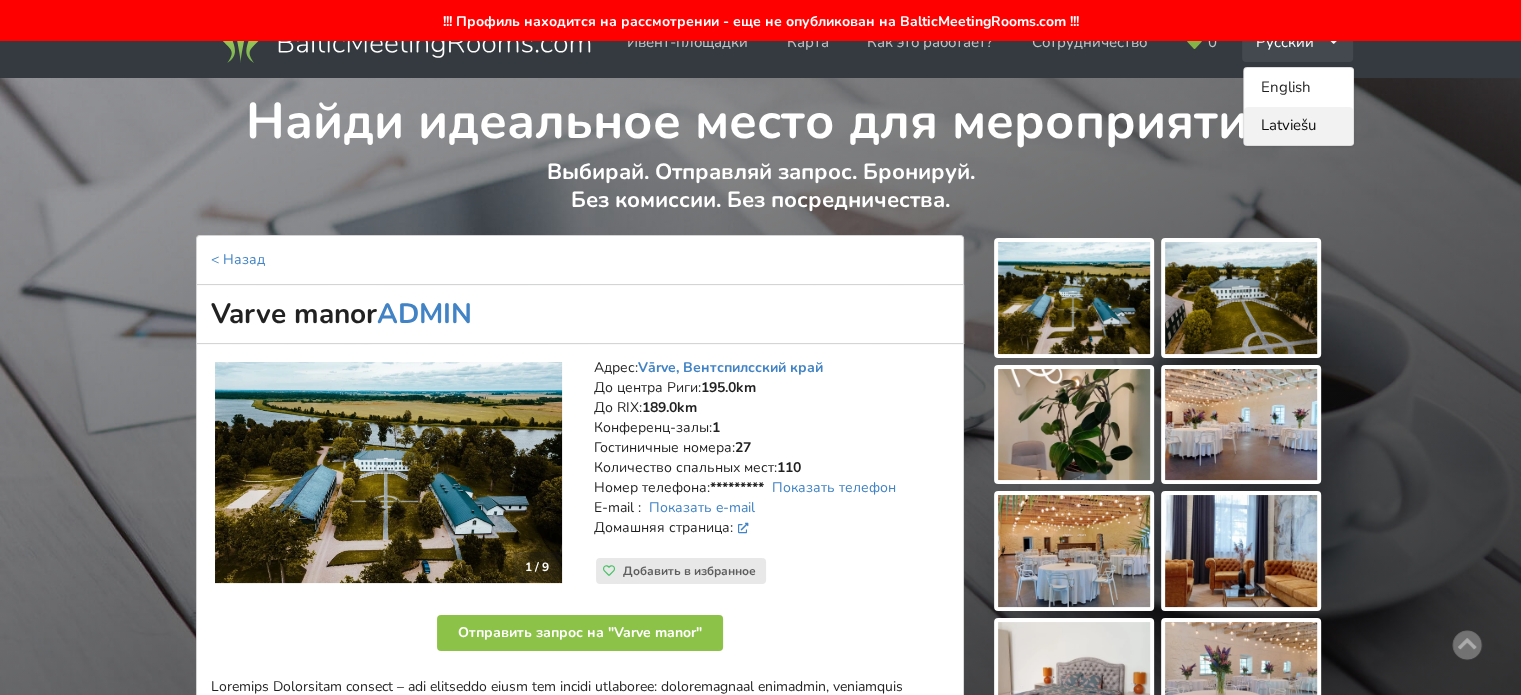 click on "Latviešu" at bounding box center (1298, 126) 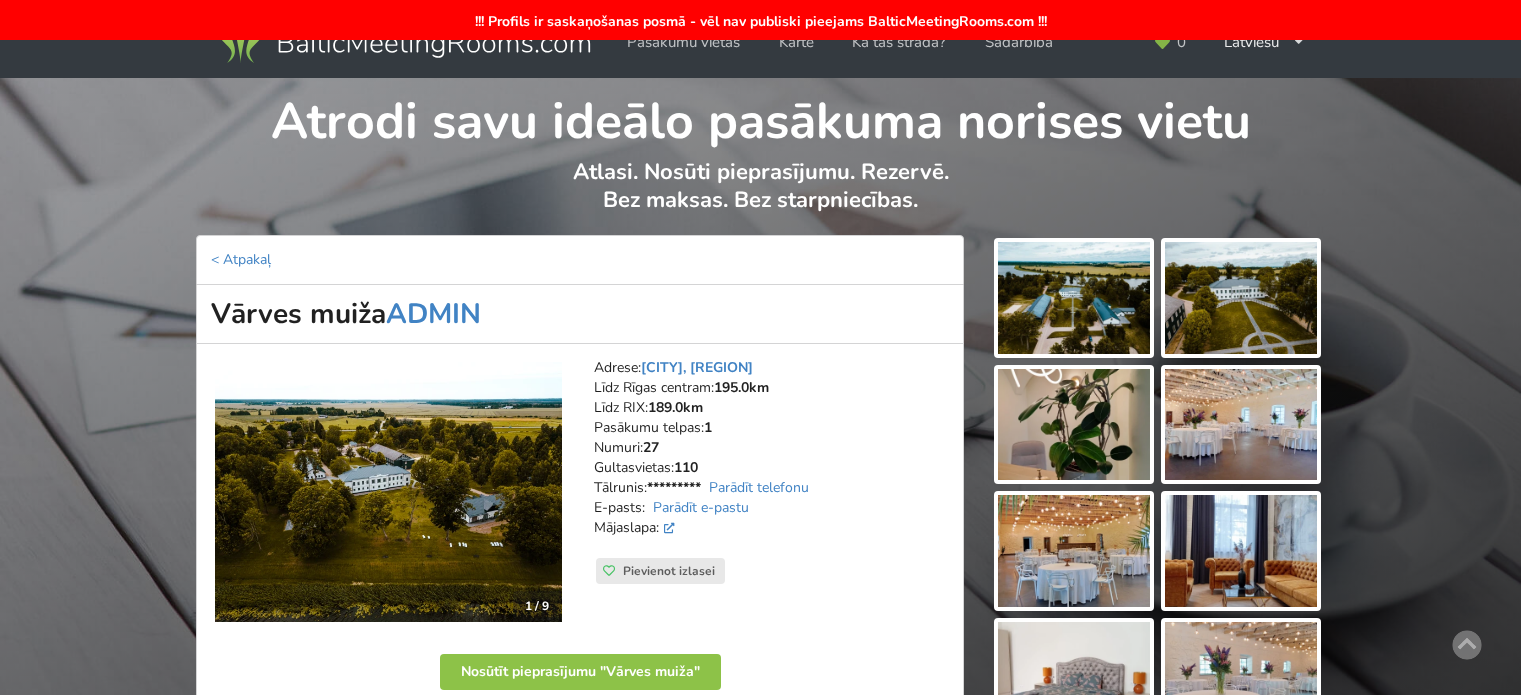 scroll, scrollTop: 0, scrollLeft: 0, axis: both 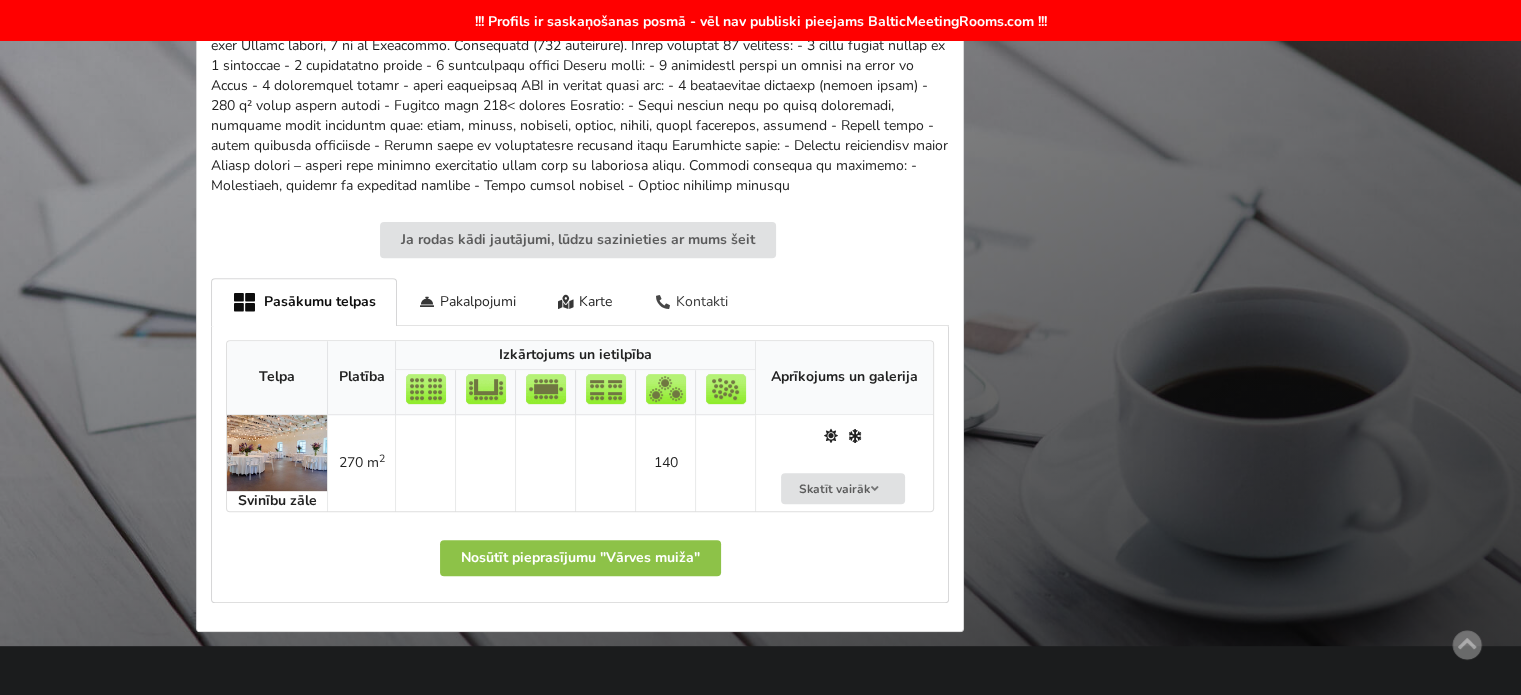 click on "Kontakti" at bounding box center (691, 301) 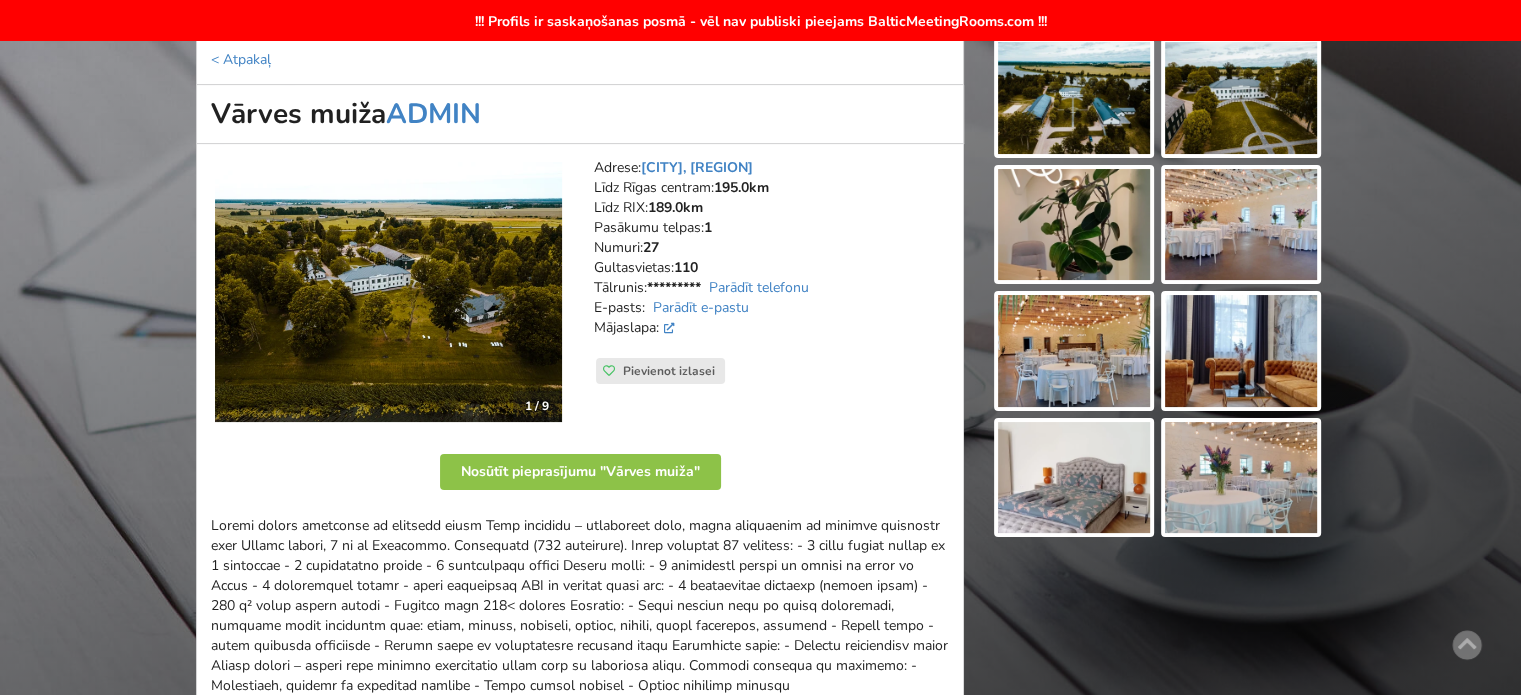 scroll, scrollTop: 0, scrollLeft: 0, axis: both 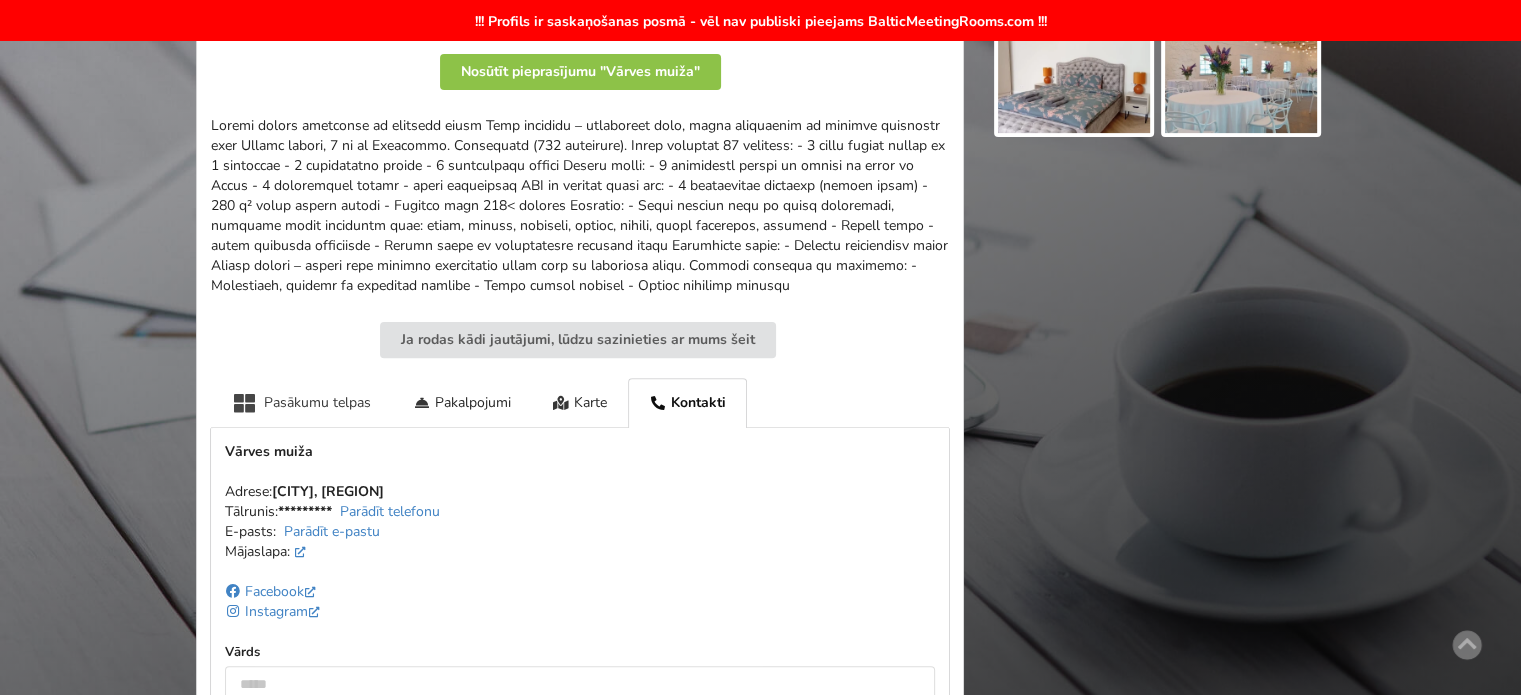 click on "Pasākumu telpas" at bounding box center (301, 402) 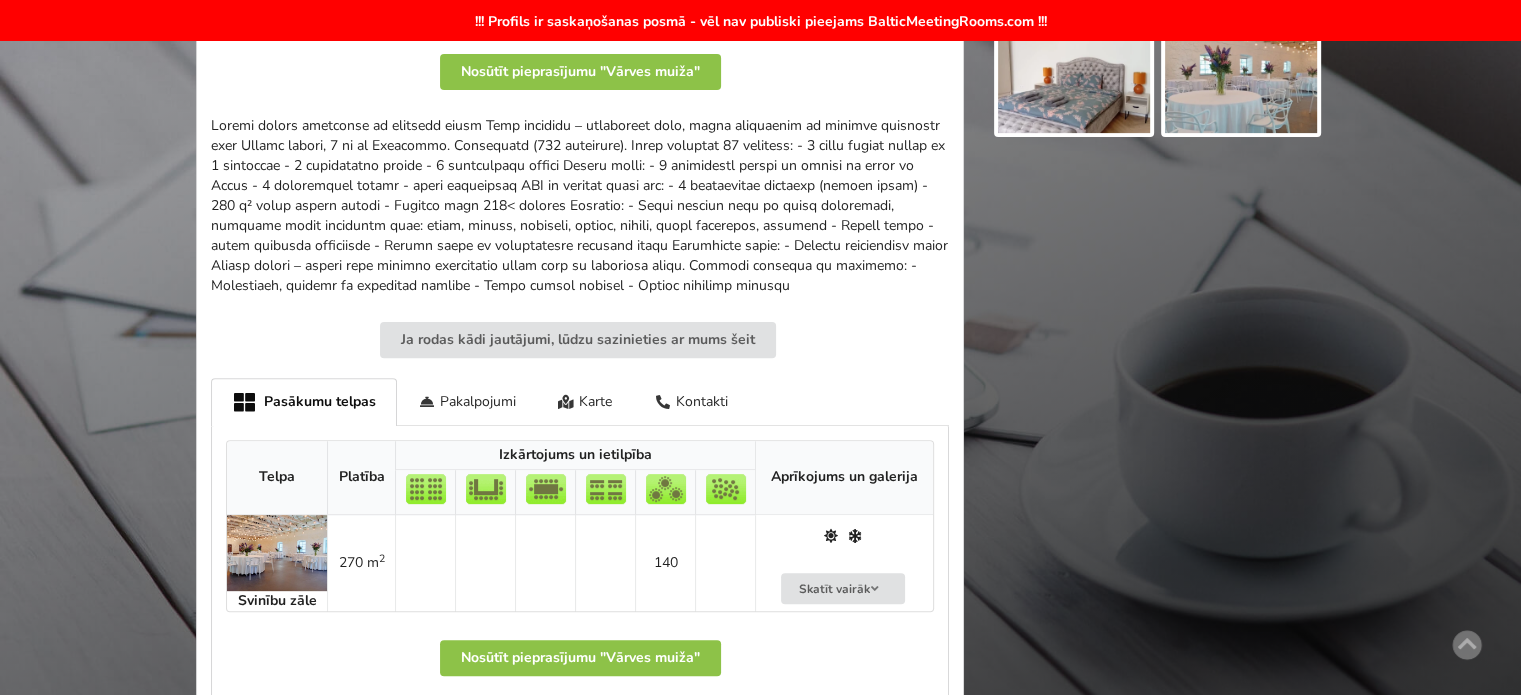 scroll, scrollTop: 800, scrollLeft: 0, axis: vertical 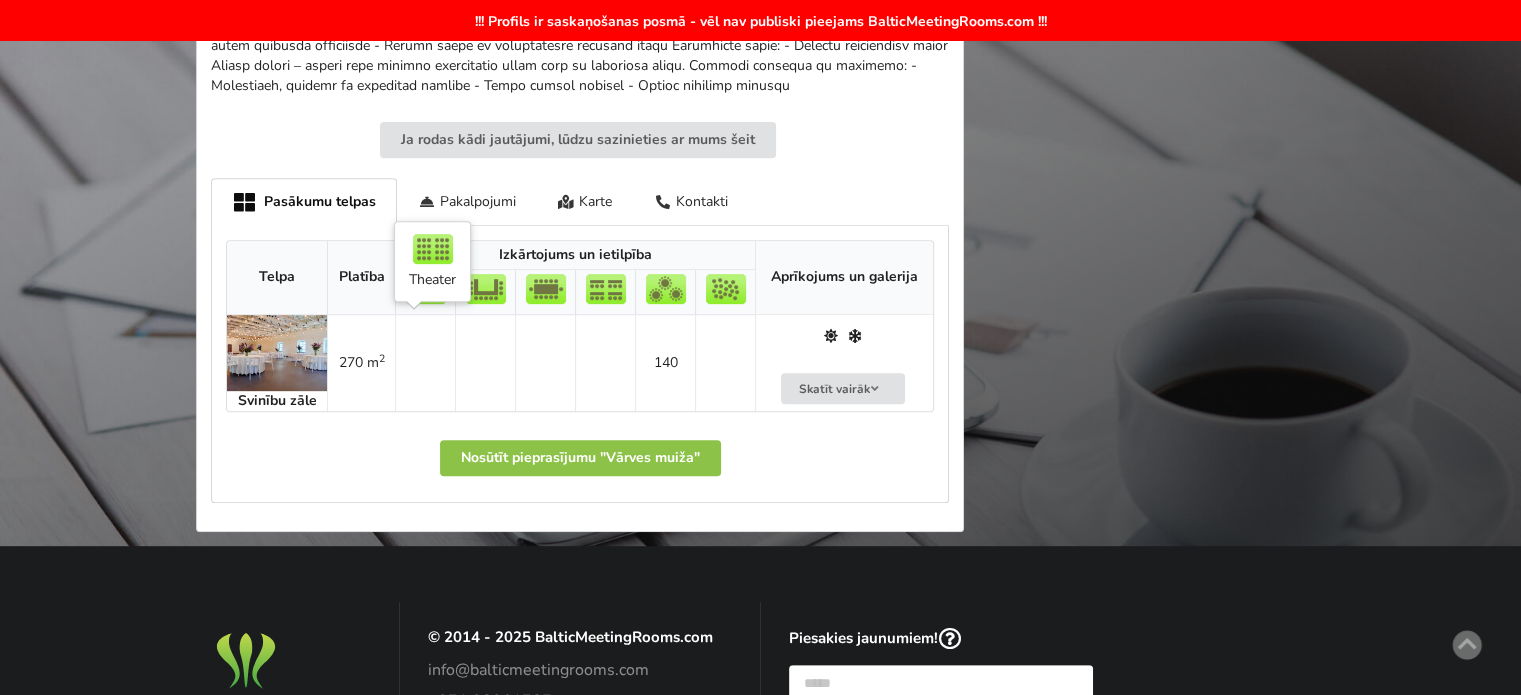 click at bounding box center [425, 363] 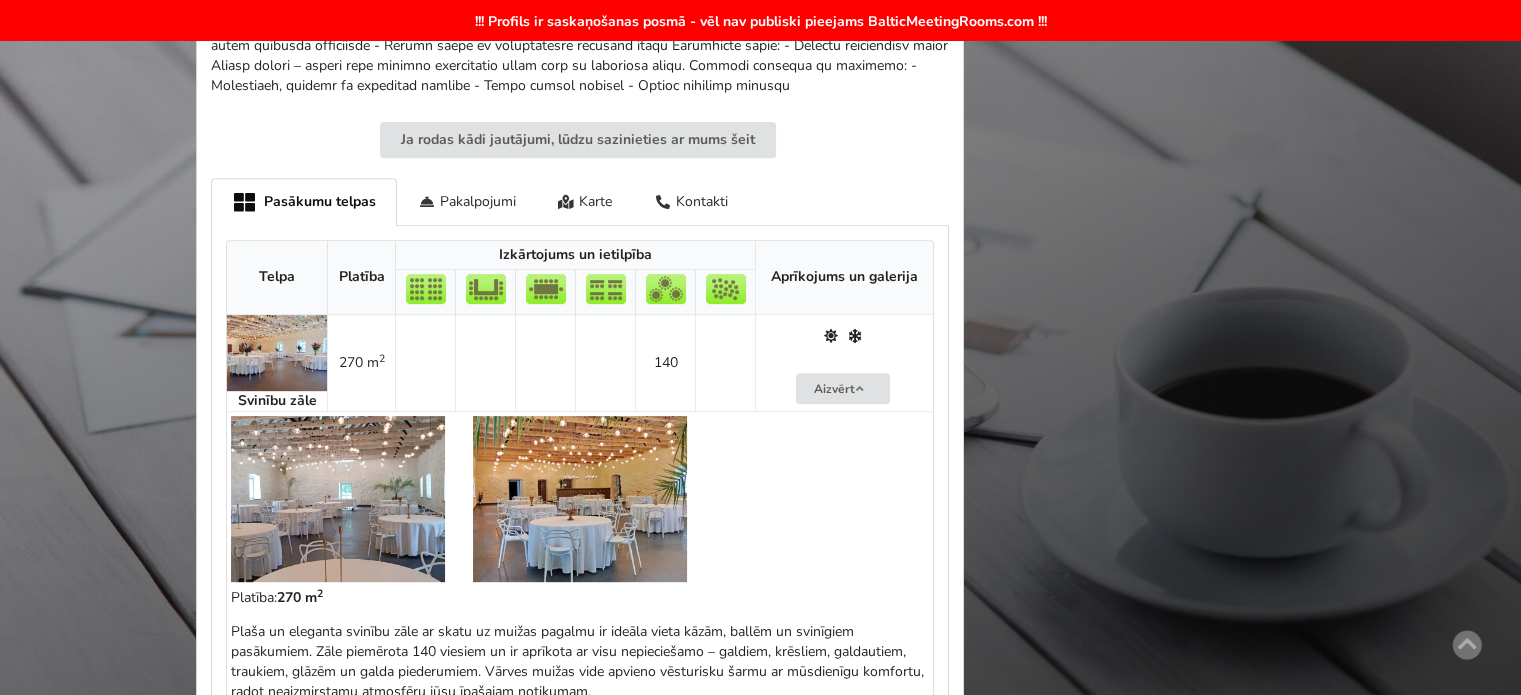 scroll, scrollTop: 1000, scrollLeft: 0, axis: vertical 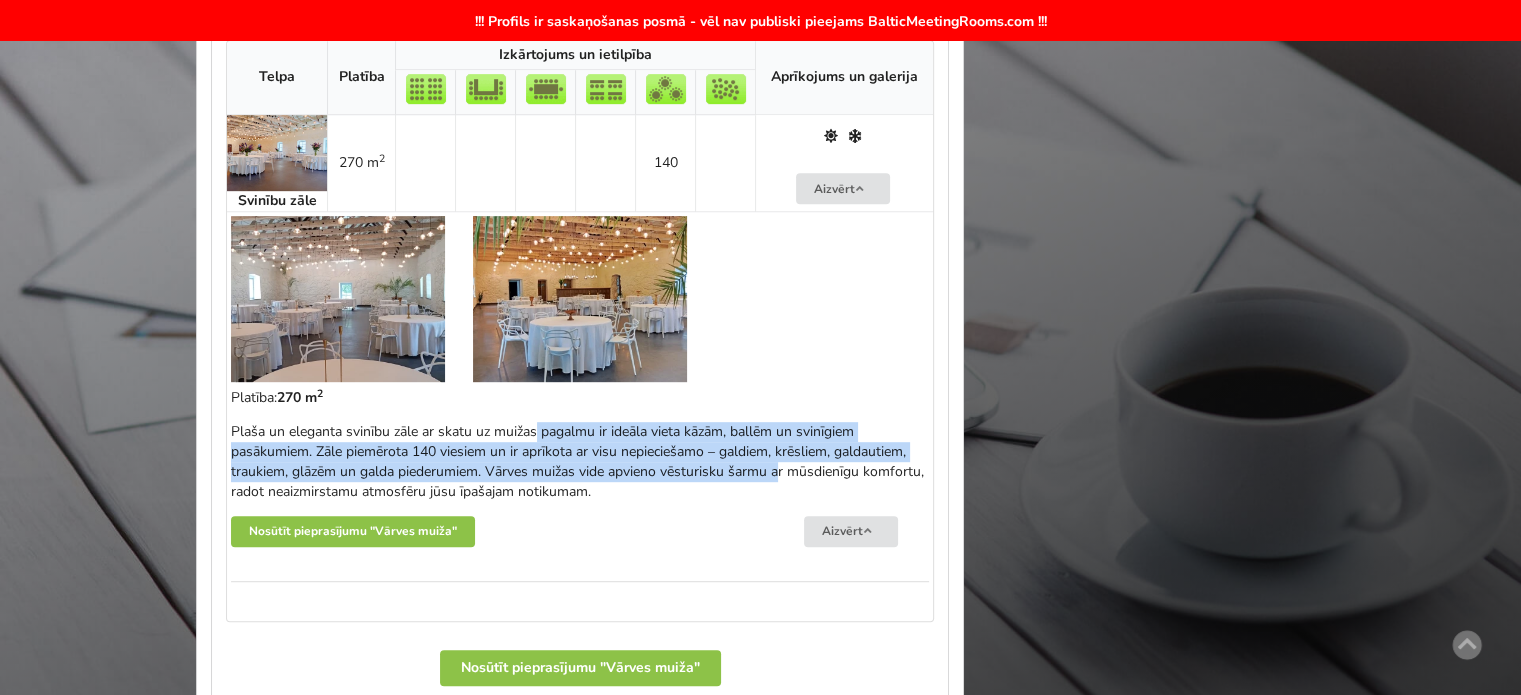 drag, startPoint x: 425, startPoint y: 427, endPoint x: 617, endPoint y: 473, distance: 197.43353 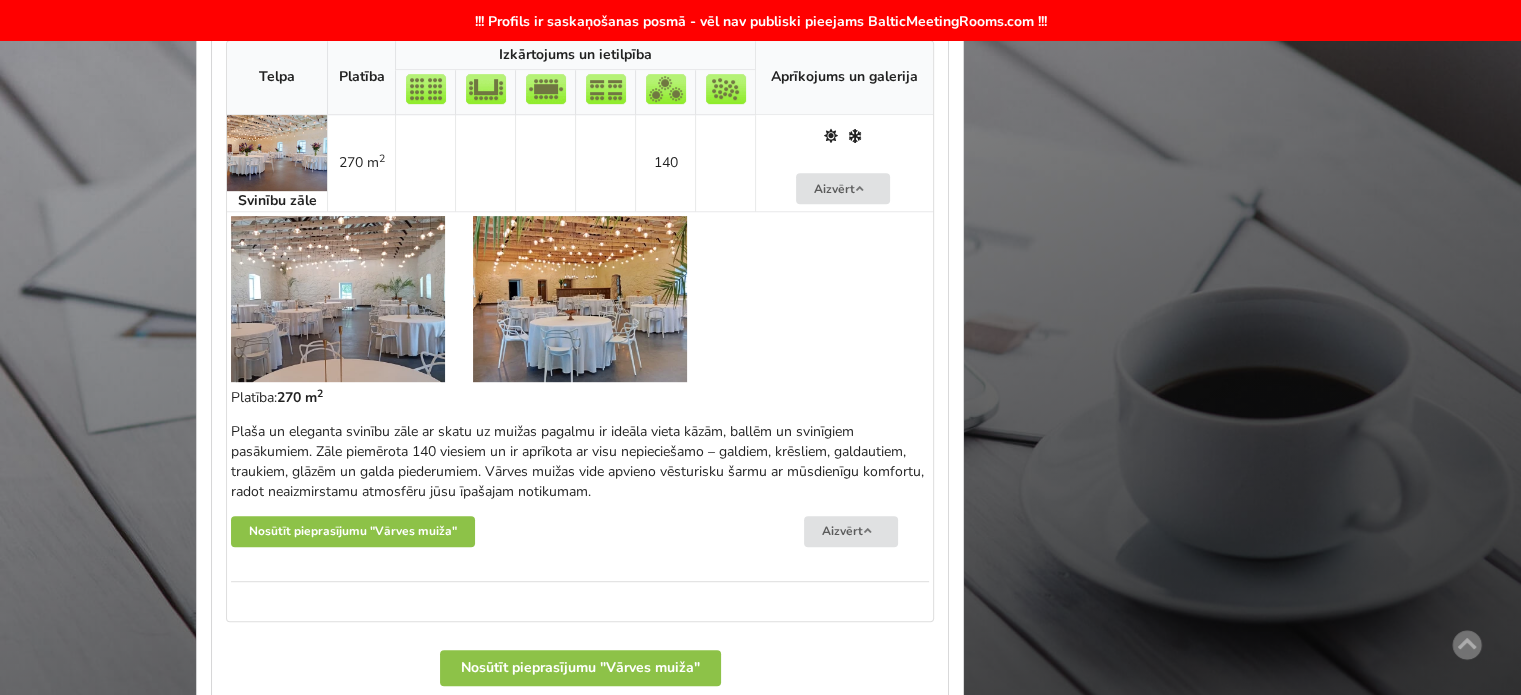 drag, startPoint x: 438, startPoint y: 459, endPoint x: 398, endPoint y: 449, distance: 41.231056 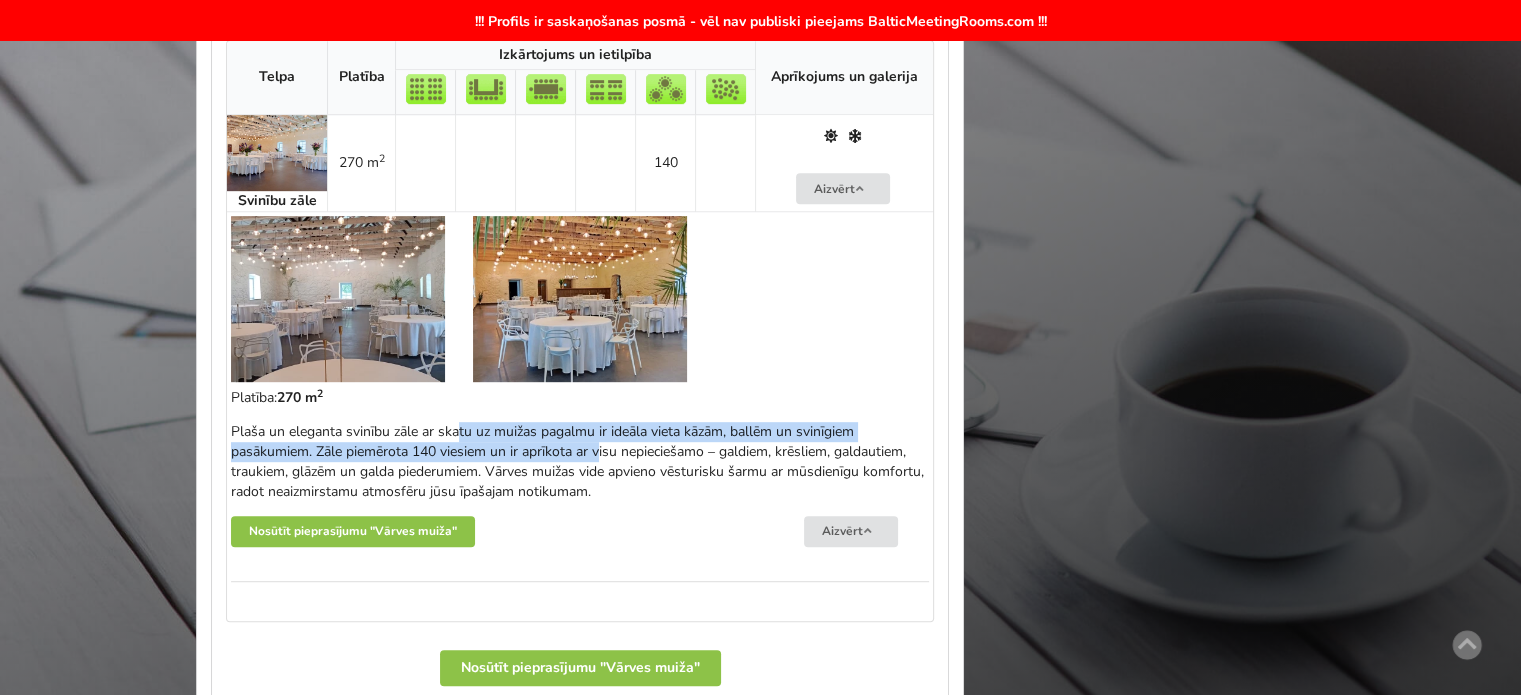 drag, startPoint x: 310, startPoint y: 432, endPoint x: 584, endPoint y: 479, distance: 278.0018 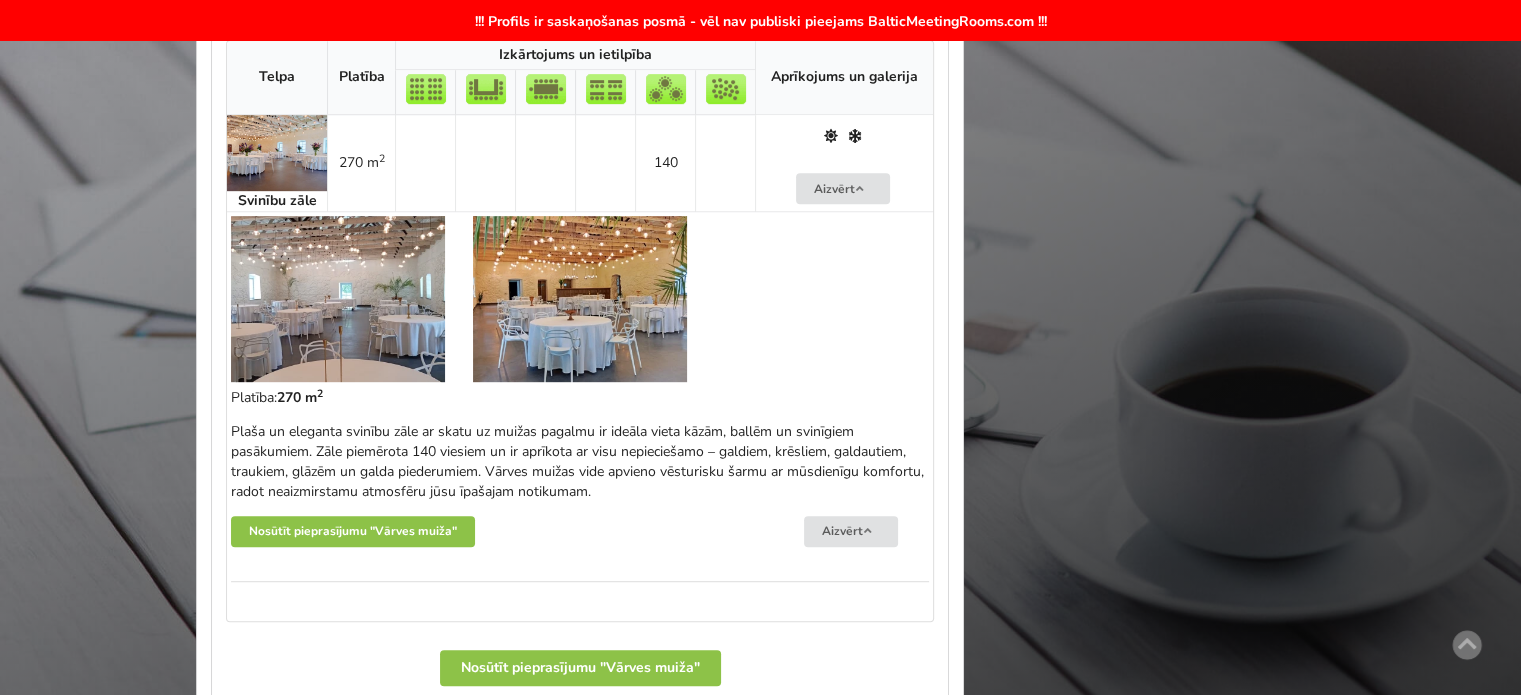 click on "Plaša un eleganta svinību zāle ar skatu uz muižas pagalmu ir ideāla vieta kāzām, ballēm un svinīgiem pasākumiem. Zāle piemērota  140 viesiem un ir aprīkota ar visu nepieciešamo – galdiem, krēsliem, galdautiem, traukiem, glāzēm un galda piederumiem. Vārves muižas vide apvieno vēsturisku šarmu ar mūsdienīgu komfortu, radot neaizmirstamu atmosfēru jūsu īpašajam notikumam." at bounding box center [580, 462] 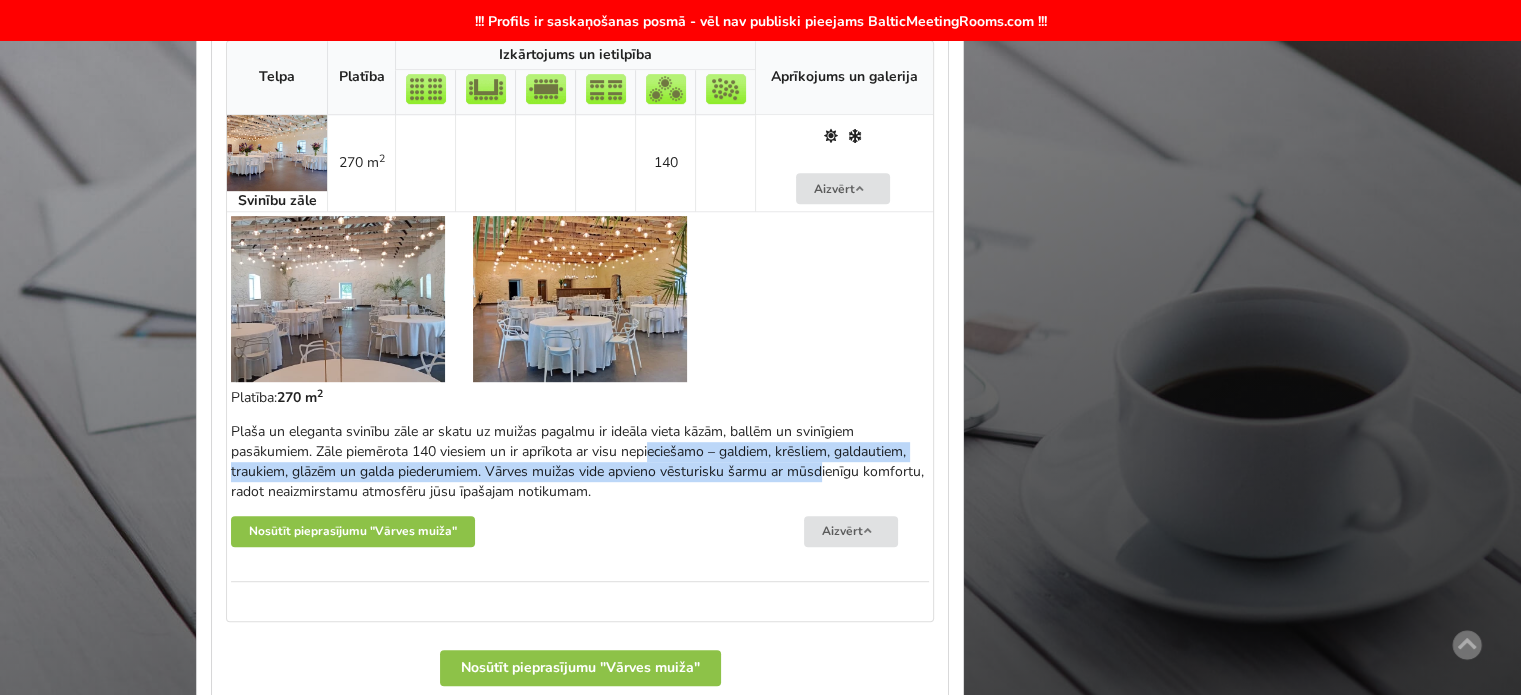 click on "Plaša un eleganta svinību zāle ar skatu uz muižas pagalmu ir ideāla vieta kāzām, ballēm un svinīgiem pasākumiem. Zāle piemērota  140 viesiem un ir aprīkota ar visu nepieciešamo – galdiem, krēsliem, galdautiem, traukiem, glāzēm un galda piederumiem. Vārves muižas vide apvieno vēsturisku šarmu ar mūsdienīgu komfortu, radot neaizmirstamu atmosfēru jūsu īpašajam notikumam." at bounding box center [580, 462] 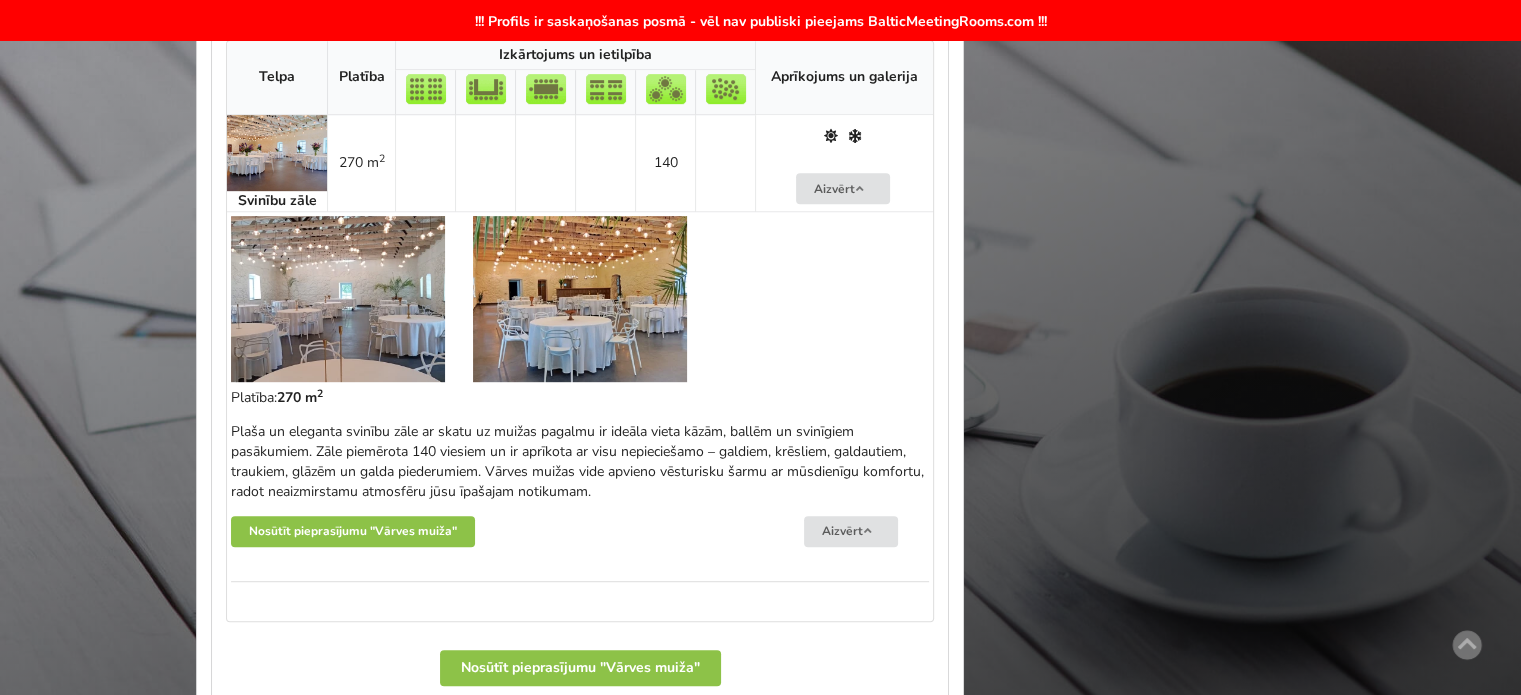 drag, startPoint x: 620, startPoint y: 487, endPoint x: 660, endPoint y: 491, distance: 40.1995 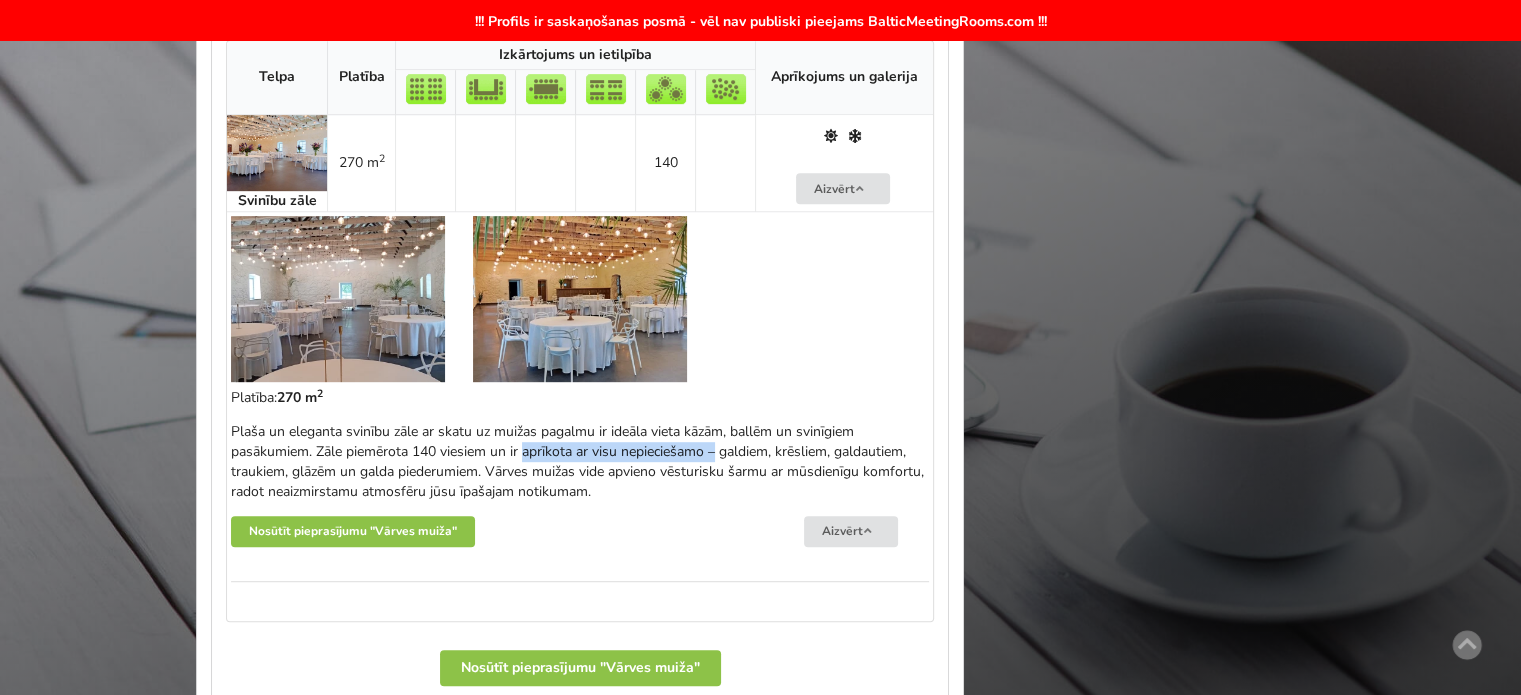 drag, startPoint x: 408, startPoint y: 439, endPoint x: 660, endPoint y: 479, distance: 255.15486 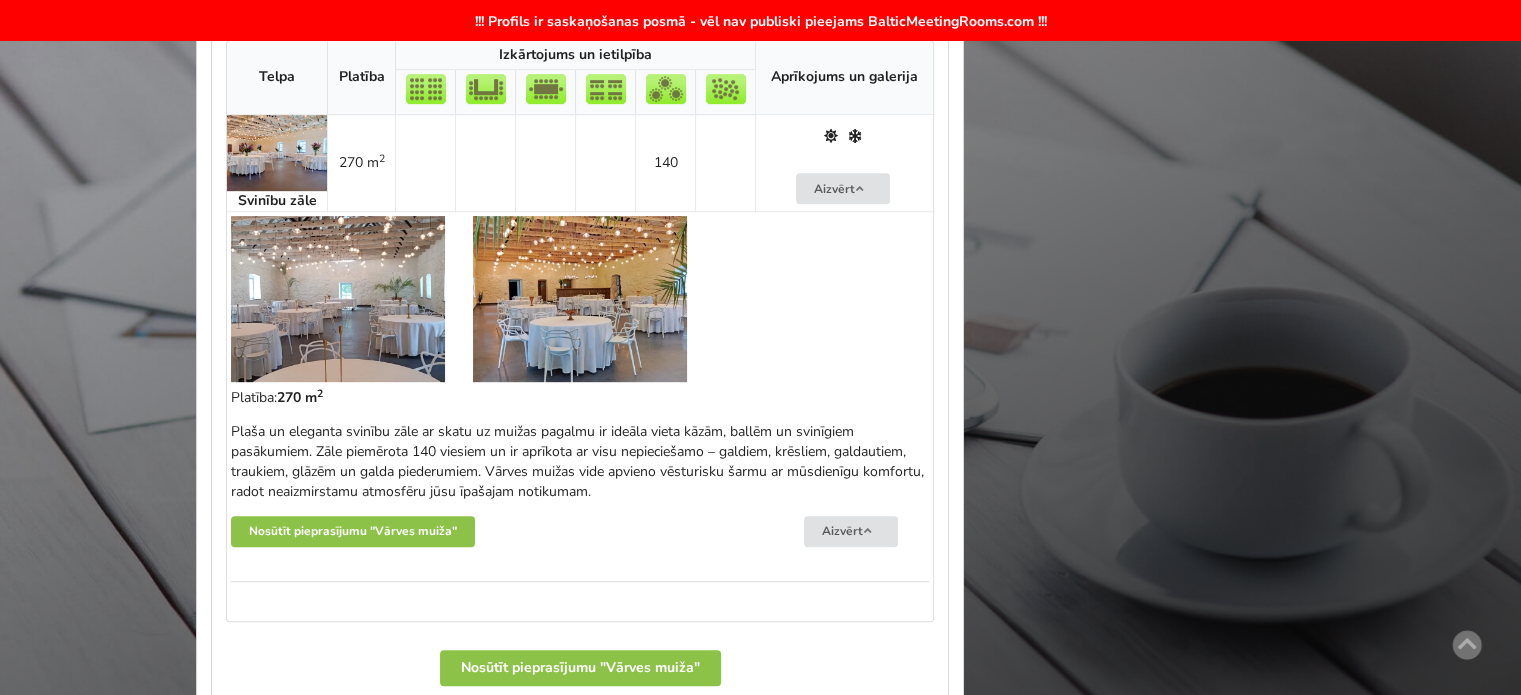 click on "Plaša un eleganta svinību zāle ar skatu uz muižas pagalmu ir ideāla vieta kāzām, ballēm un svinīgiem pasākumiem. Zāle piemērota  140 viesiem un ir aprīkota ar visu nepieciešamo – galdiem, krēsliem, galdautiem, traukiem, glāzēm un galda piederumiem. Vārves muižas vide apvieno vēsturisku šarmu ar mūsdienīgu komfortu, radot neaizmirstamu atmosfēru jūsu īpašajam notikumam." at bounding box center [580, 462] 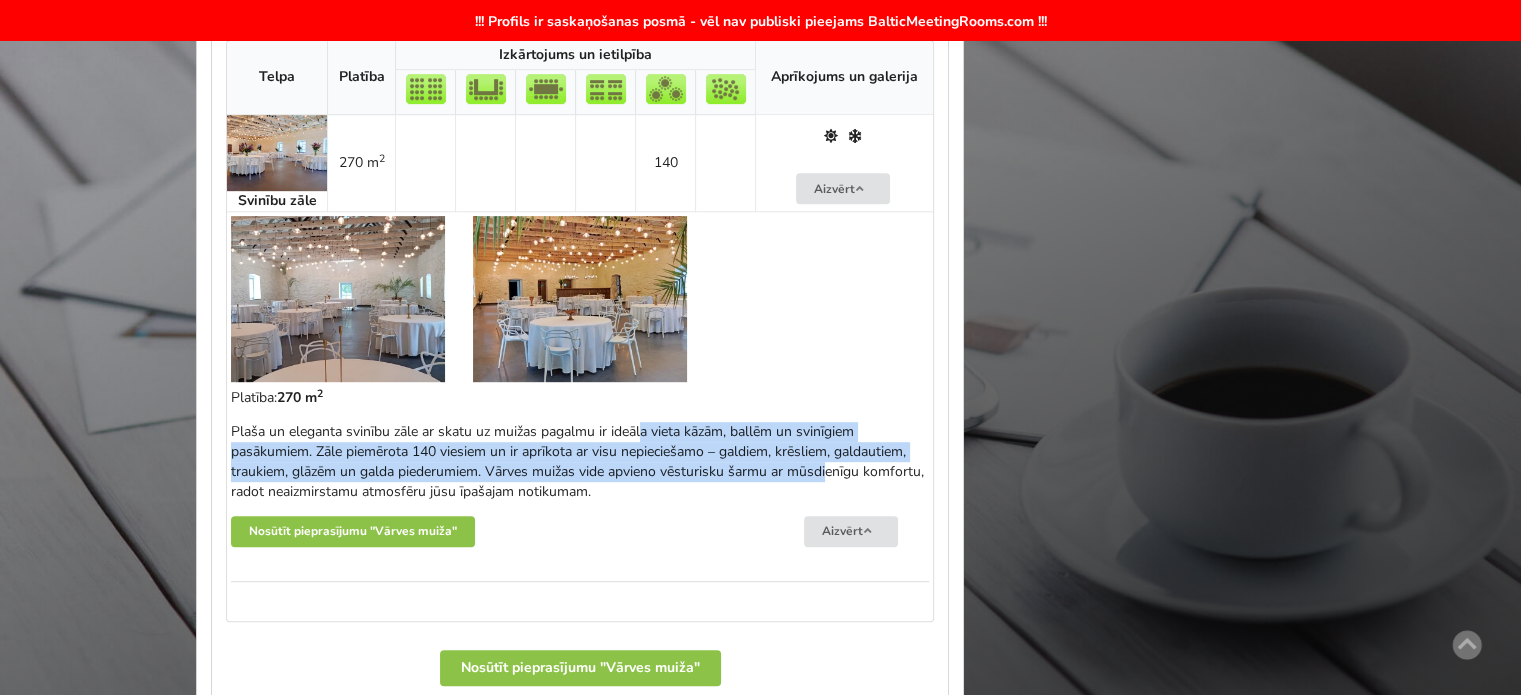 click on "Plaša un eleganta svinību zāle ar skatu uz muižas pagalmu ir ideāla vieta kāzām, ballēm un svinīgiem pasākumiem. Zāle piemērota  140 viesiem un ir aprīkota ar visu nepieciešamo – galdiem, krēsliem, galdautiem, traukiem, glāzēm un galda piederumiem. Vārves muižas vide apvieno vēsturisku šarmu ar mūsdienīgu komfortu, radot neaizmirstamu atmosfēru jūsu īpašajam notikumam." at bounding box center (580, 462) 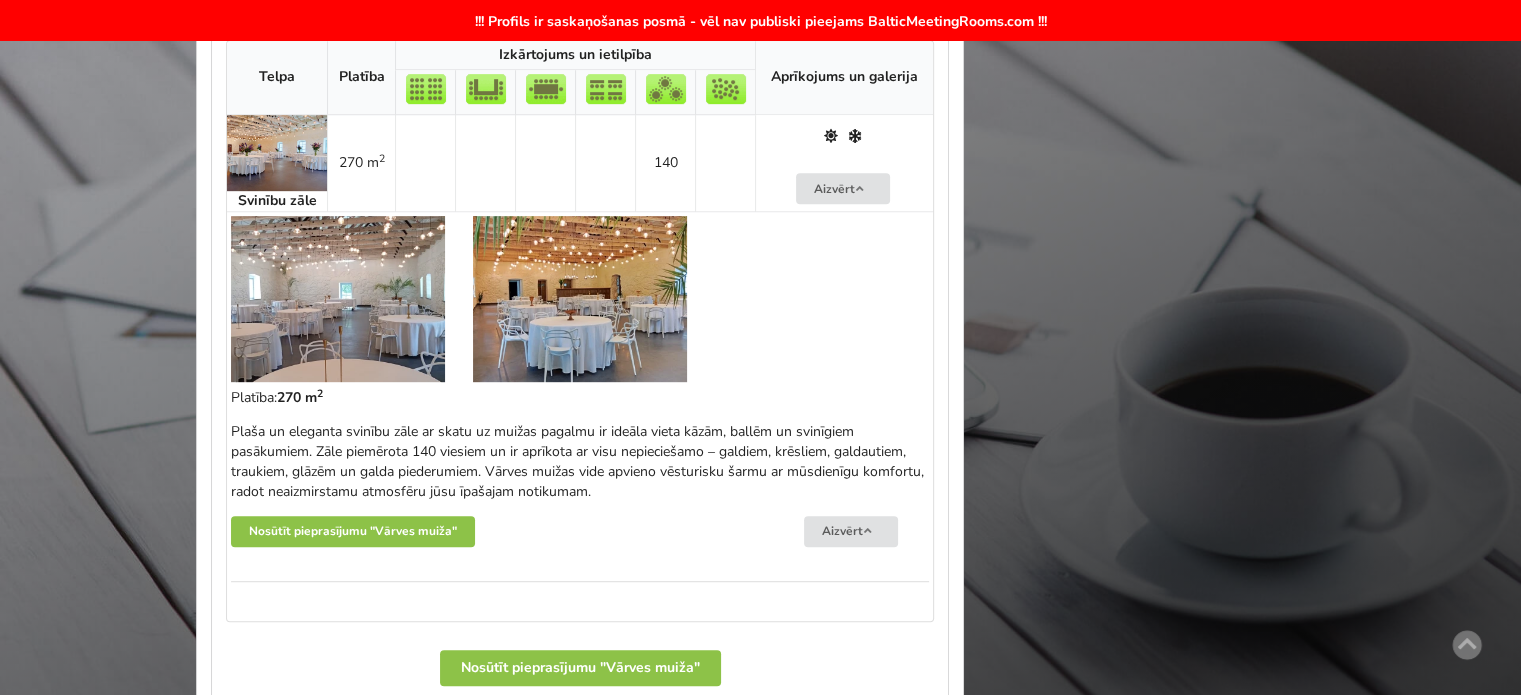click on "Plaša un eleganta svinību zāle ar skatu uz muižas pagalmu ir ideāla vieta kāzām, ballēm un svinīgiem pasākumiem. Zāle piemērota  140 viesiem un ir aprīkota ar visu nepieciešamo – galdiem, krēsliem, galdautiem, traukiem, glāzēm un galda piederumiem. Vārves muižas vide apvieno vēsturisku šarmu ar mūsdienīgu komfortu, radot neaizmirstamu atmosfēru jūsu īpašajam notikumam." at bounding box center (580, 462) 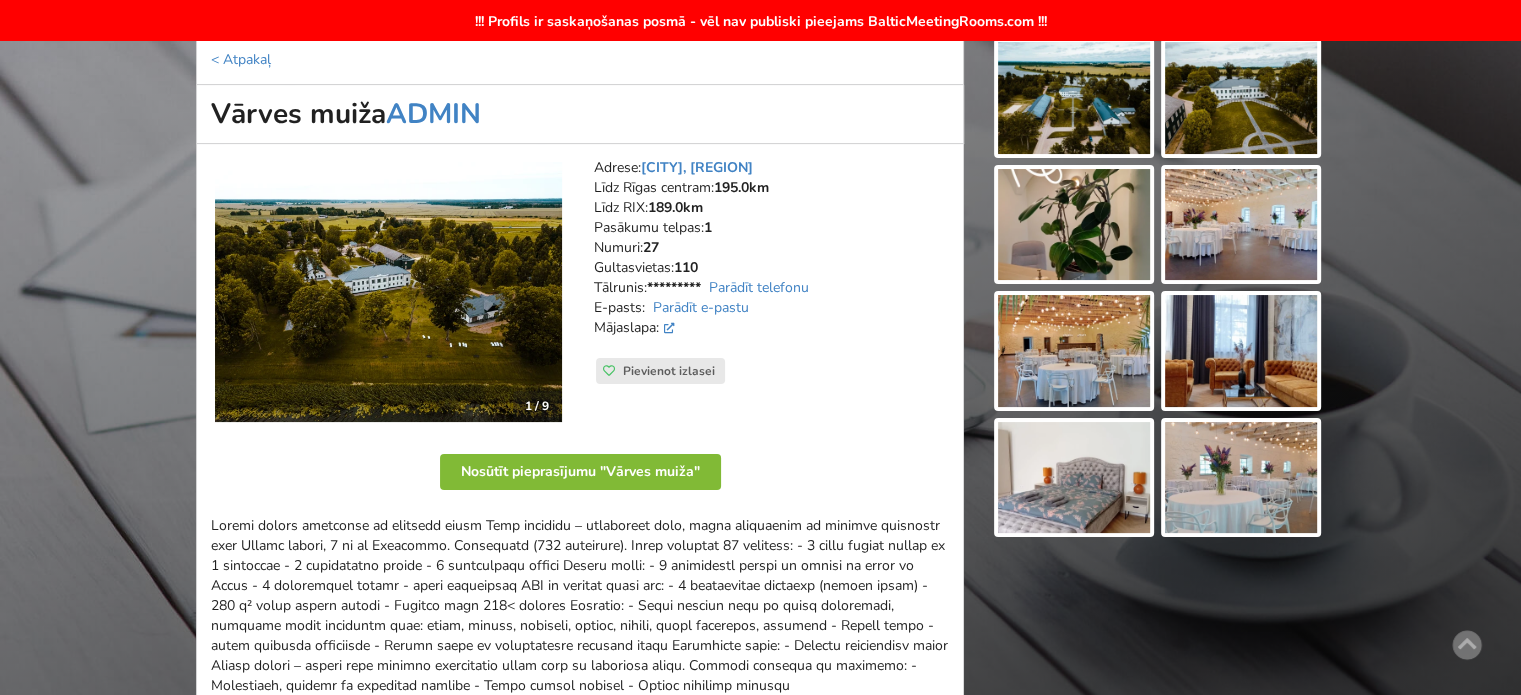 scroll, scrollTop: 600, scrollLeft: 0, axis: vertical 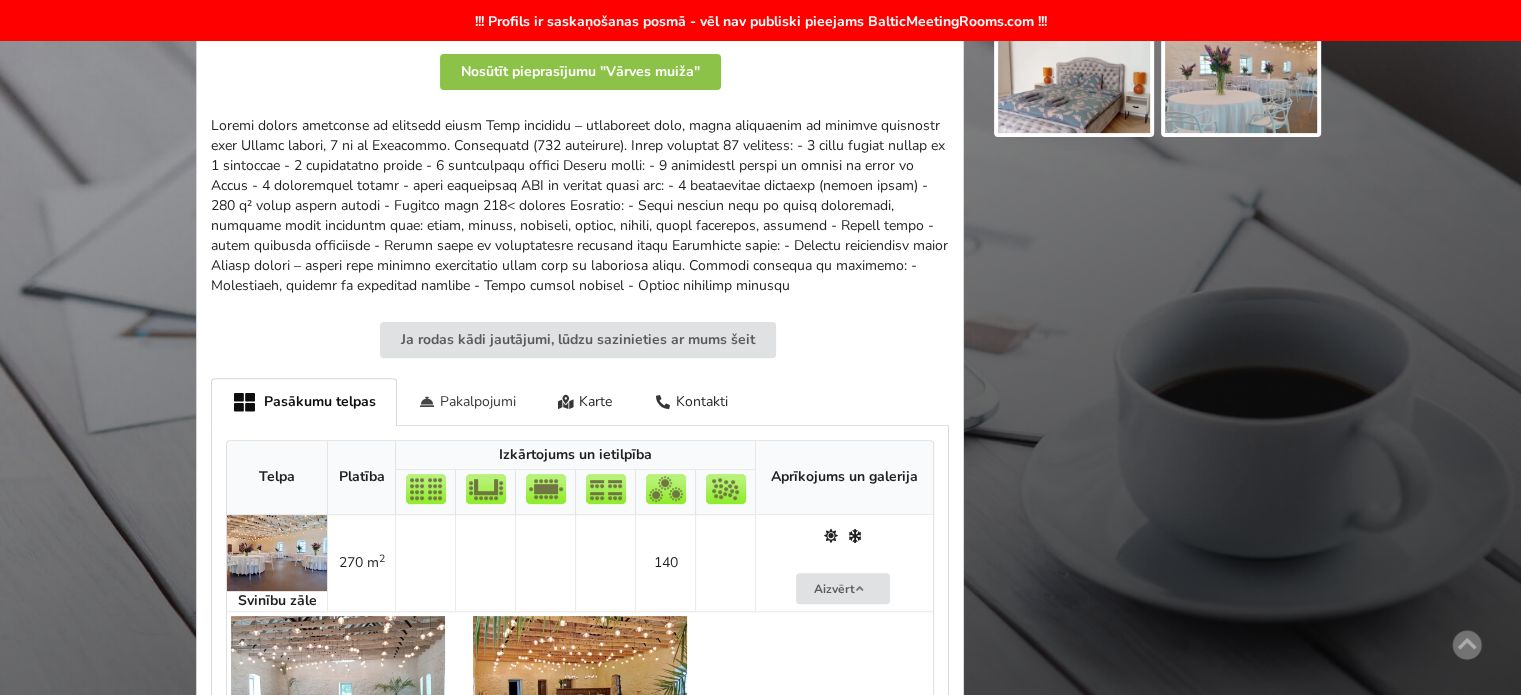 click on "Pakalpojumi" at bounding box center (467, 401) 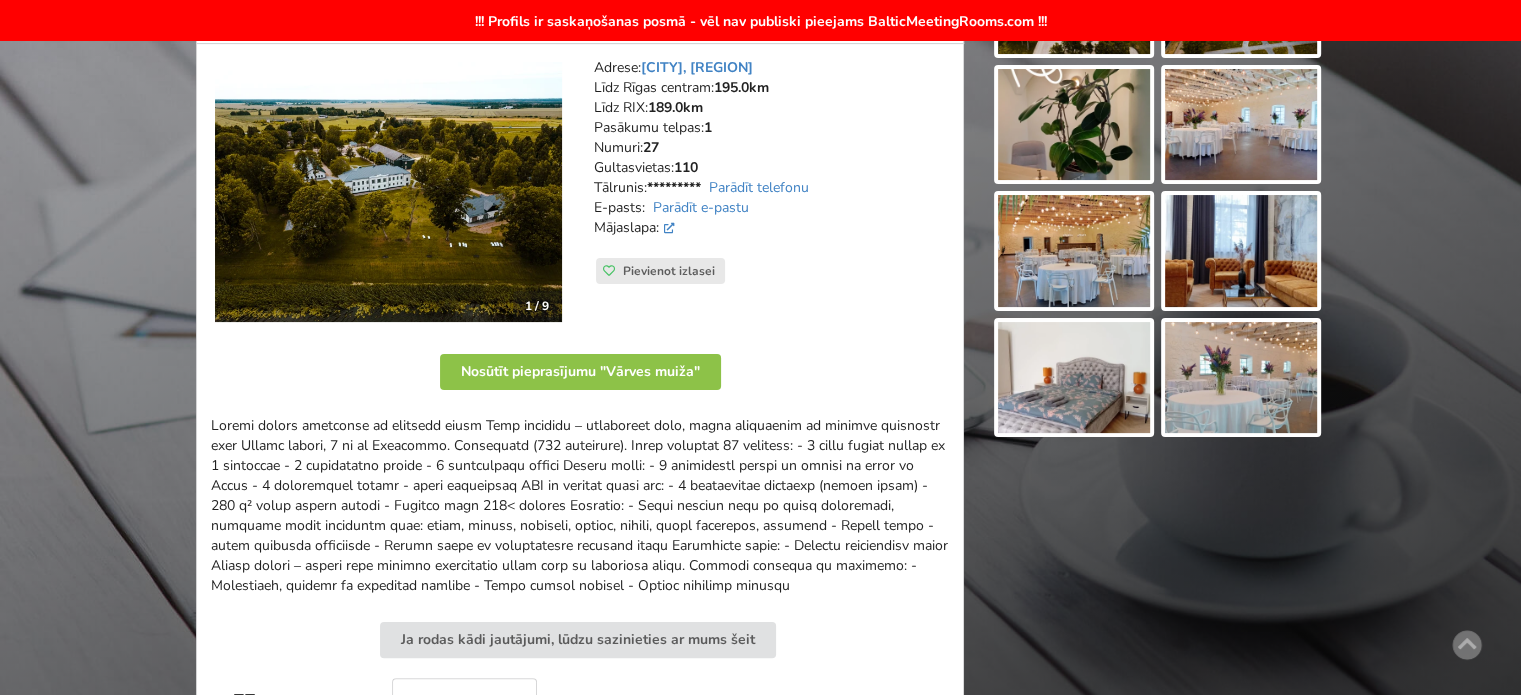 scroll, scrollTop: 0, scrollLeft: 0, axis: both 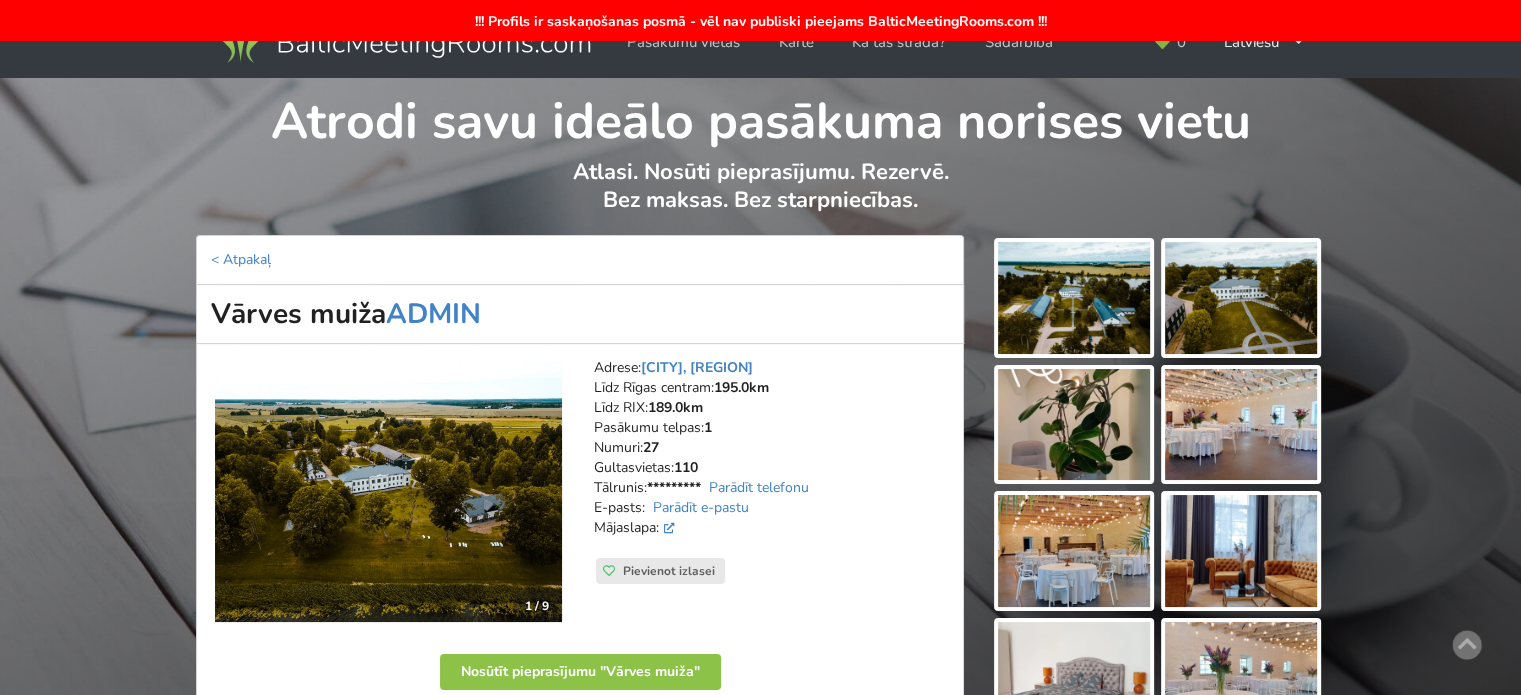 click at bounding box center [1074, 298] 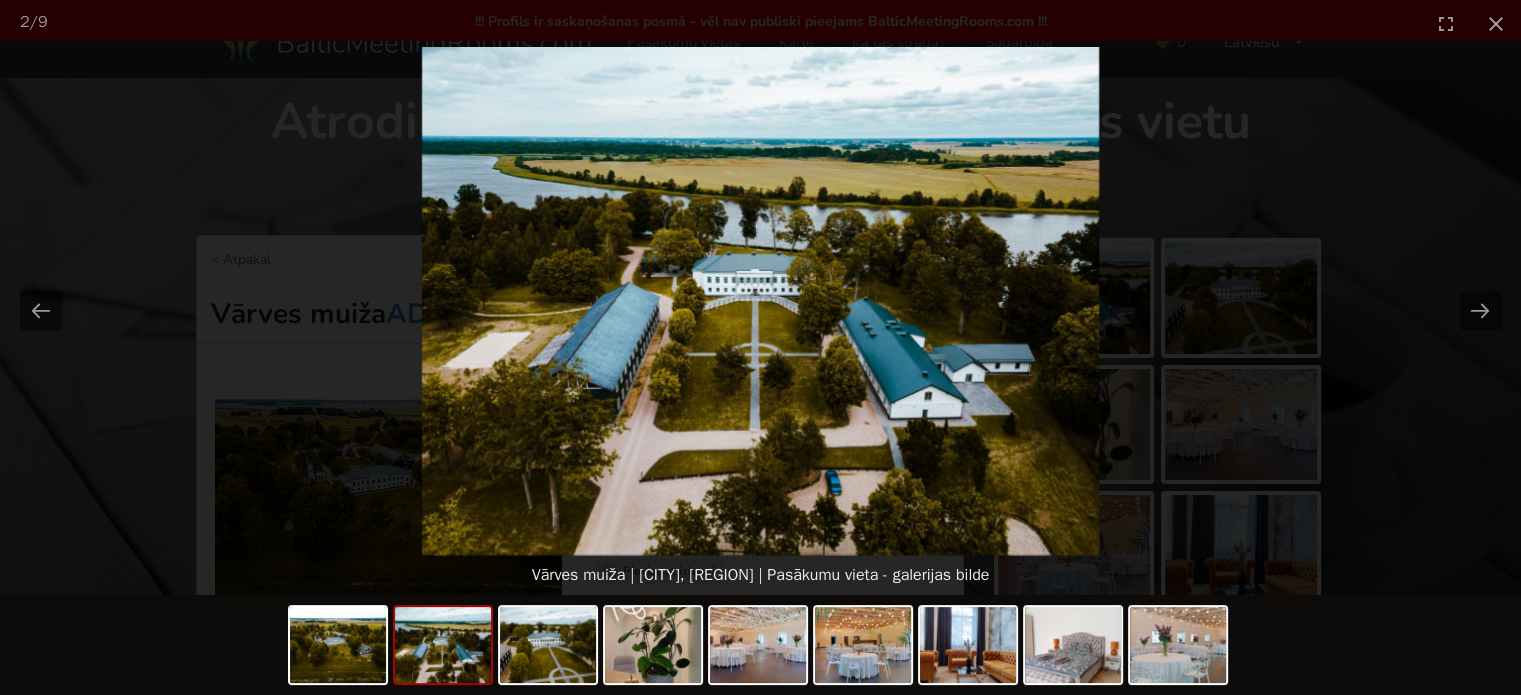 scroll, scrollTop: 0, scrollLeft: 0, axis: both 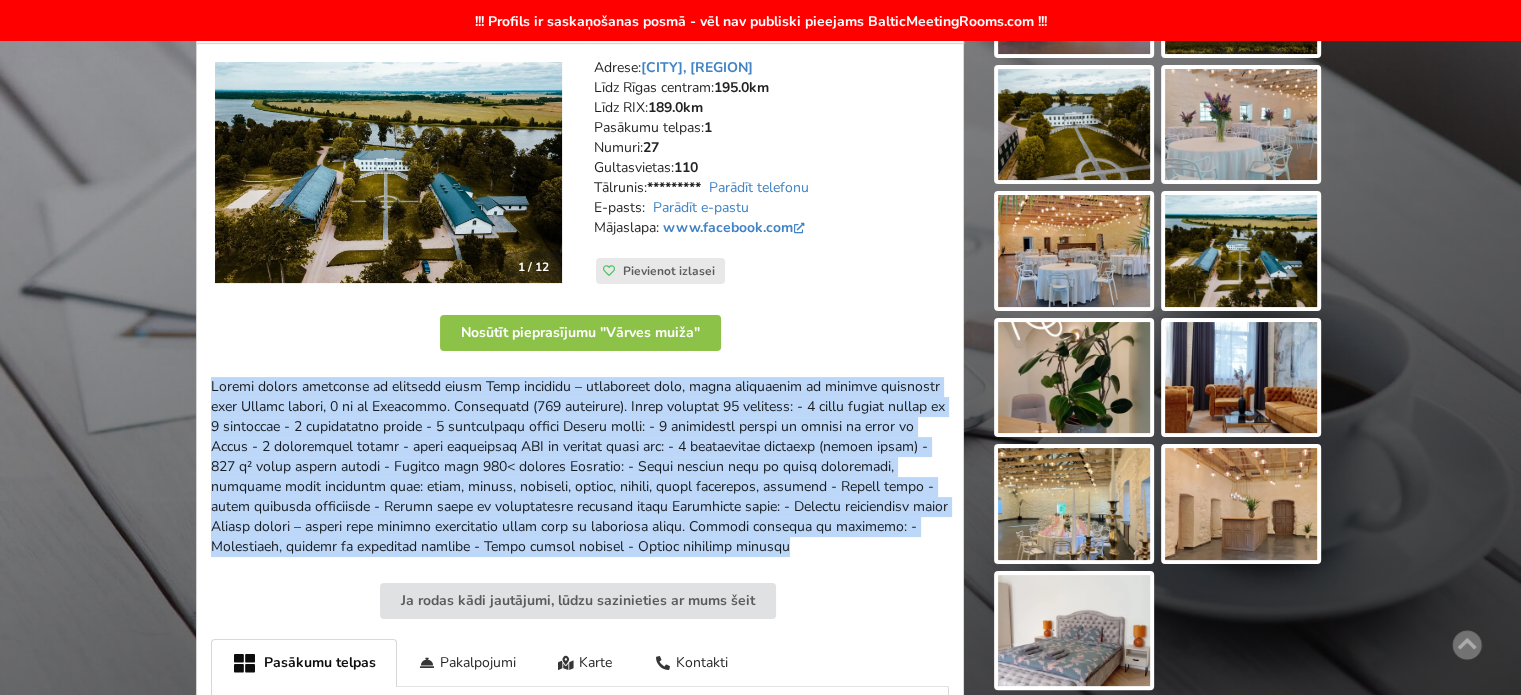 drag, startPoint x: 752, startPoint y: 545, endPoint x: 214, endPoint y: 386, distance: 561.00354 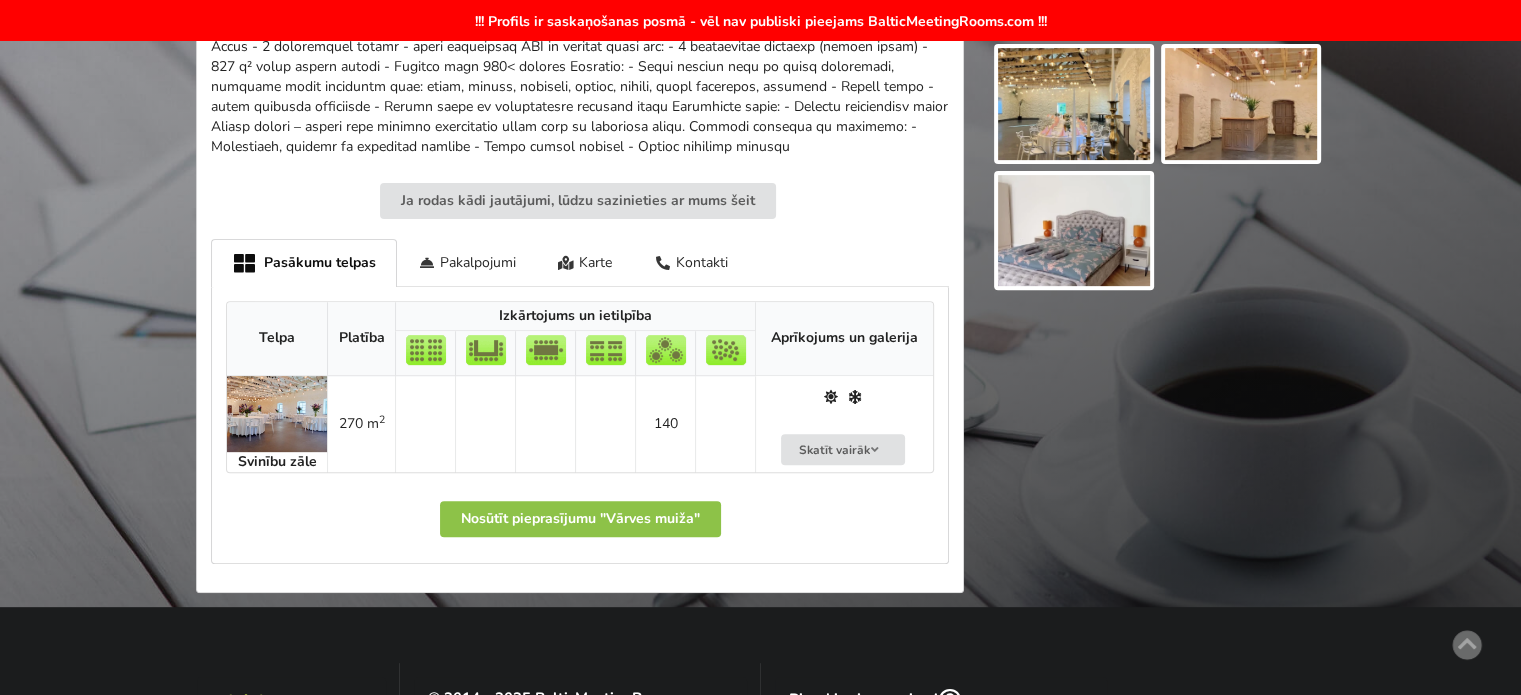 click at bounding box center [425, 424] 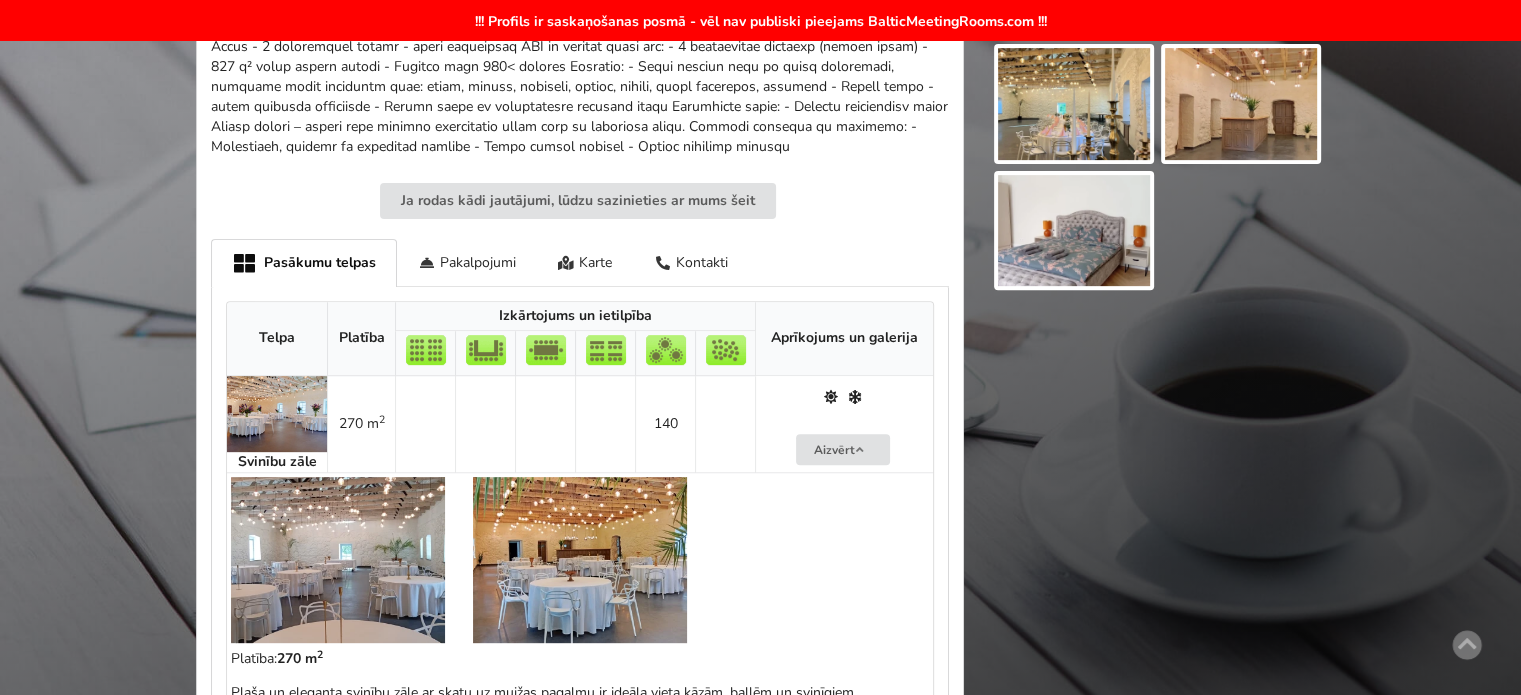 scroll, scrollTop: 900, scrollLeft: 0, axis: vertical 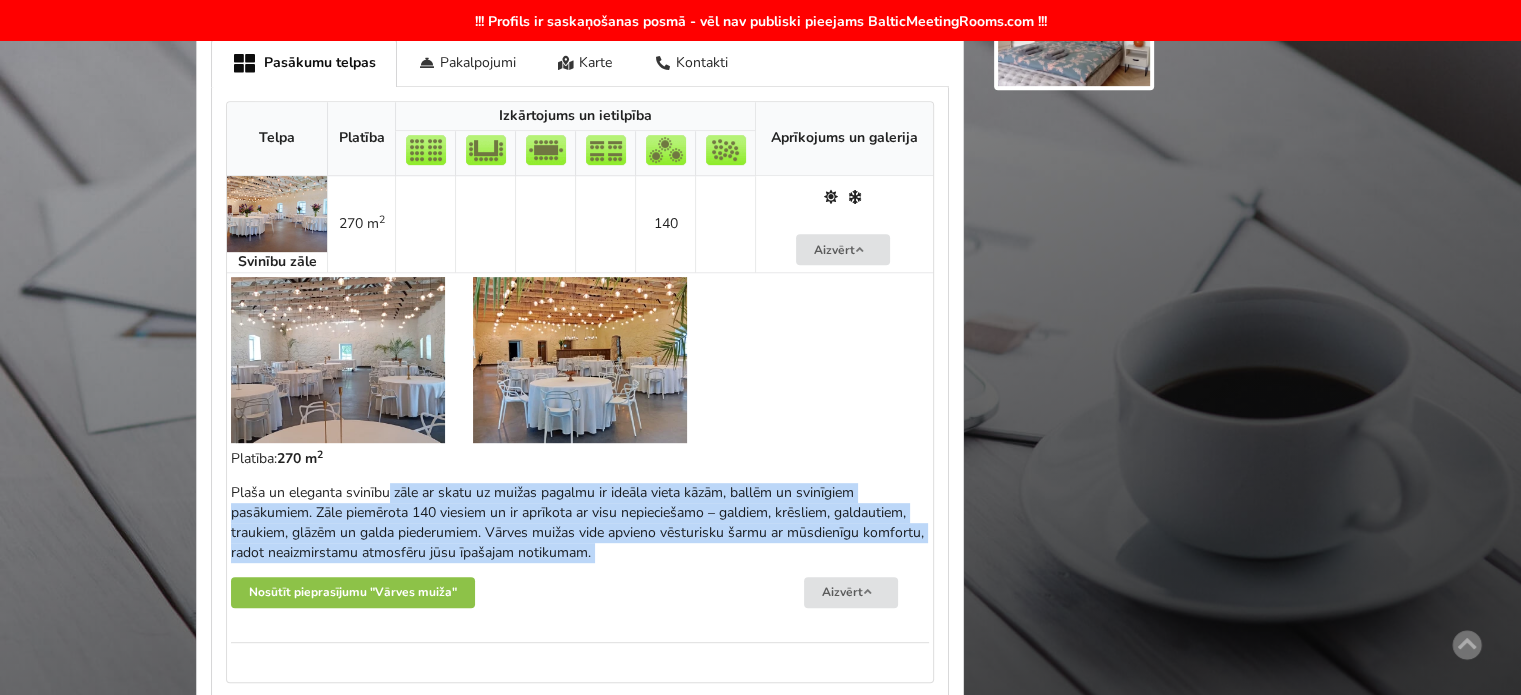 drag, startPoint x: 231, startPoint y: 491, endPoint x: 626, endPoint y: 563, distance: 401.5084 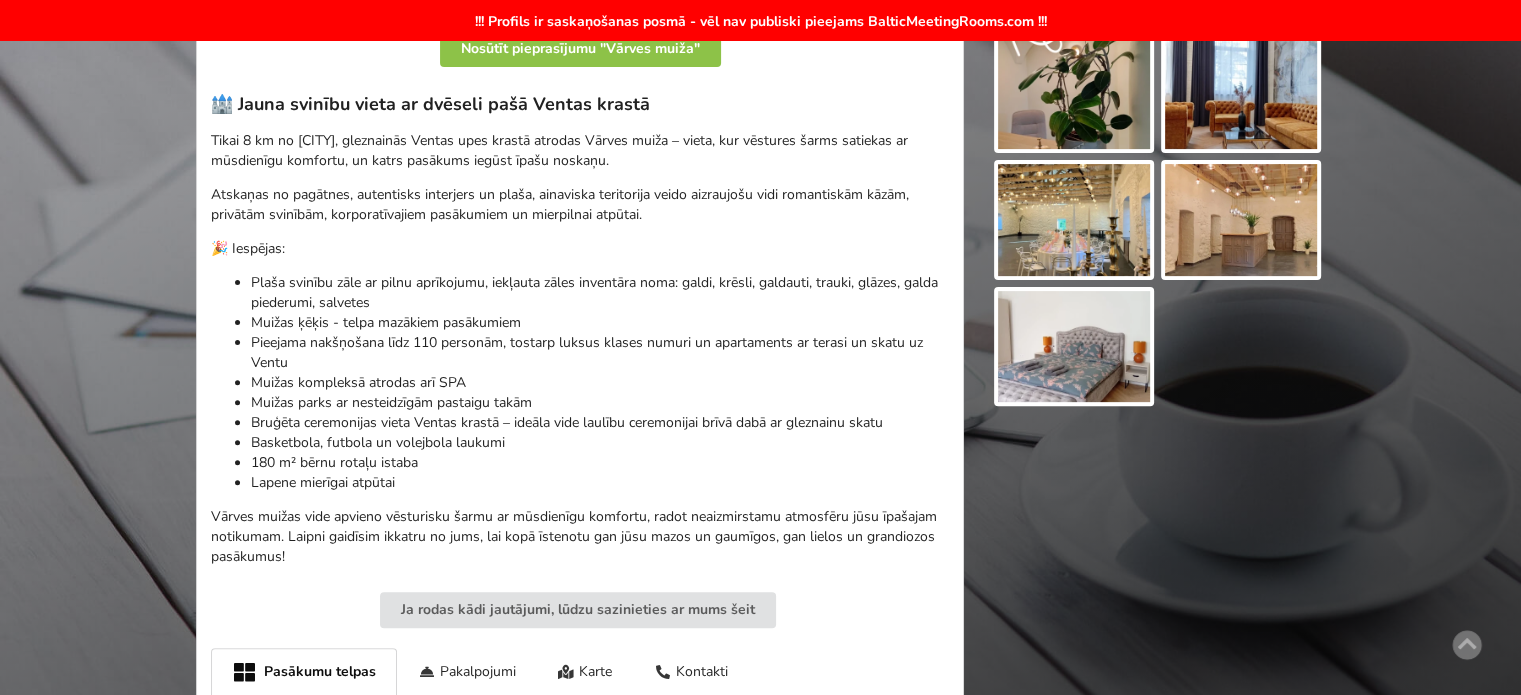 scroll, scrollTop: 484, scrollLeft: 0, axis: vertical 